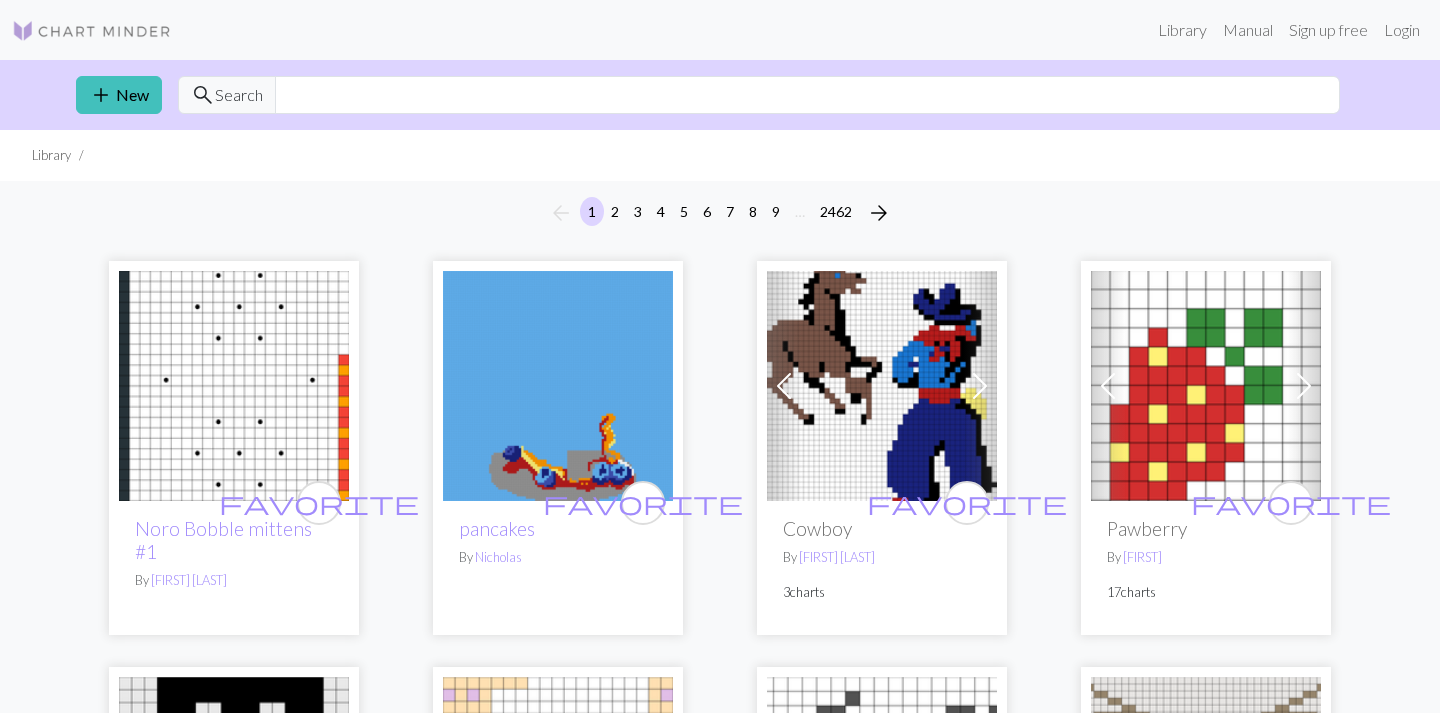 scroll, scrollTop: 0, scrollLeft: 0, axis: both 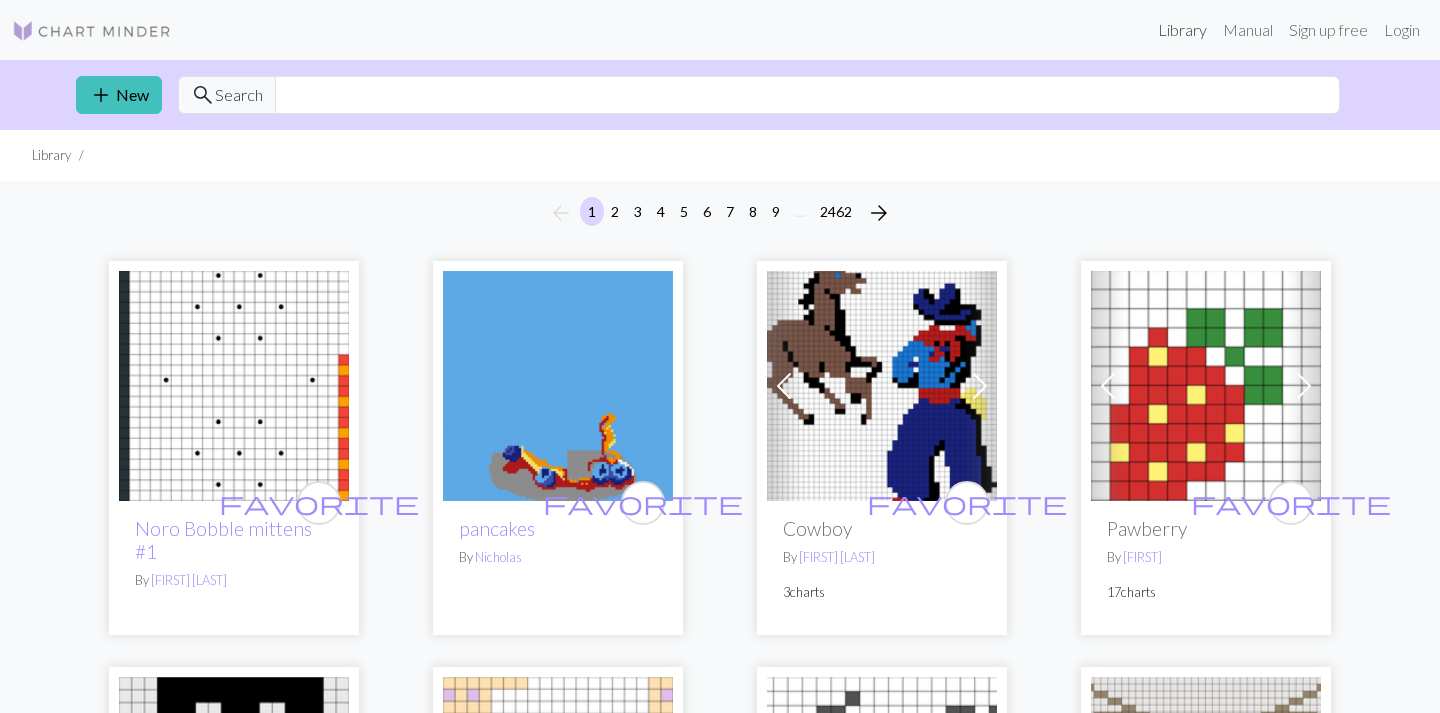 click on "Library" at bounding box center (1182, 30) 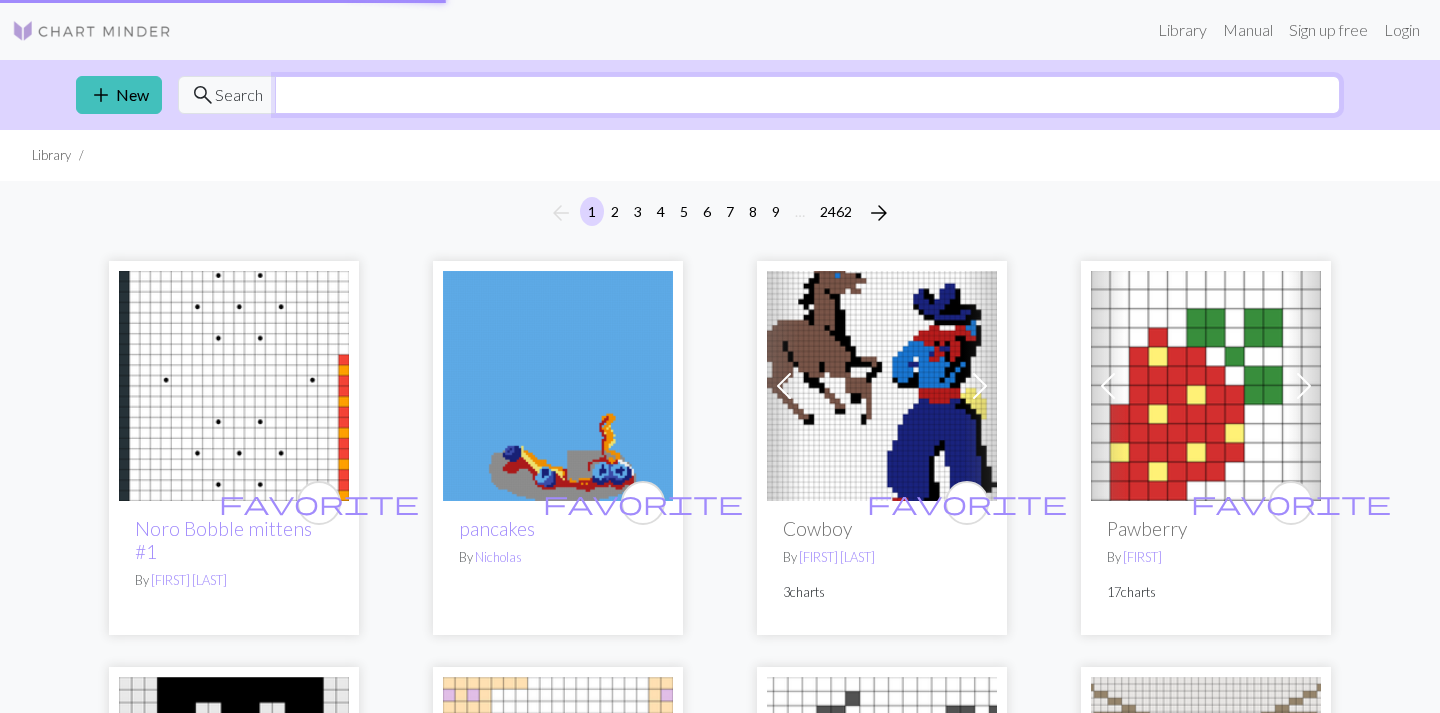 click at bounding box center [807, 95] 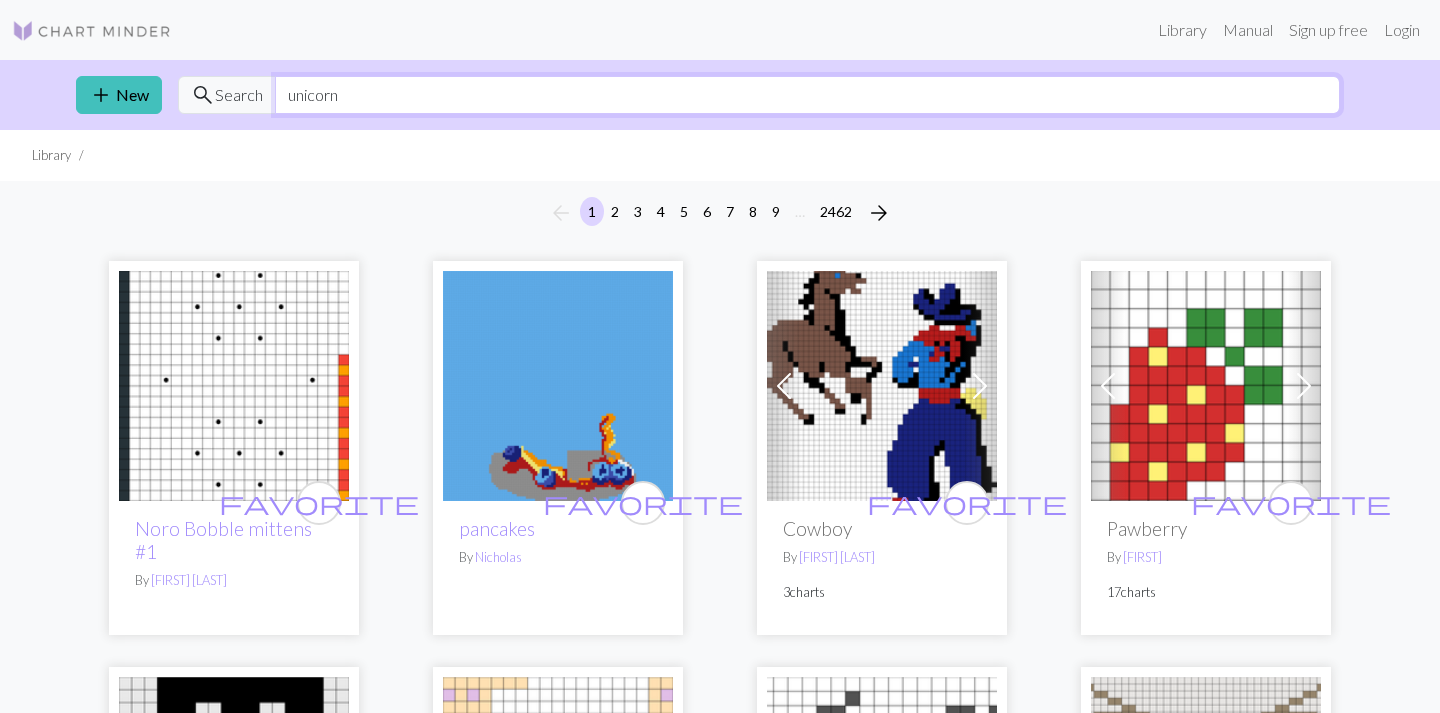 type on "unicorn" 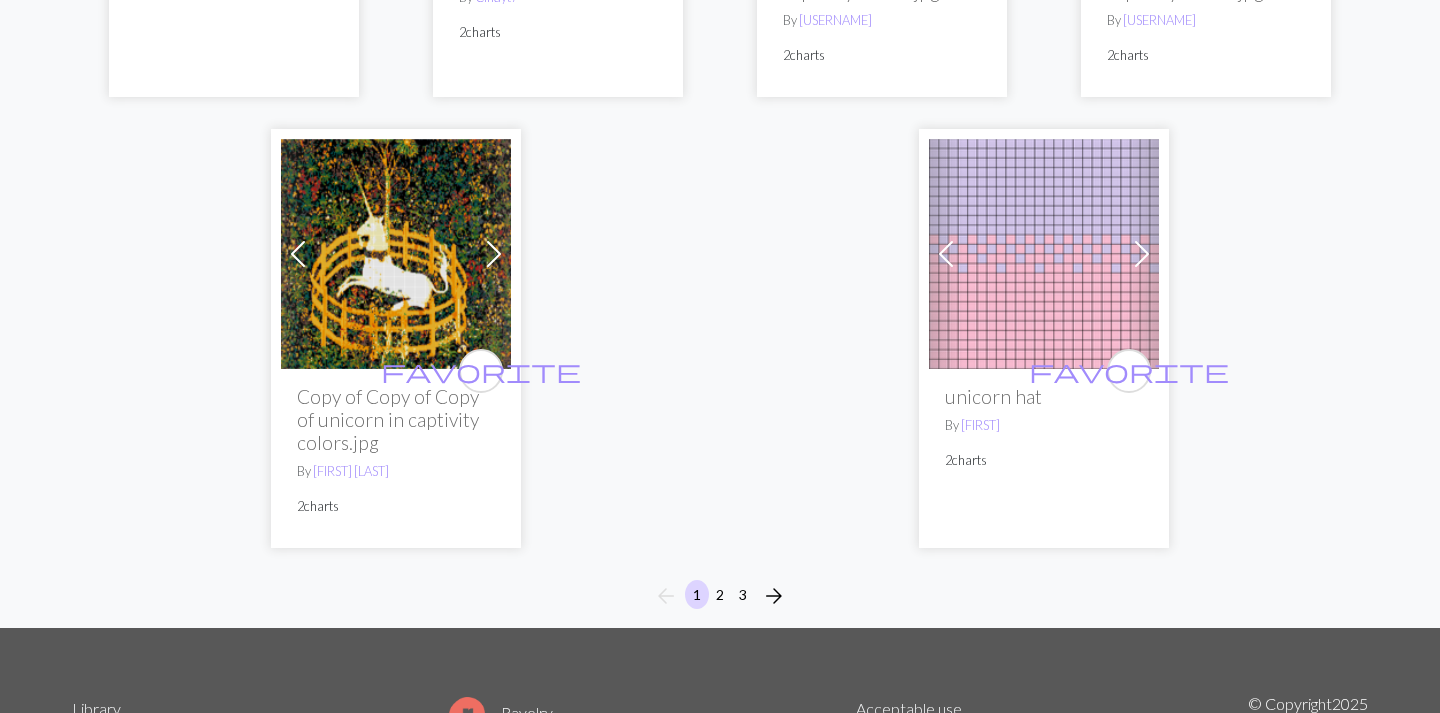 scroll, scrollTop: 5335, scrollLeft: 0, axis: vertical 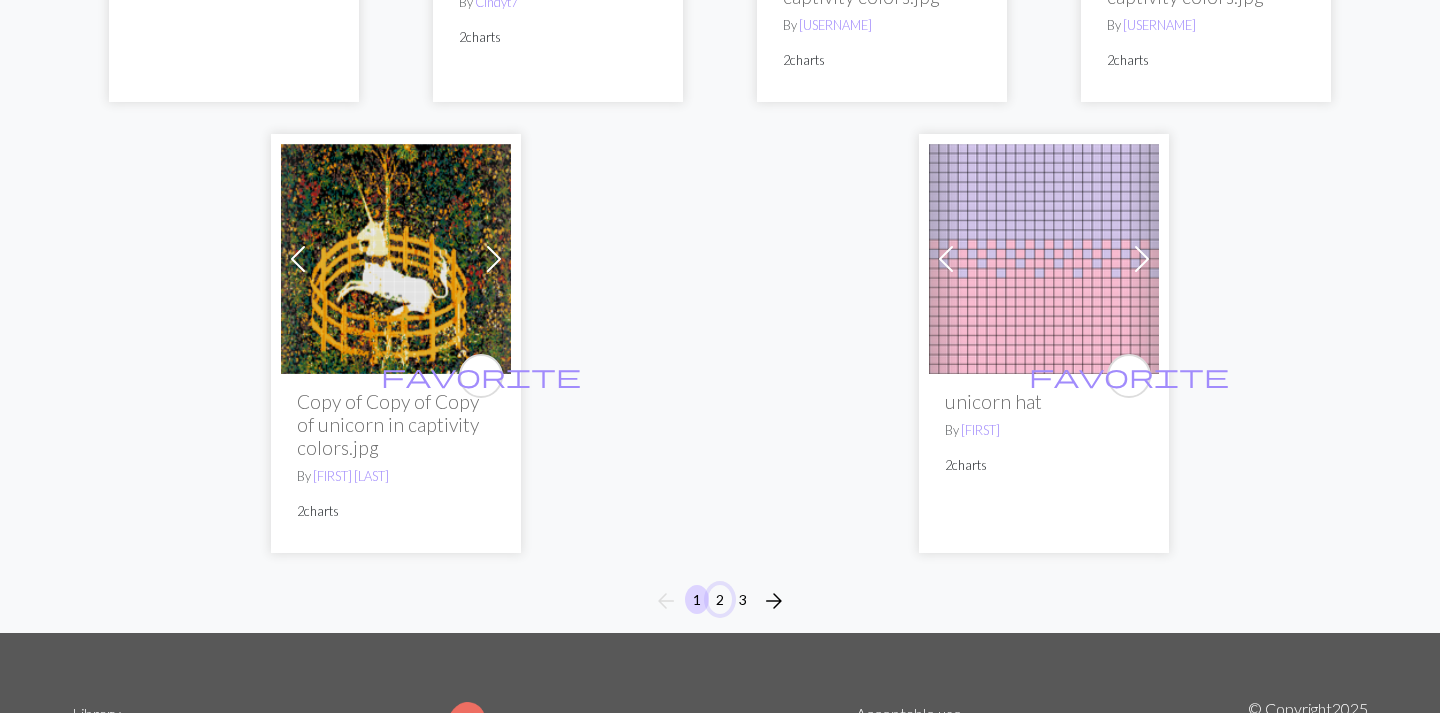 click on "2" at bounding box center (720, 599) 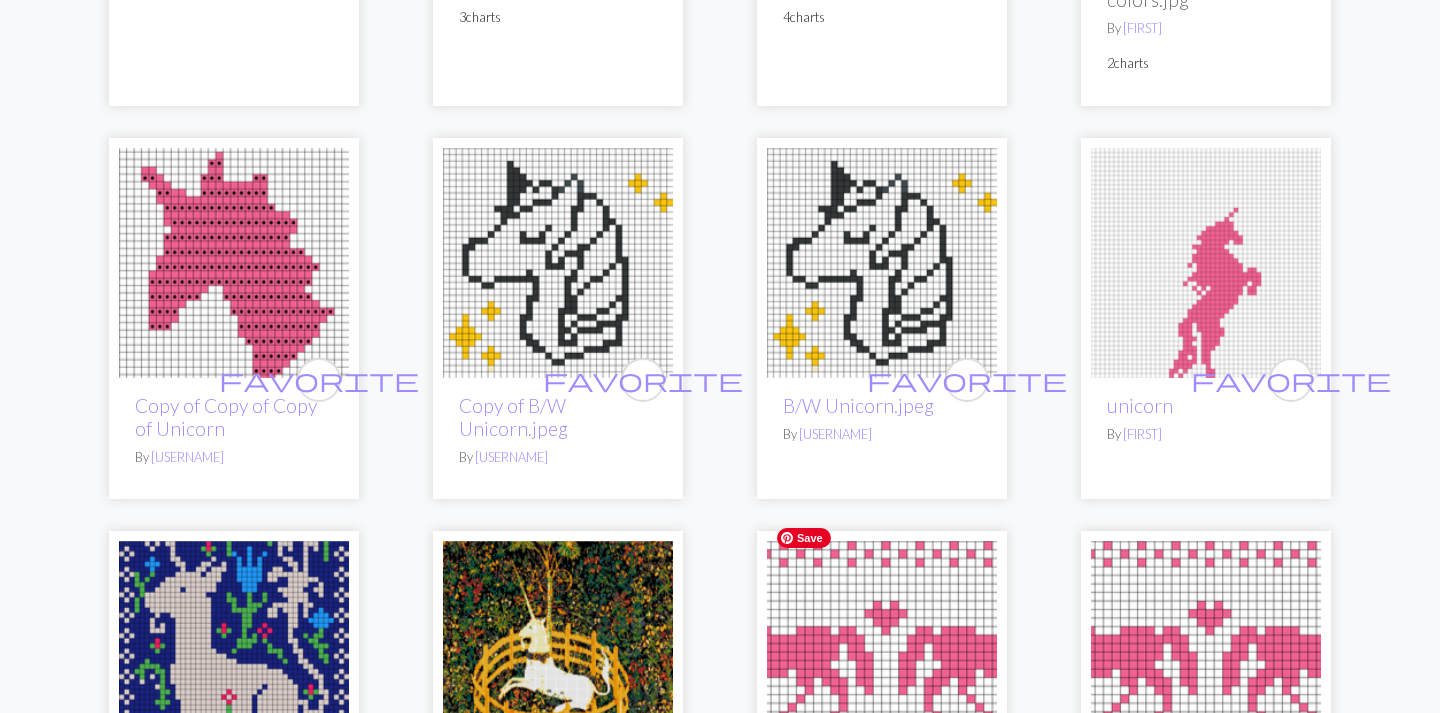 scroll, scrollTop: 0, scrollLeft: 0, axis: both 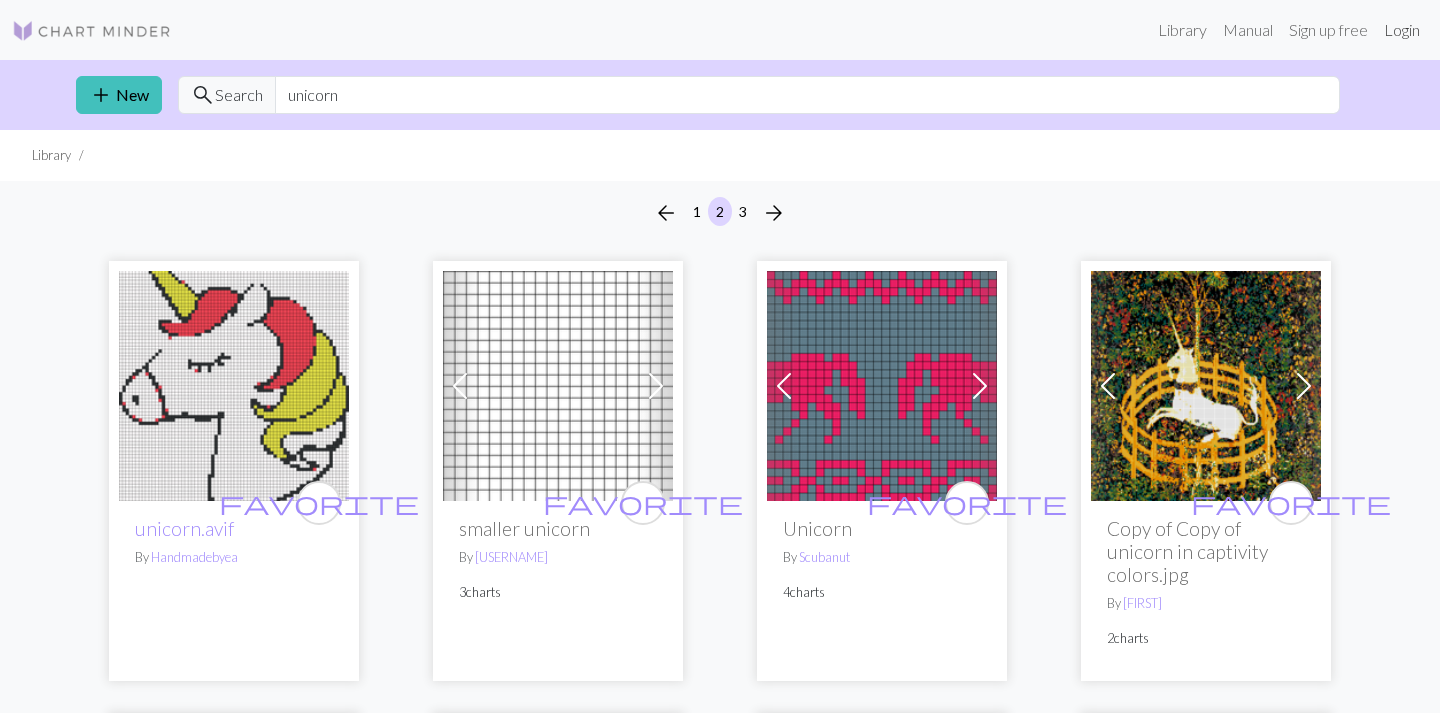 click on "Login" at bounding box center [1402, 30] 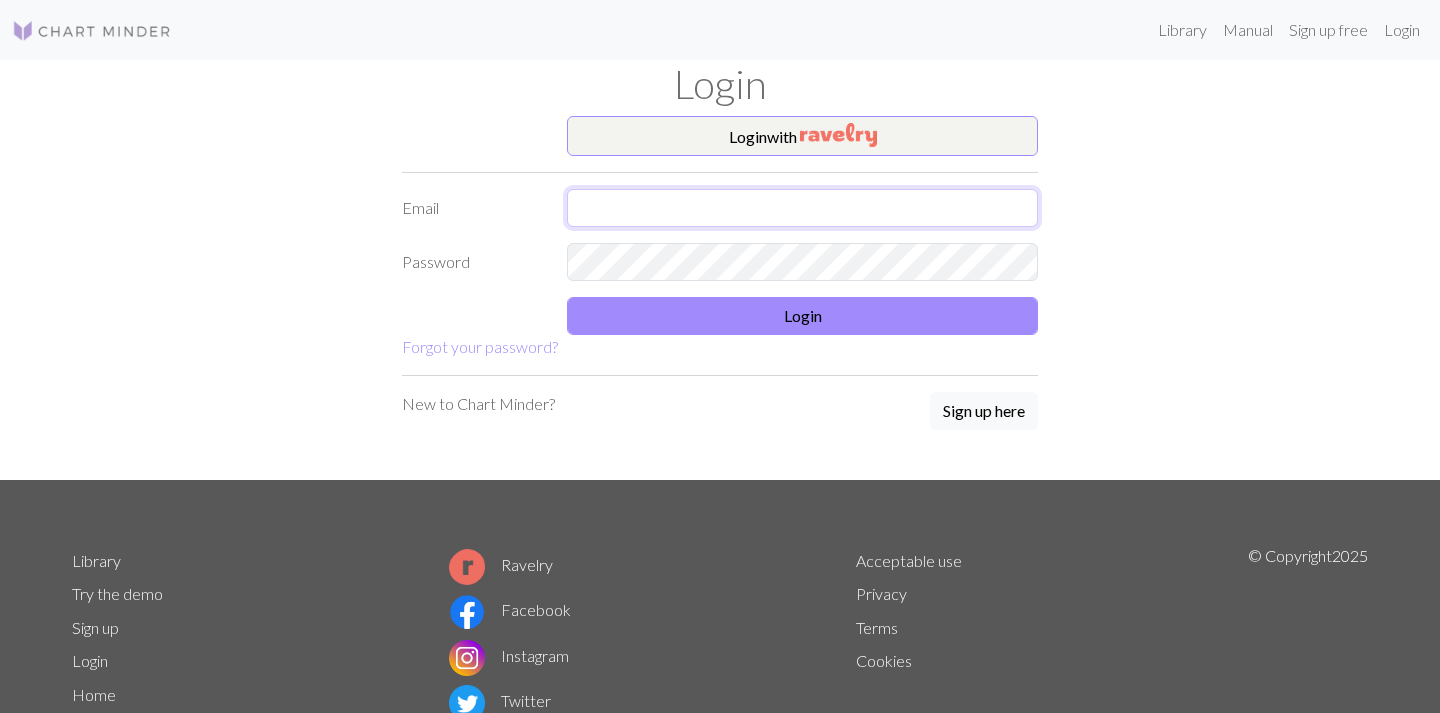 click at bounding box center [802, 208] 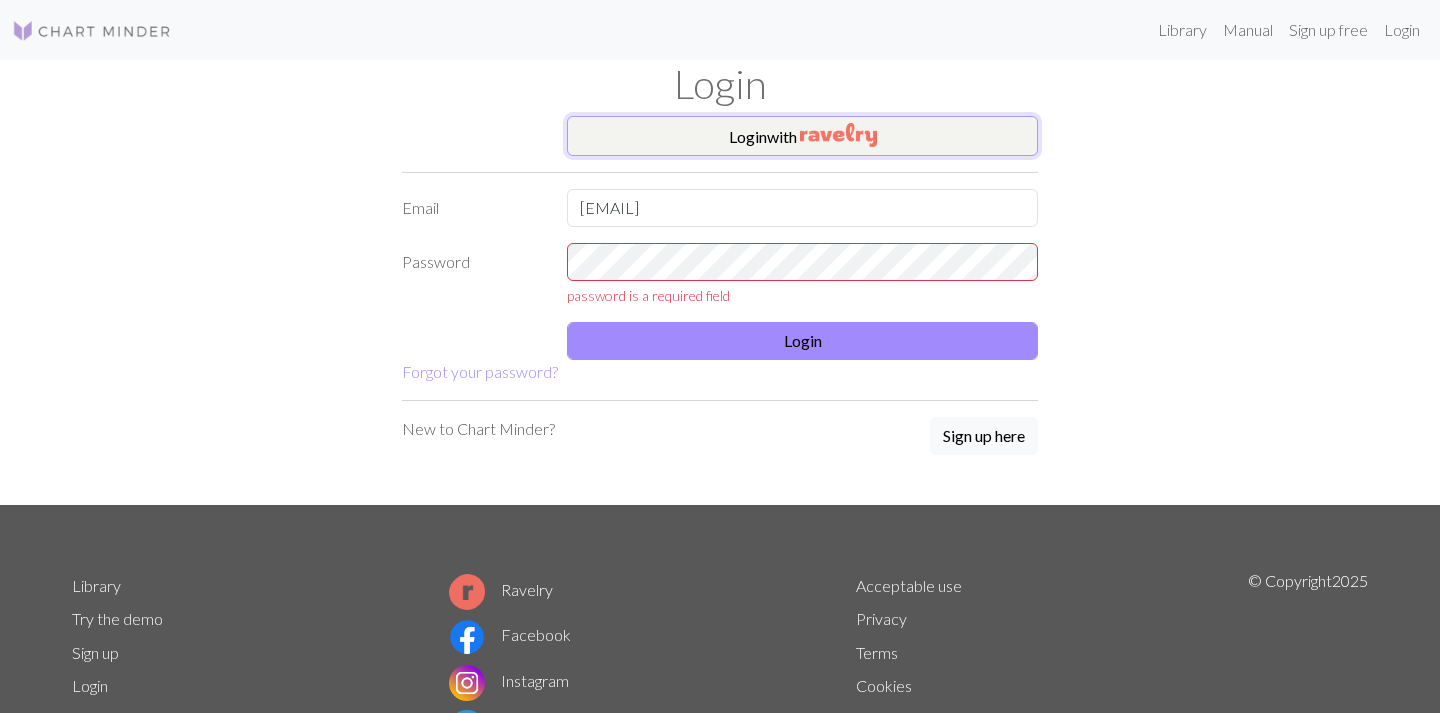 click on "Login  with" at bounding box center [802, 136] 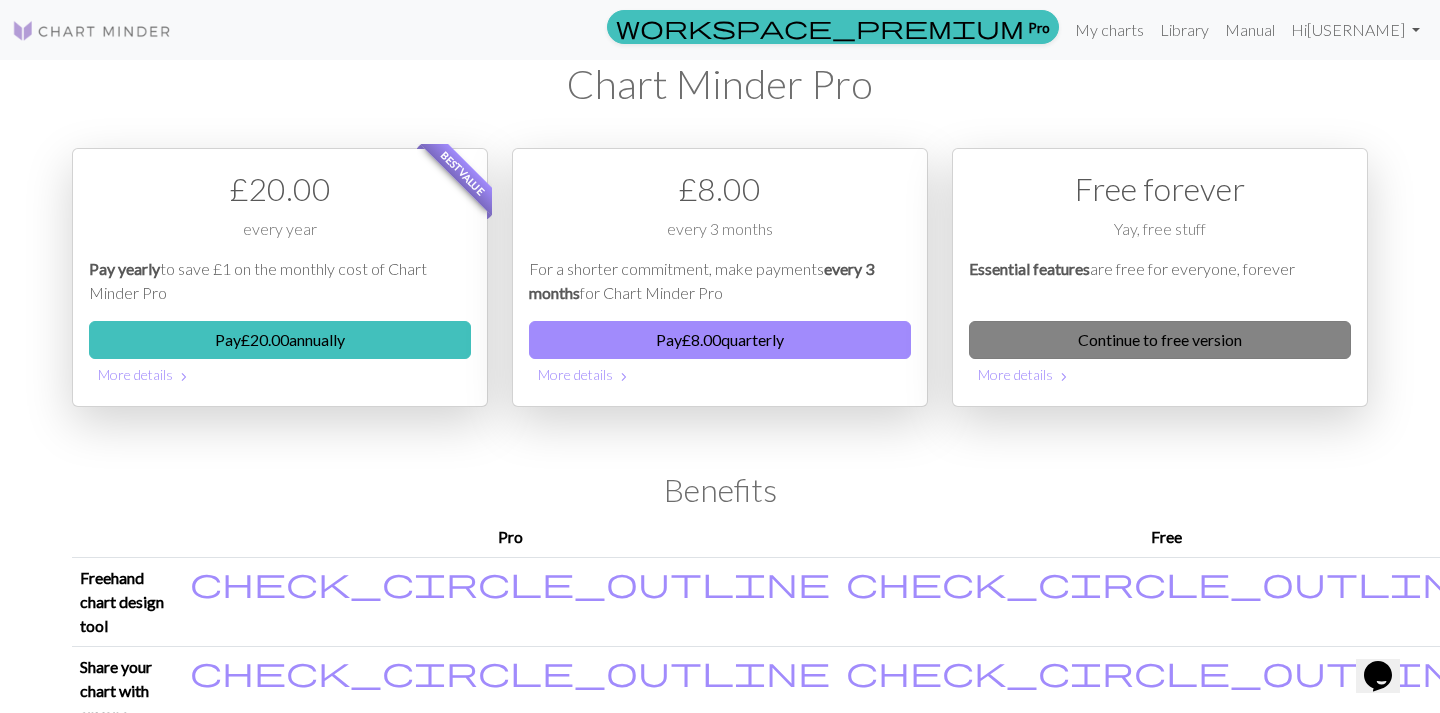 click on "Continue to free version" at bounding box center [1160, 340] 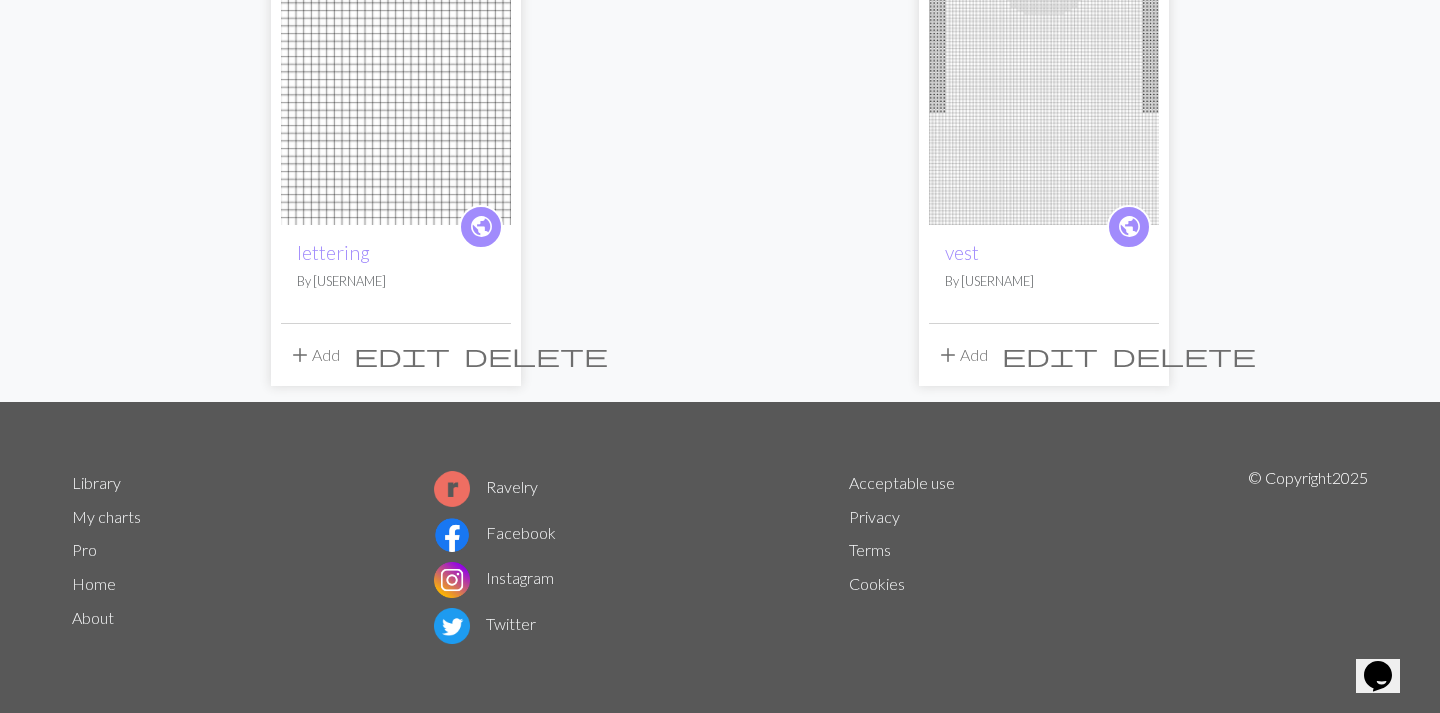 scroll, scrollTop: 0, scrollLeft: 0, axis: both 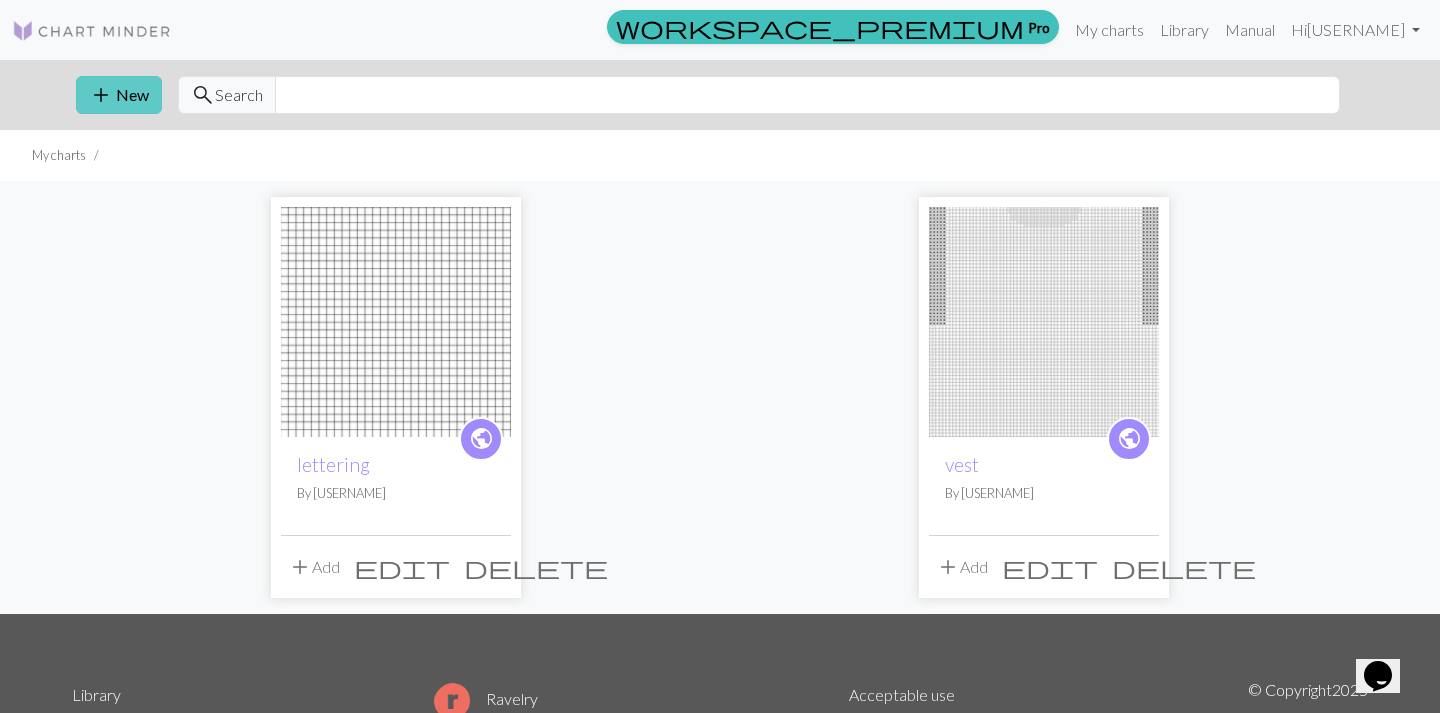 click on "add   New" at bounding box center (119, 95) 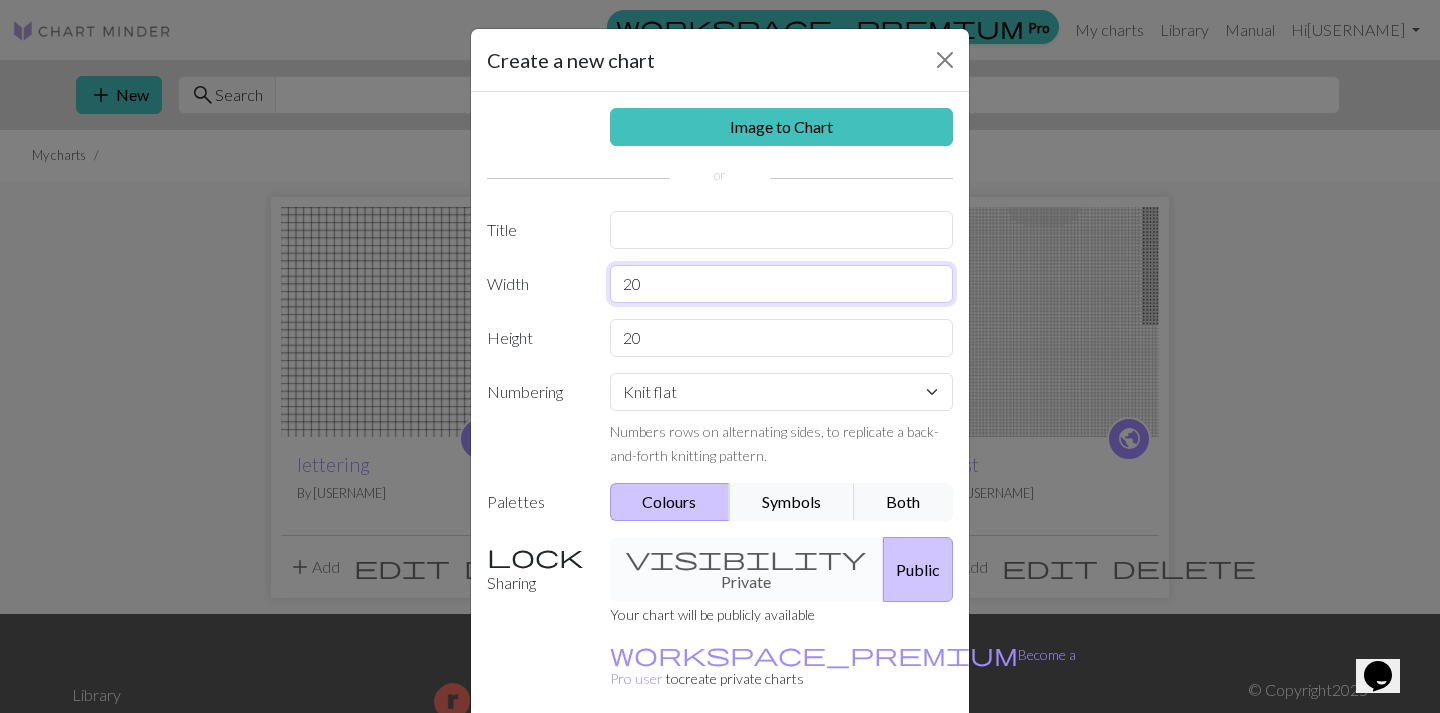 drag, startPoint x: 659, startPoint y: 278, endPoint x: 565, endPoint y: 278, distance: 94 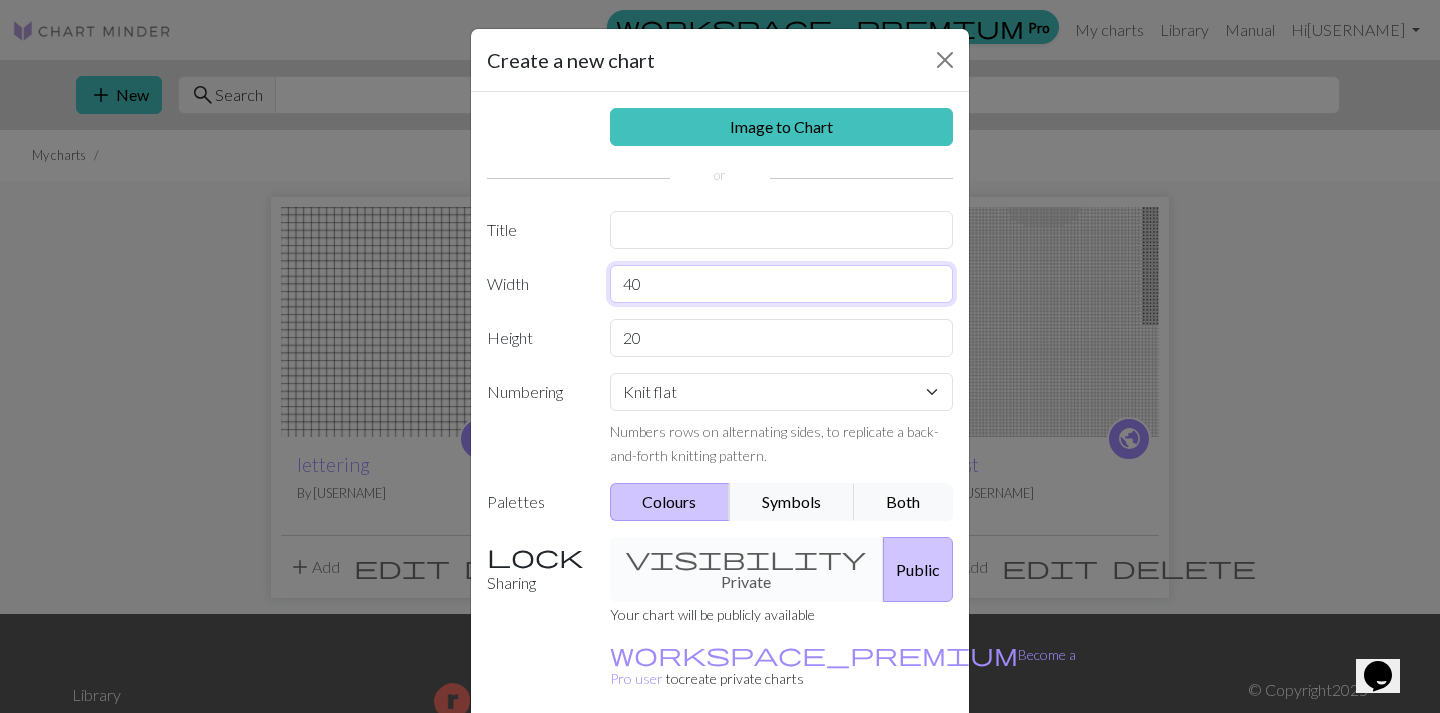 type on "40" 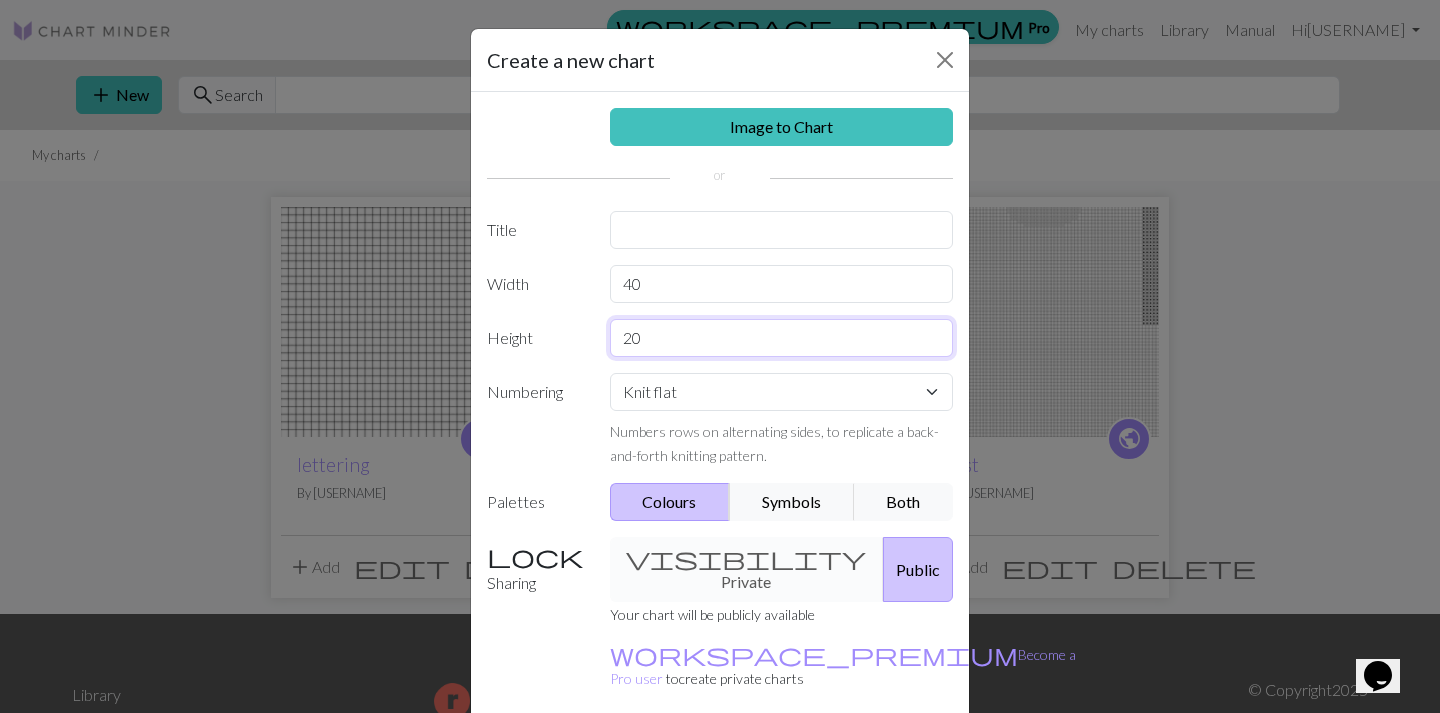 drag, startPoint x: 665, startPoint y: 346, endPoint x: 572, endPoint y: 346, distance: 93 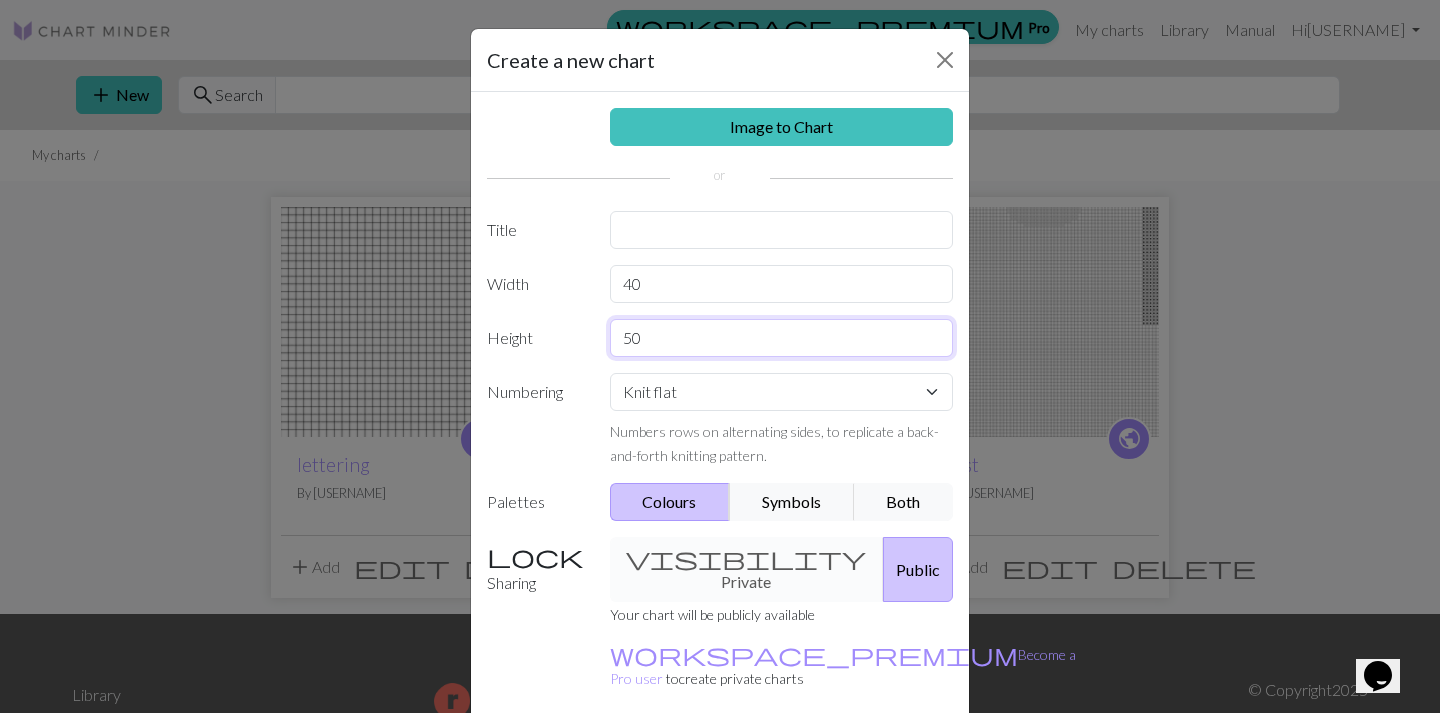 drag, startPoint x: 656, startPoint y: 337, endPoint x: 680, endPoint y: 352, distance: 28.301943 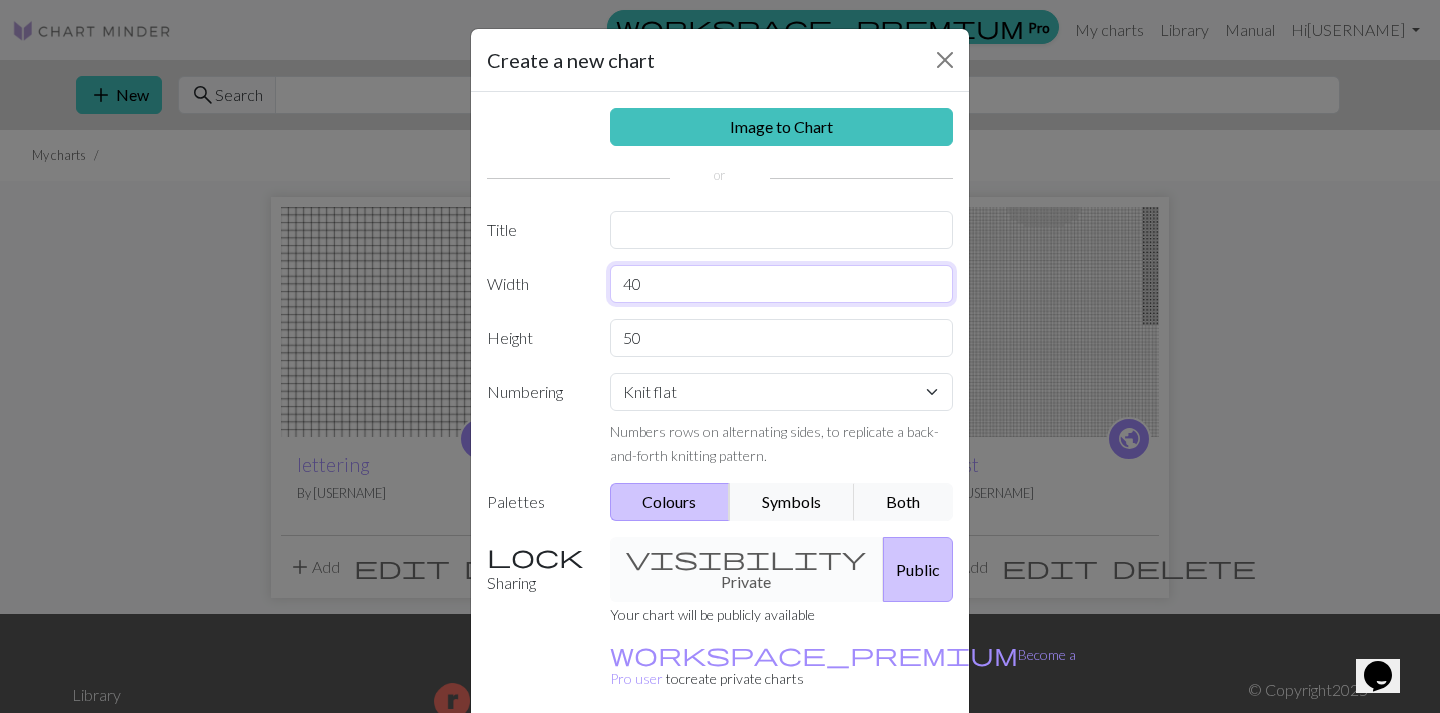 click on "40" at bounding box center [782, 284] 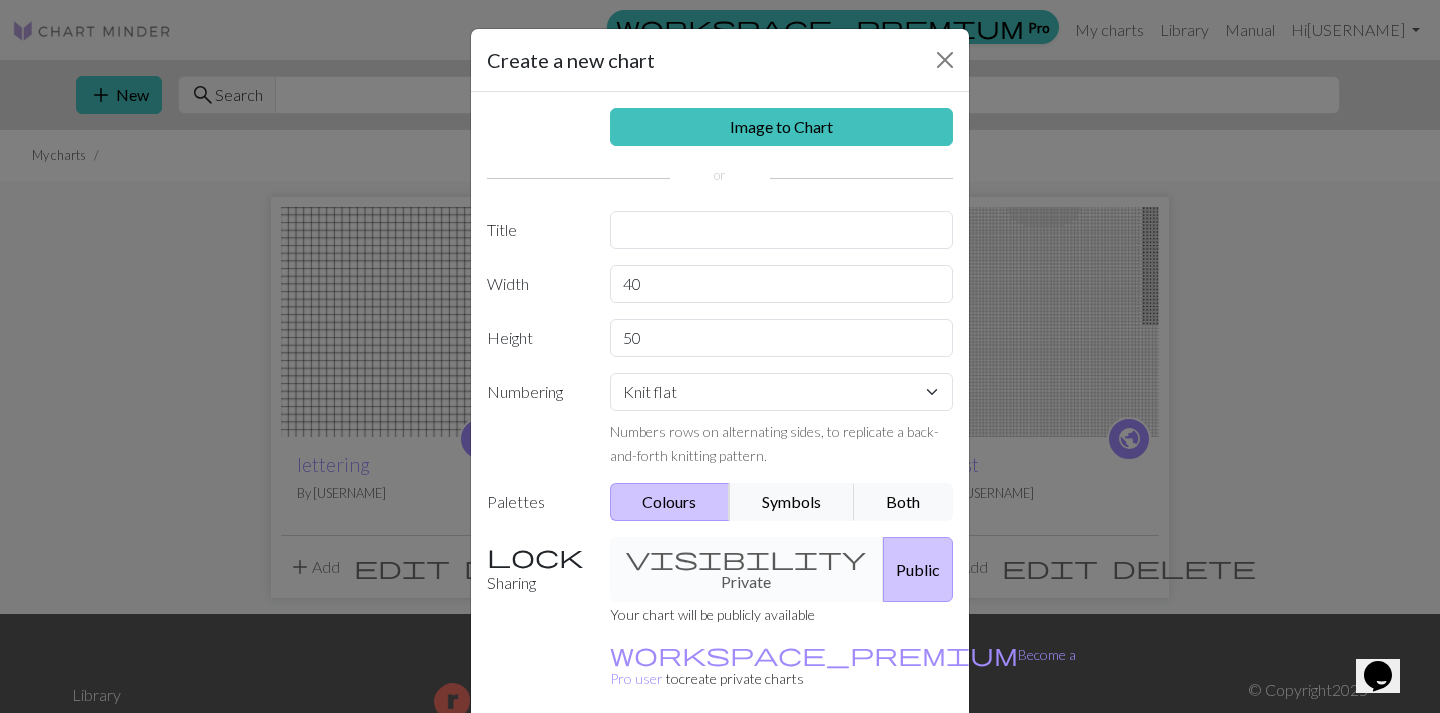 click on "visibility  Private Public" at bounding box center (782, 569) 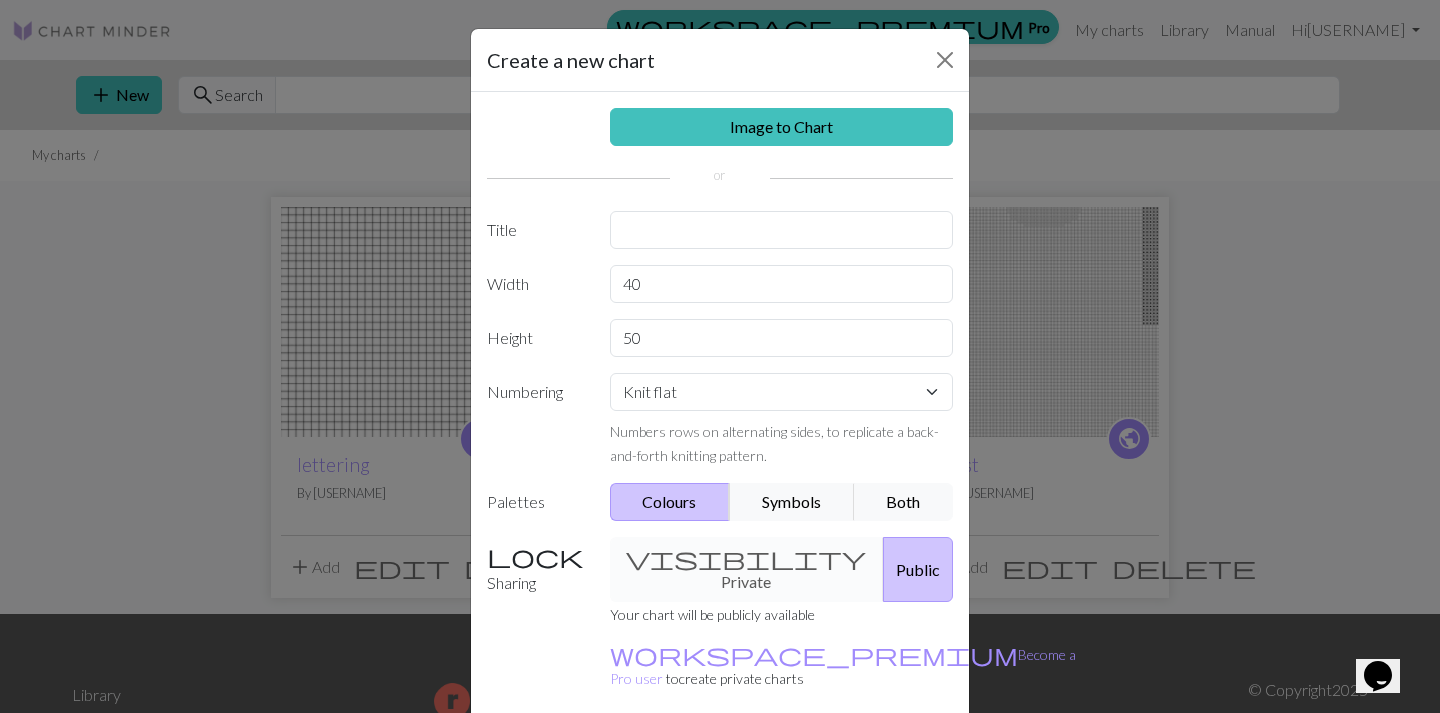 click on "Public" at bounding box center [918, 569] 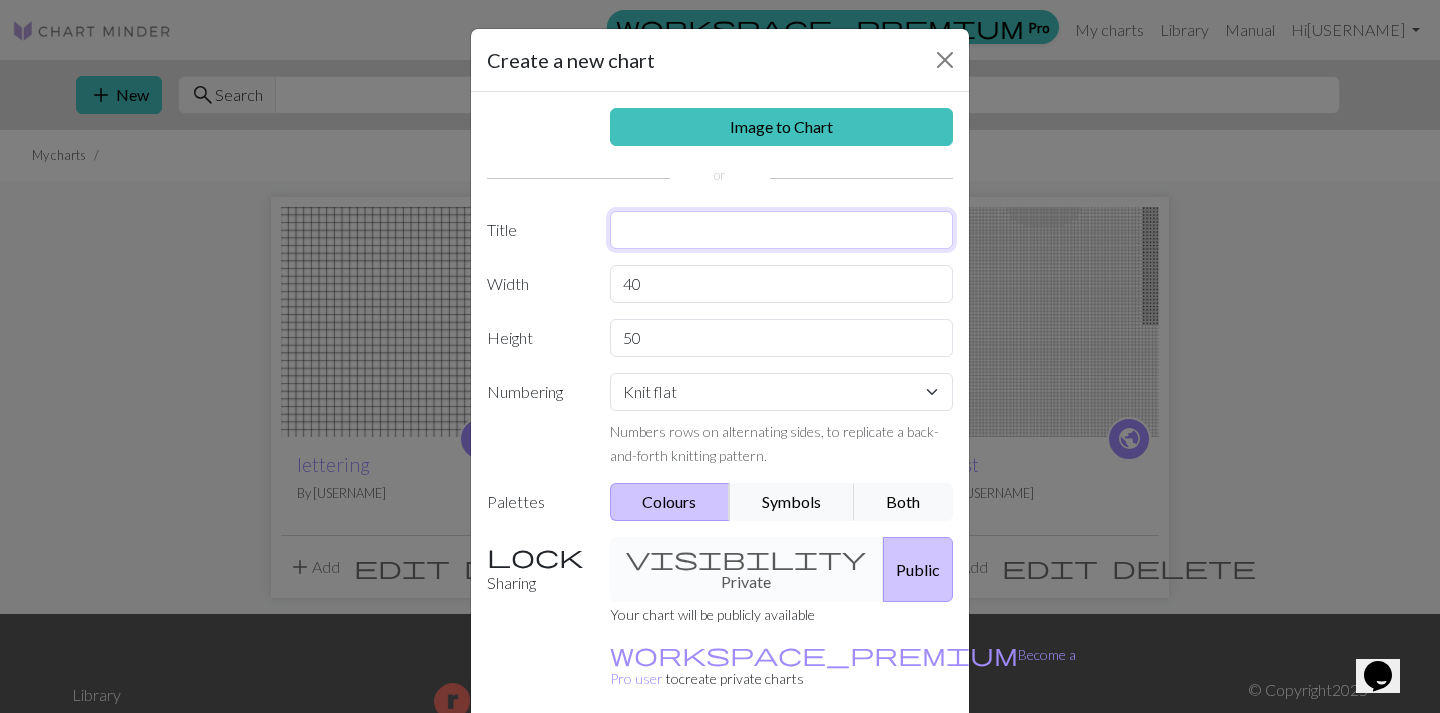 click at bounding box center (782, 230) 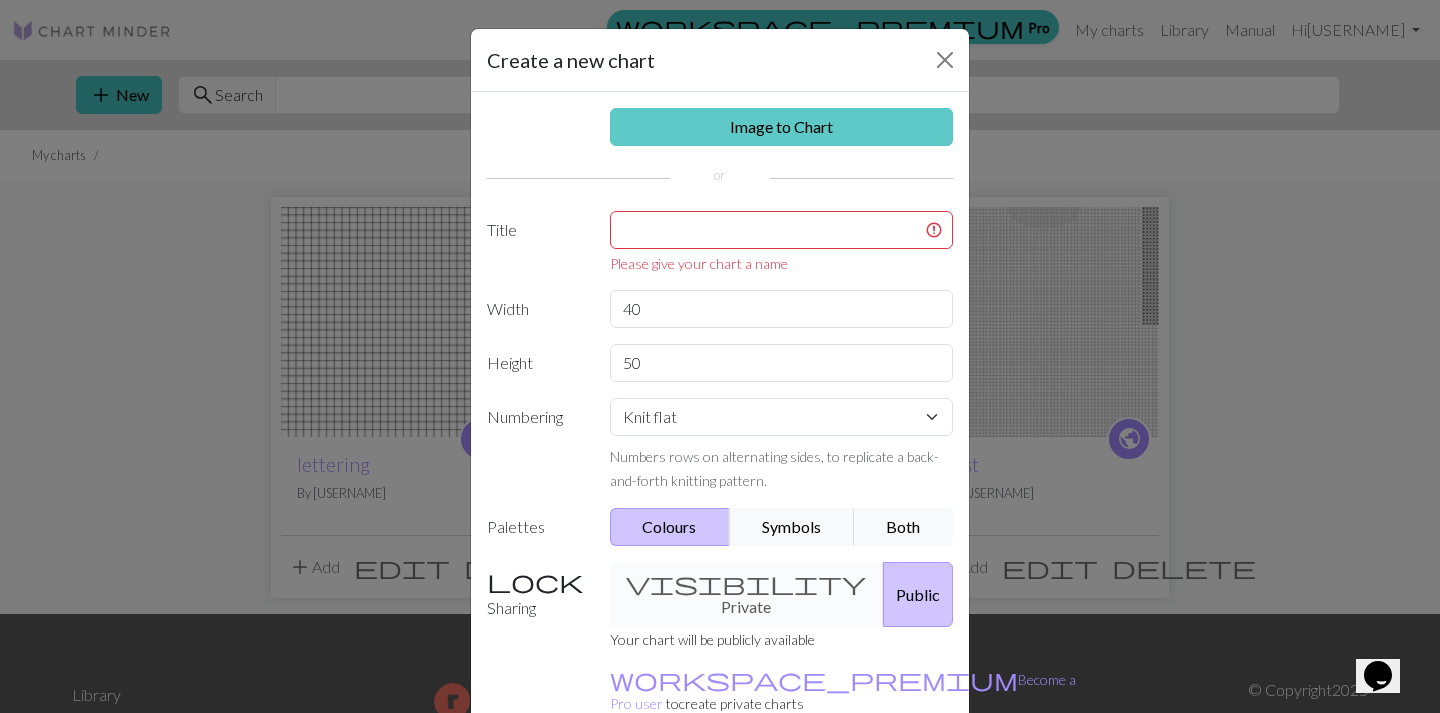 click on "Image to Chart" at bounding box center (782, 127) 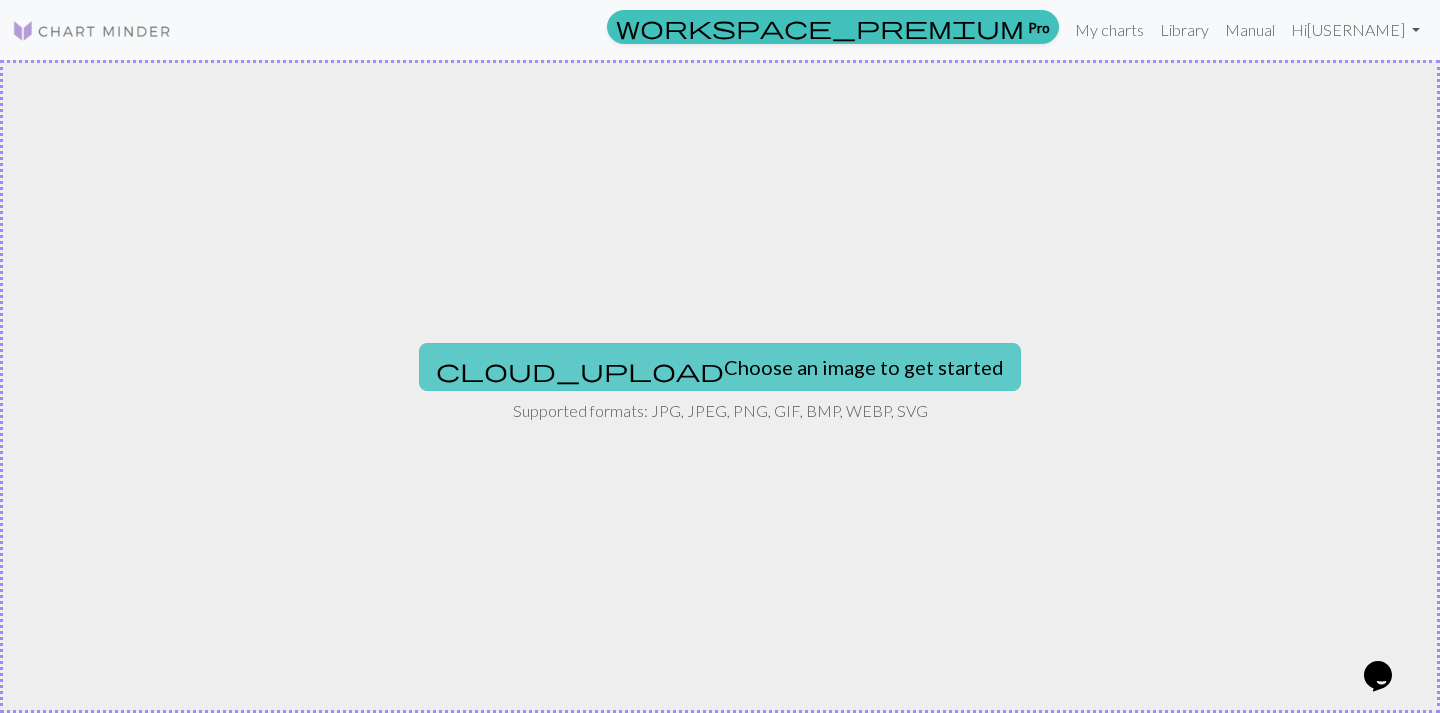 click on "cloud_upload  Choose an image to get started" at bounding box center (720, 367) 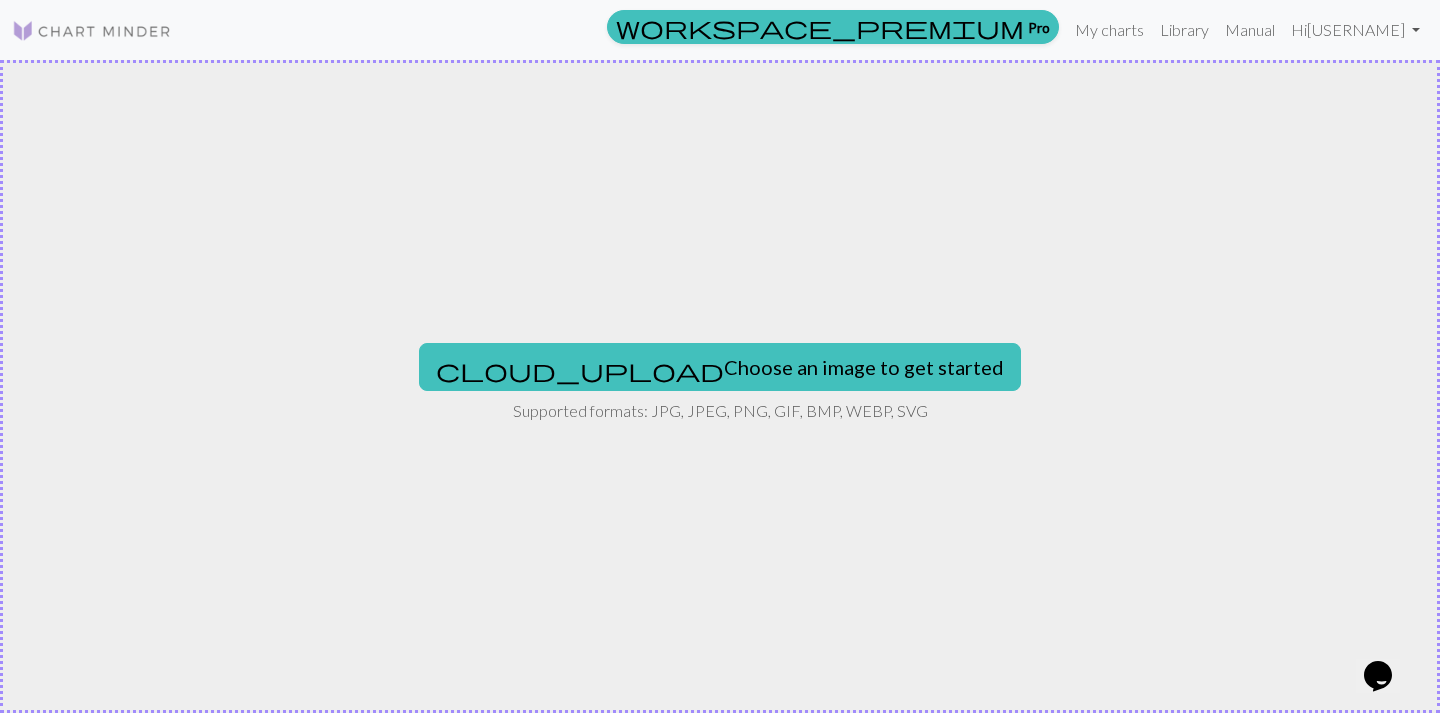 type on "[FILEPATH]" 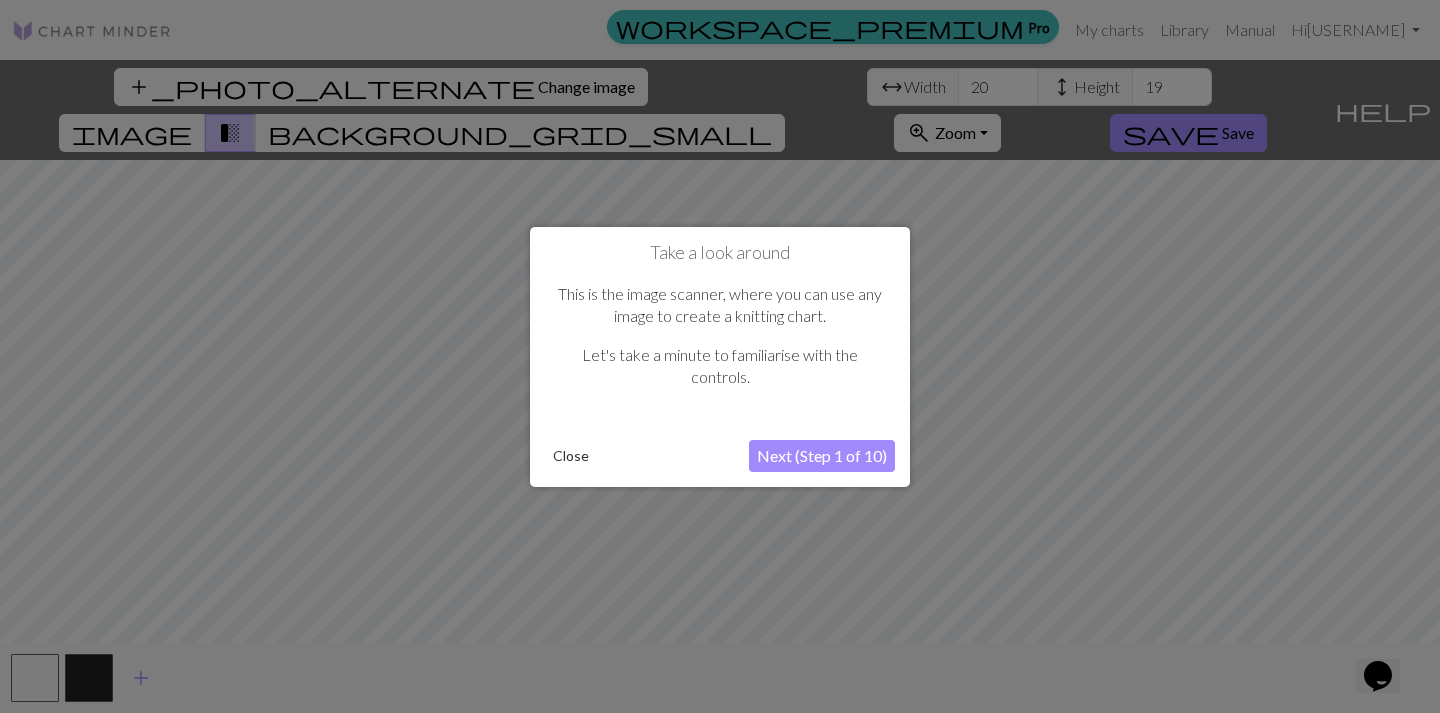 click on "Next (Step 1 of 10)" at bounding box center (822, 456) 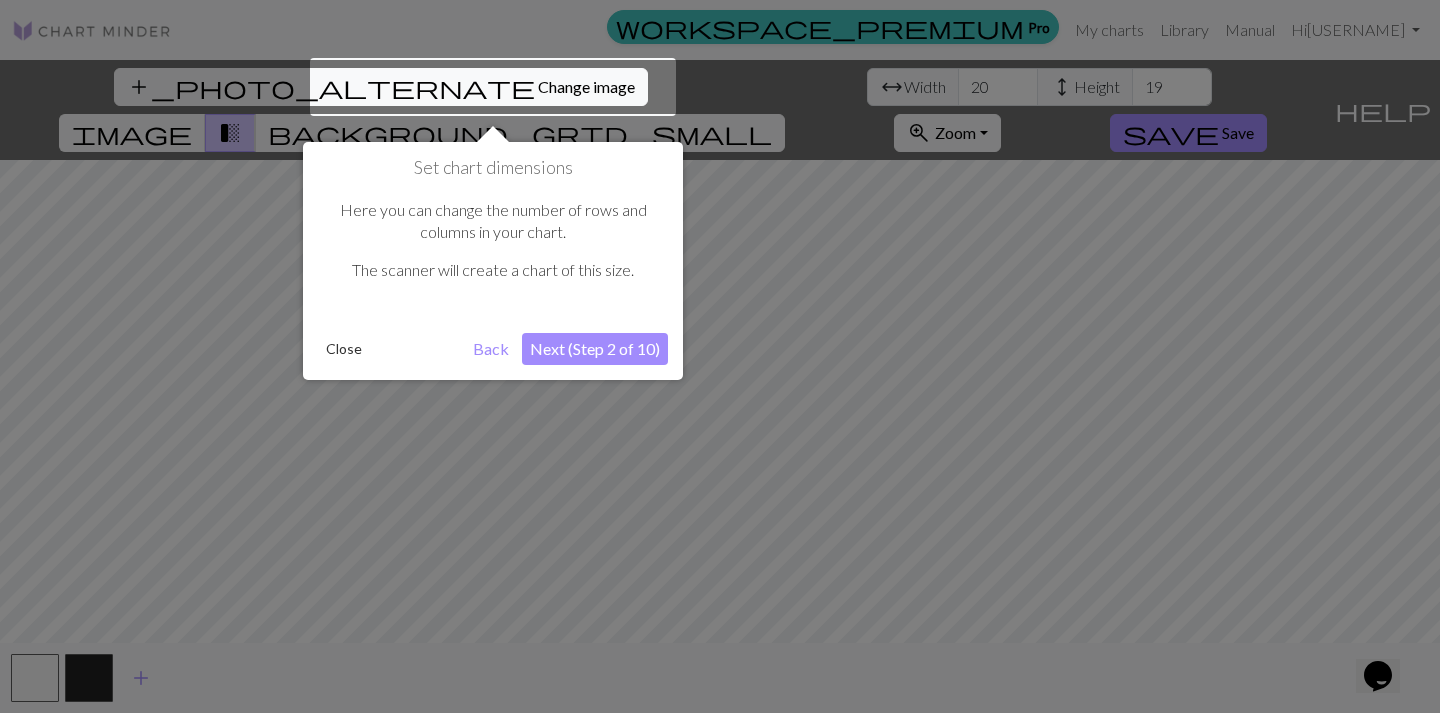 click at bounding box center (493, 87) 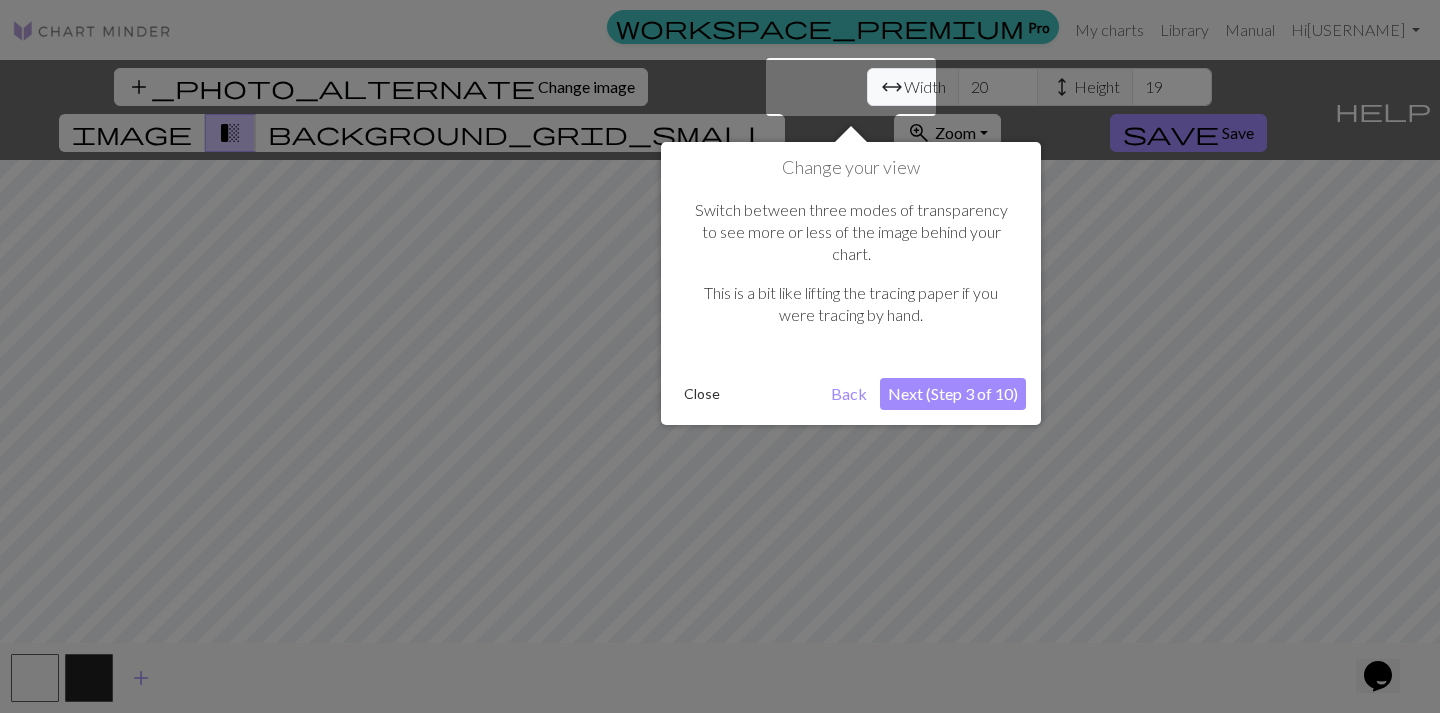 click on "Next (Step 3 of 10)" at bounding box center (953, 394) 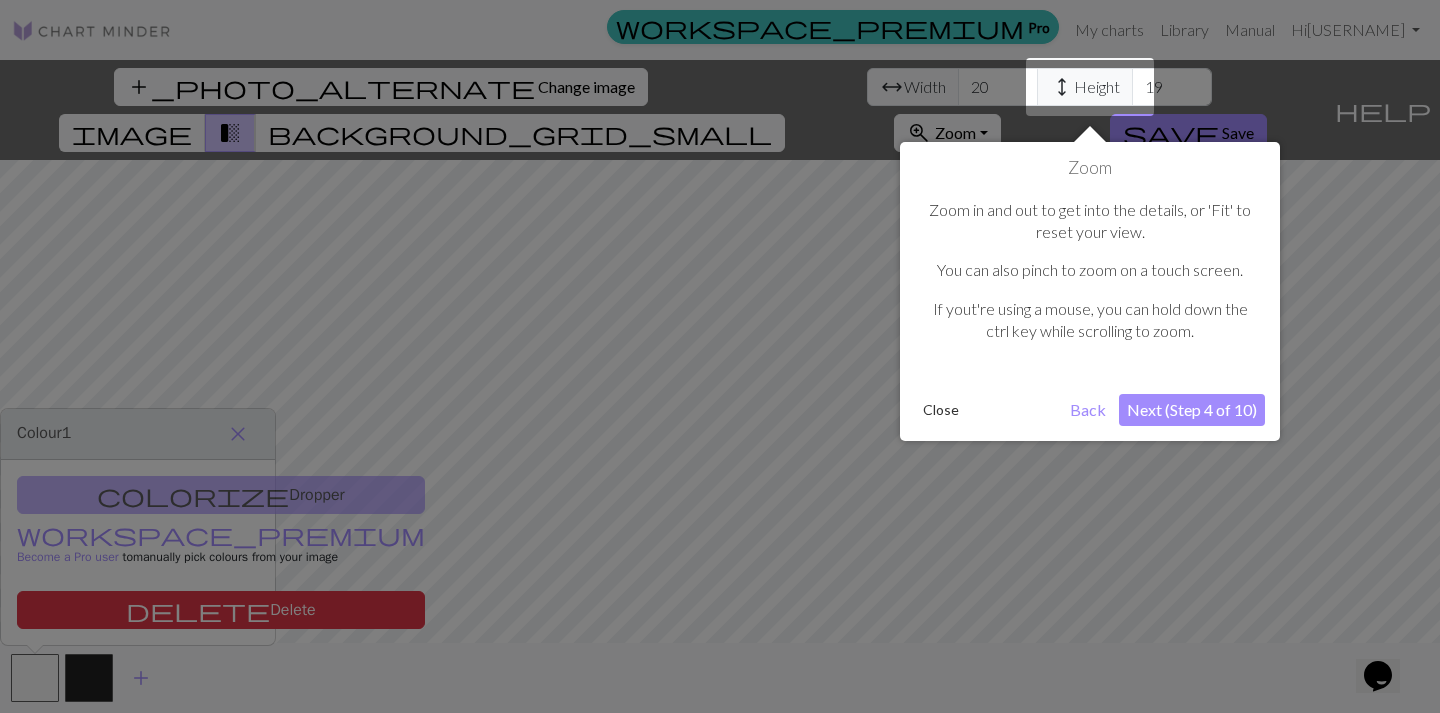 click on "Next (Step 4 of 10)" at bounding box center [1192, 410] 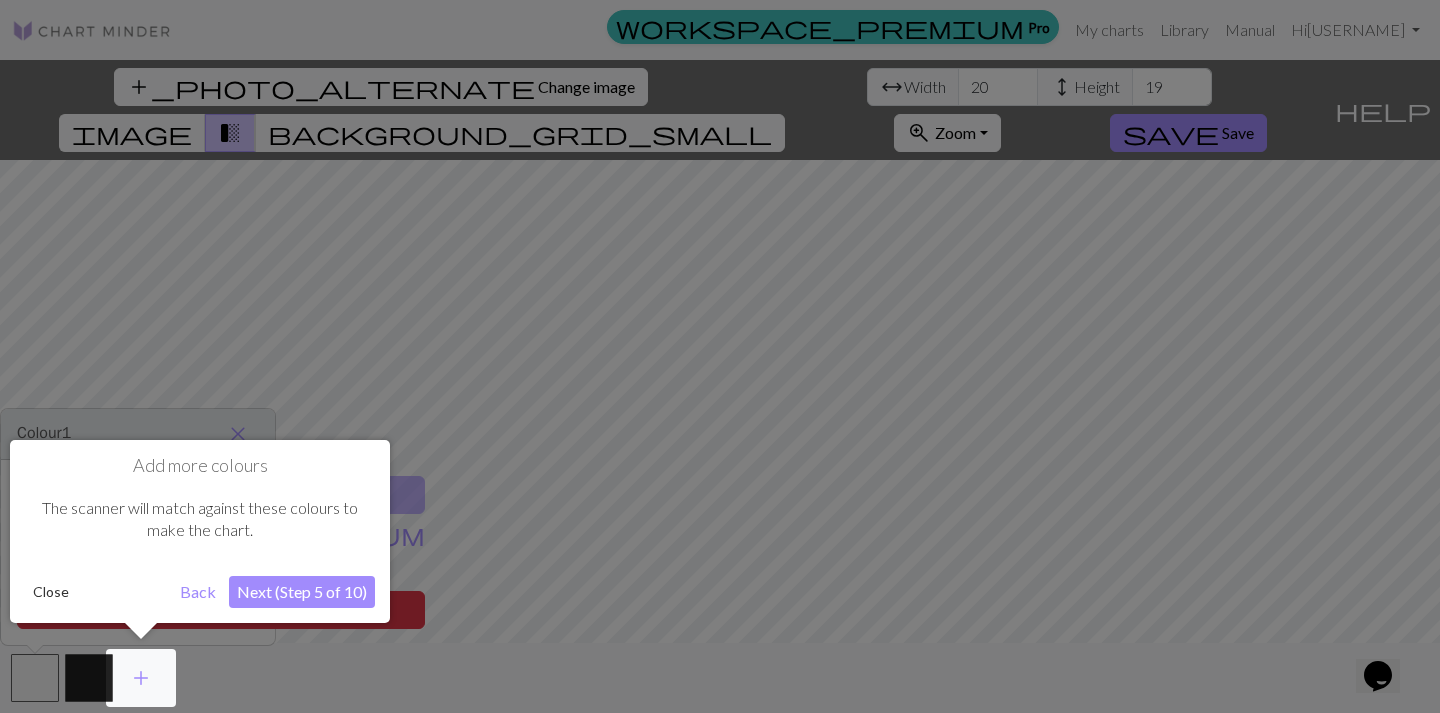 click on "Next (Step 5 of 10)" at bounding box center (302, 592) 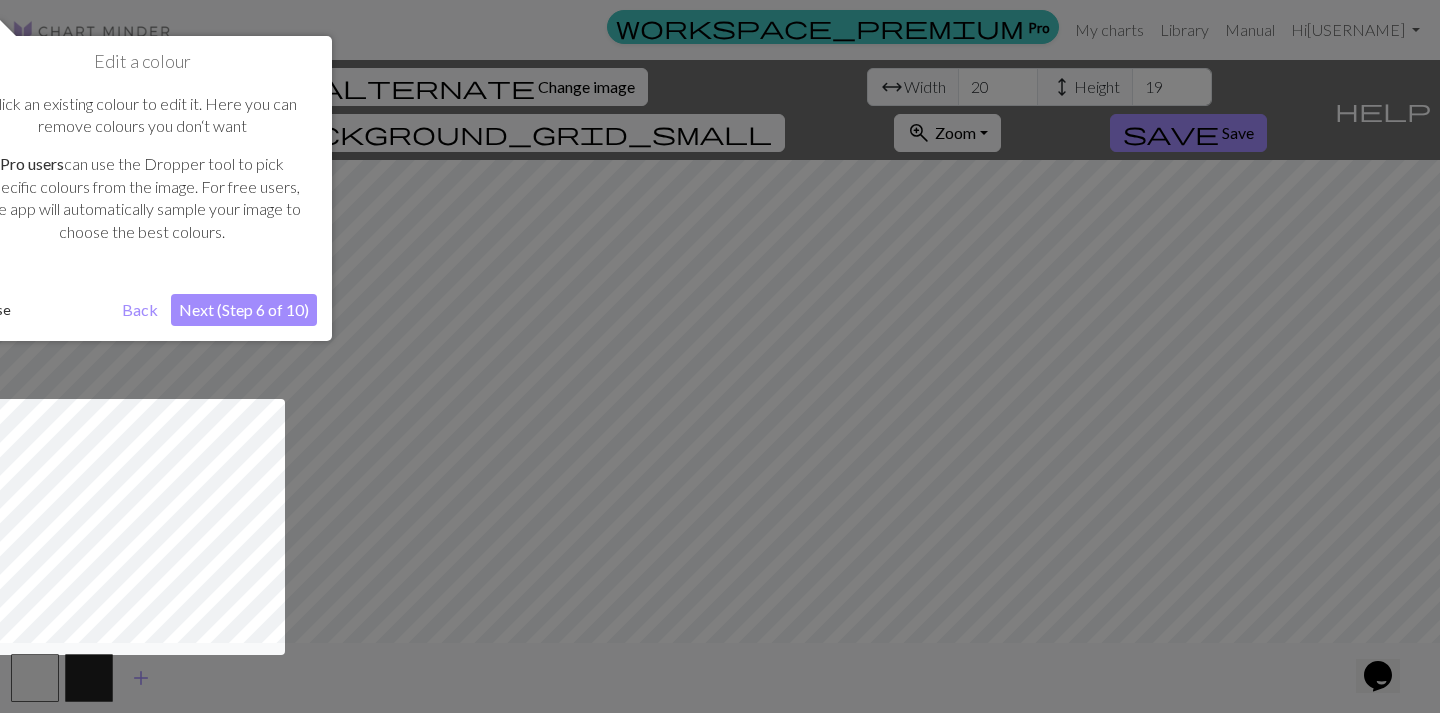 click on "Next (Step 6 of 10)" at bounding box center (244, 310) 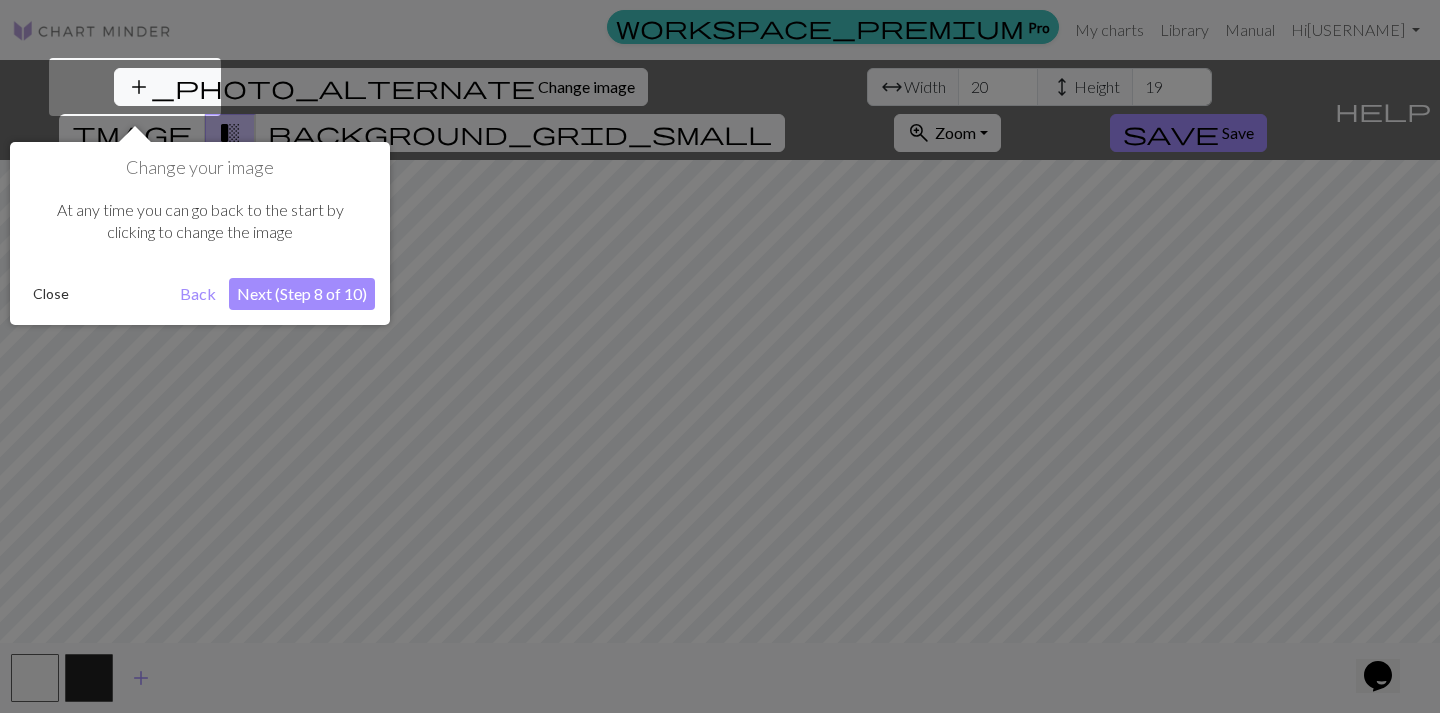 click on "Next (Step 8 of 10)" at bounding box center (302, 294) 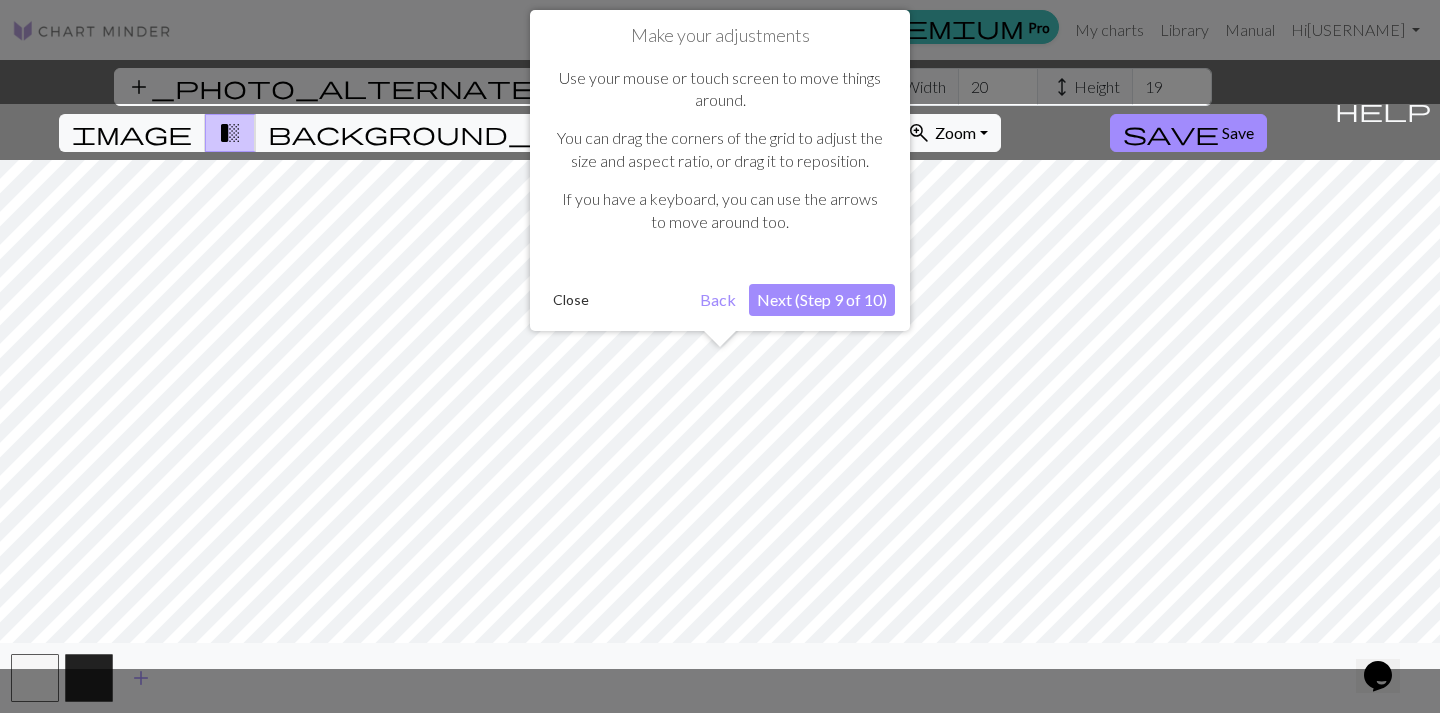 click on "Next (Step 9 of 10)" at bounding box center [822, 300] 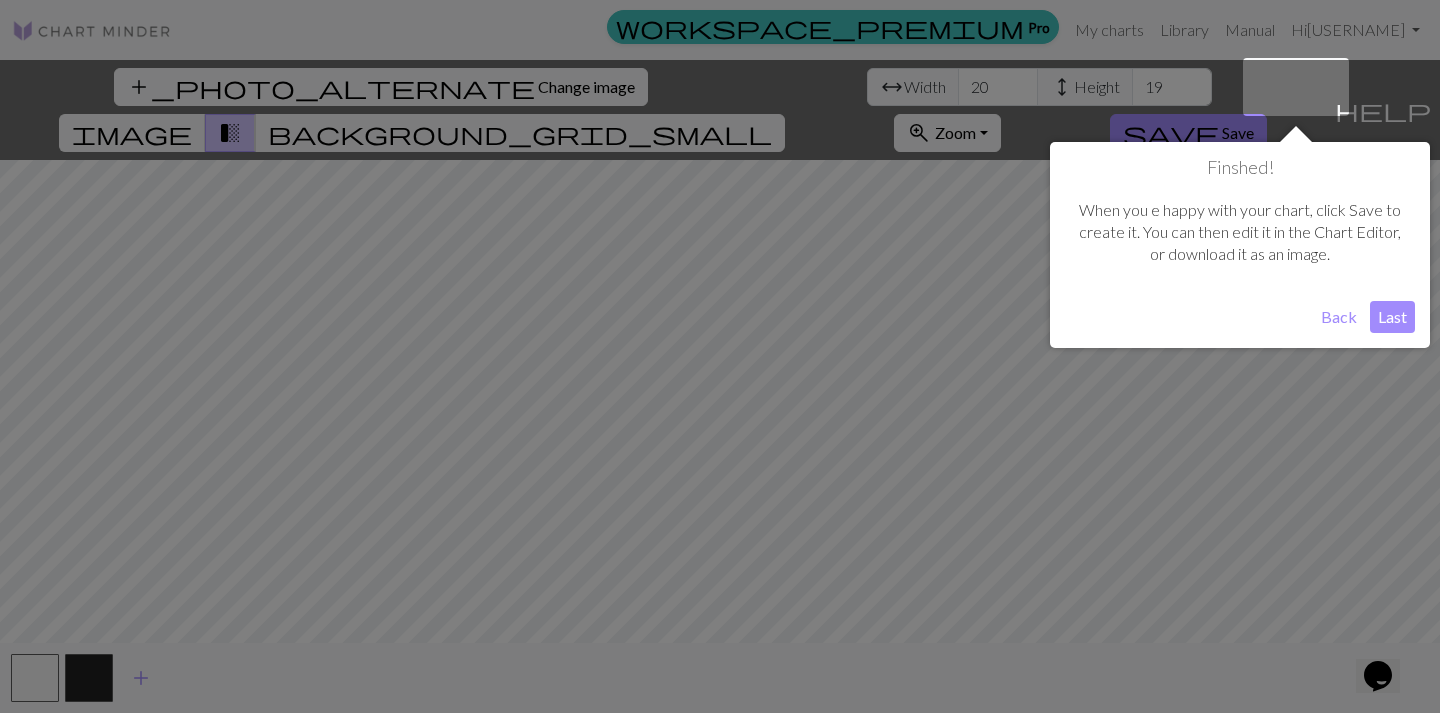 click on "Last" at bounding box center [1392, 317] 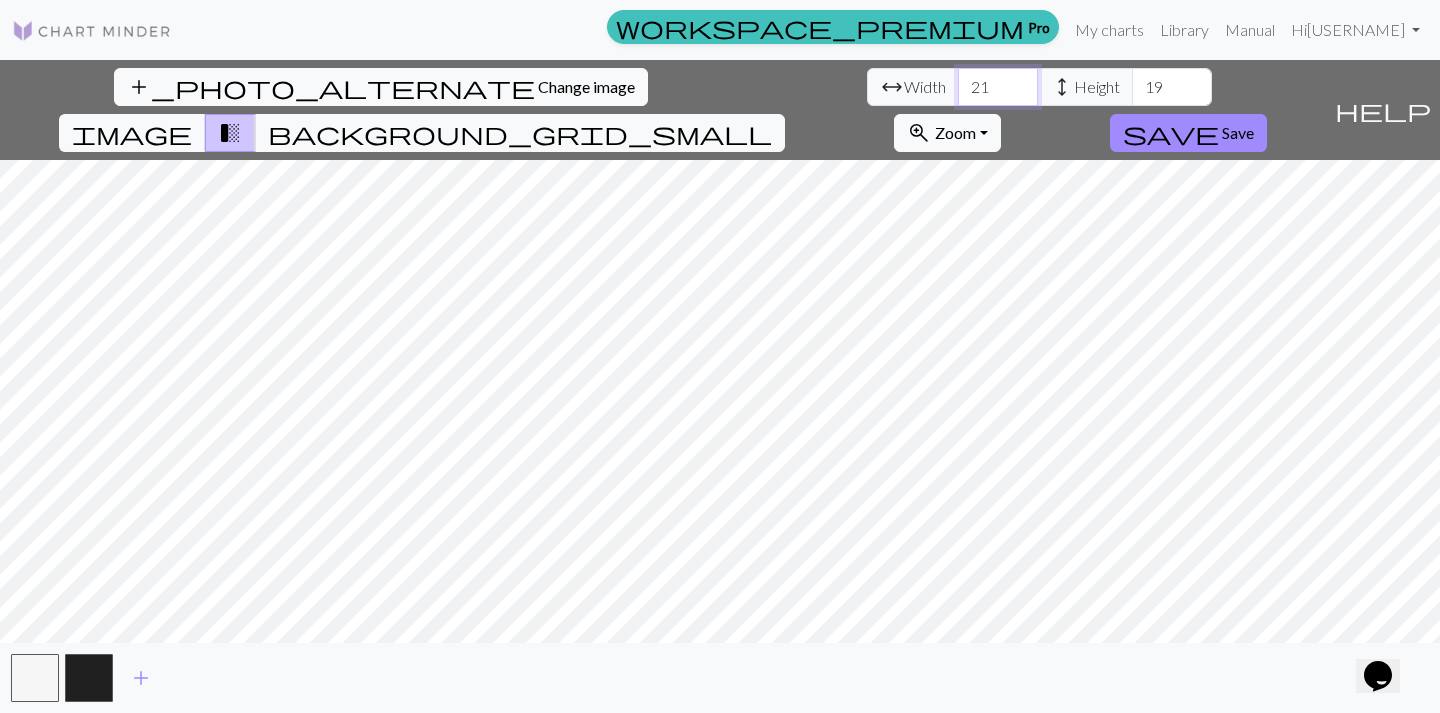 click on "21" at bounding box center [998, 87] 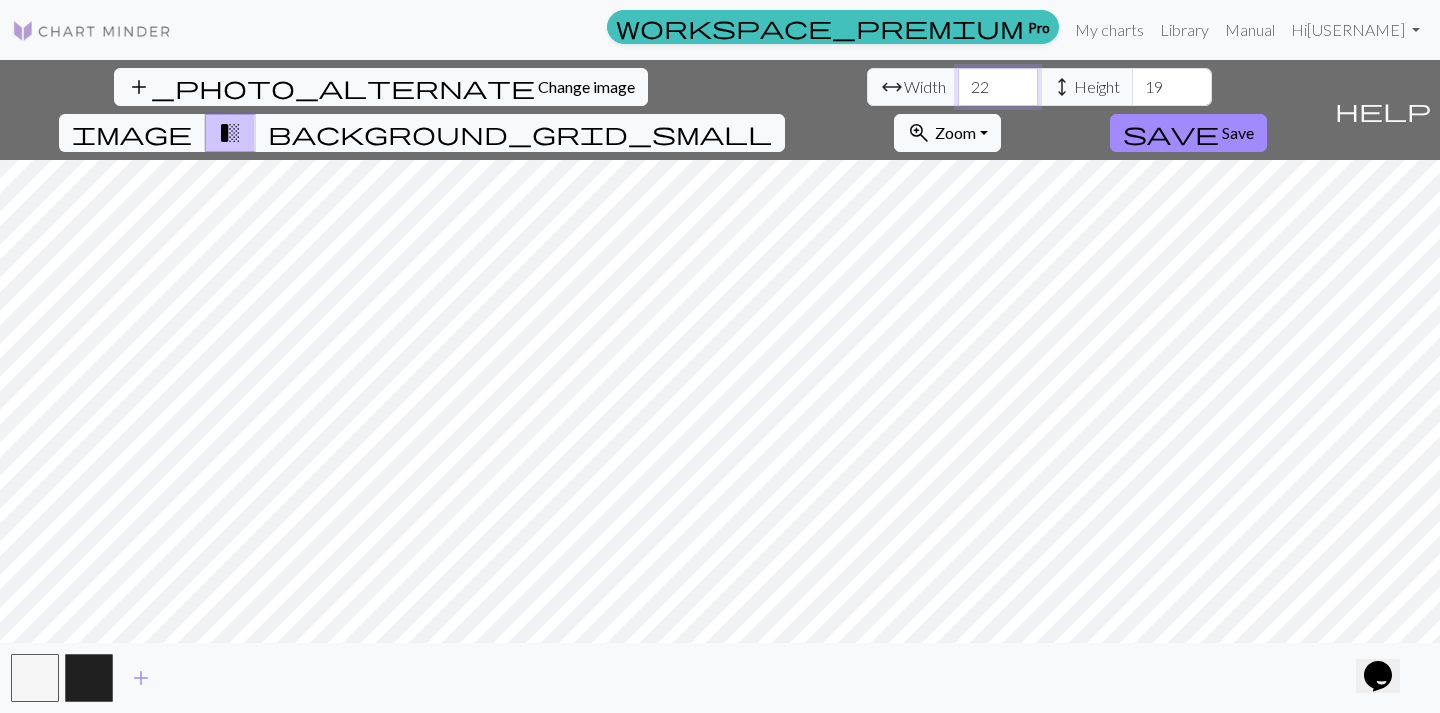 click on "22" at bounding box center (998, 87) 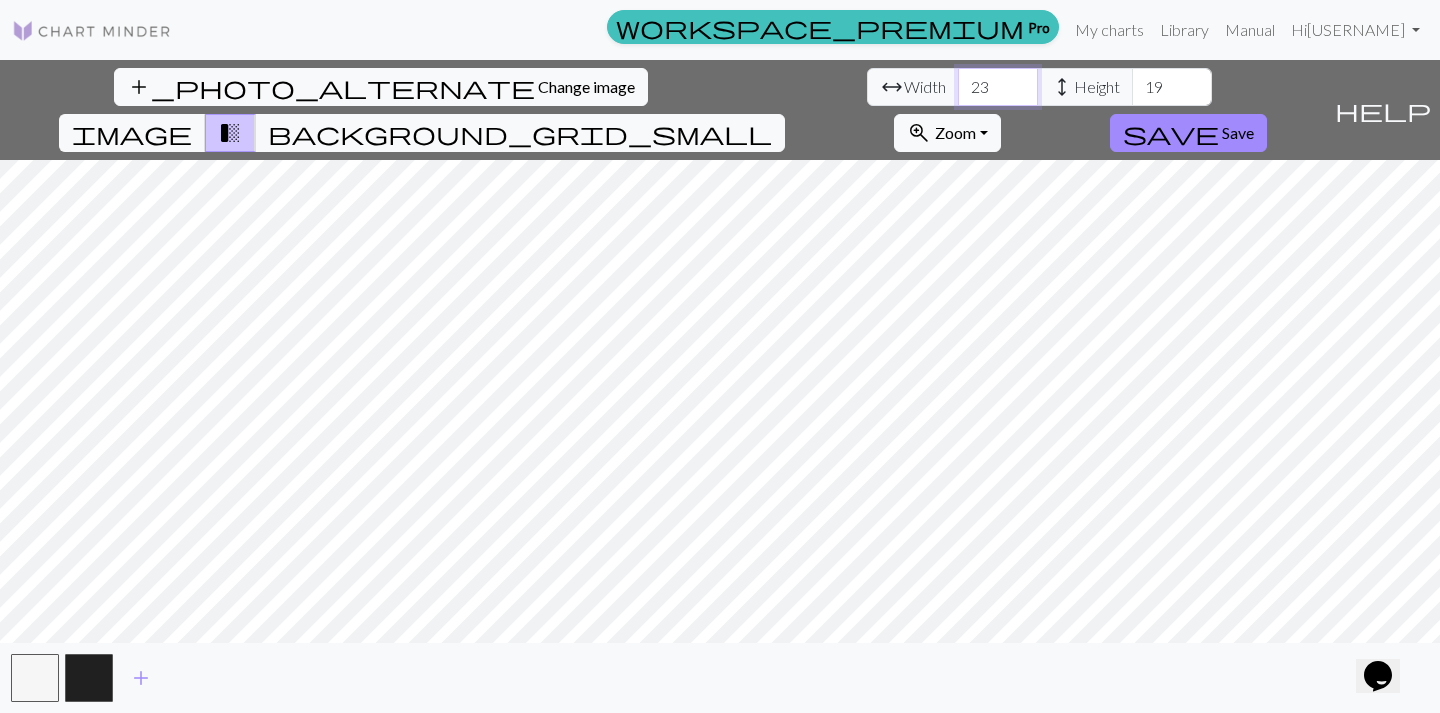 click on "23" at bounding box center [998, 87] 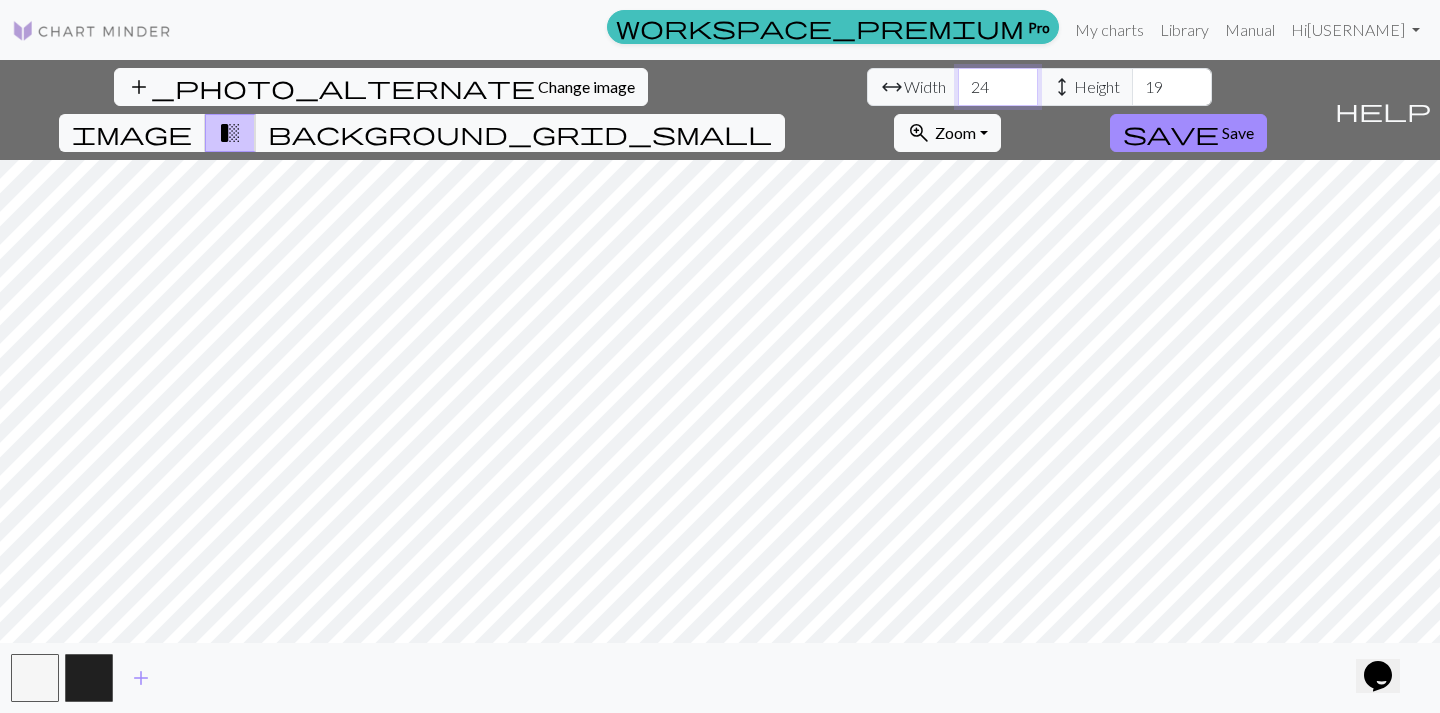 click on "24" at bounding box center (998, 87) 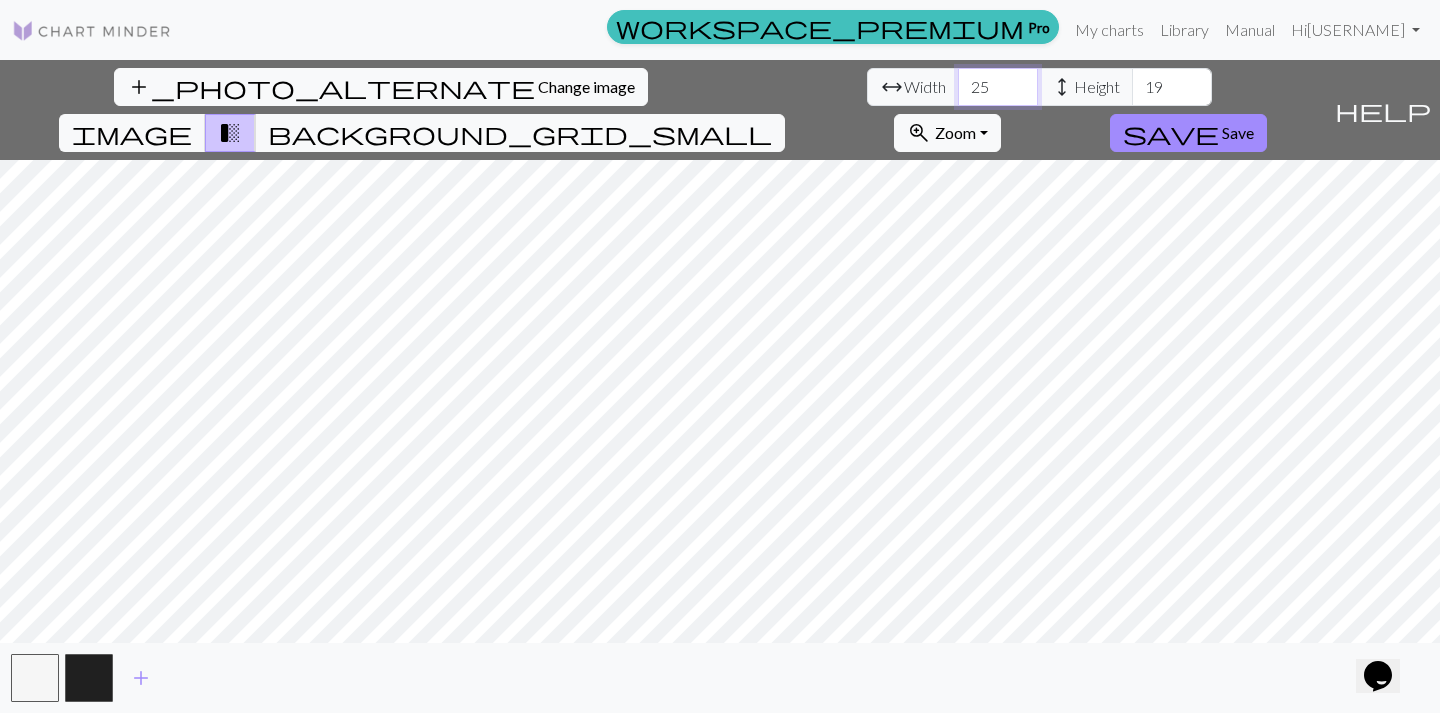 click on "25" at bounding box center [998, 87] 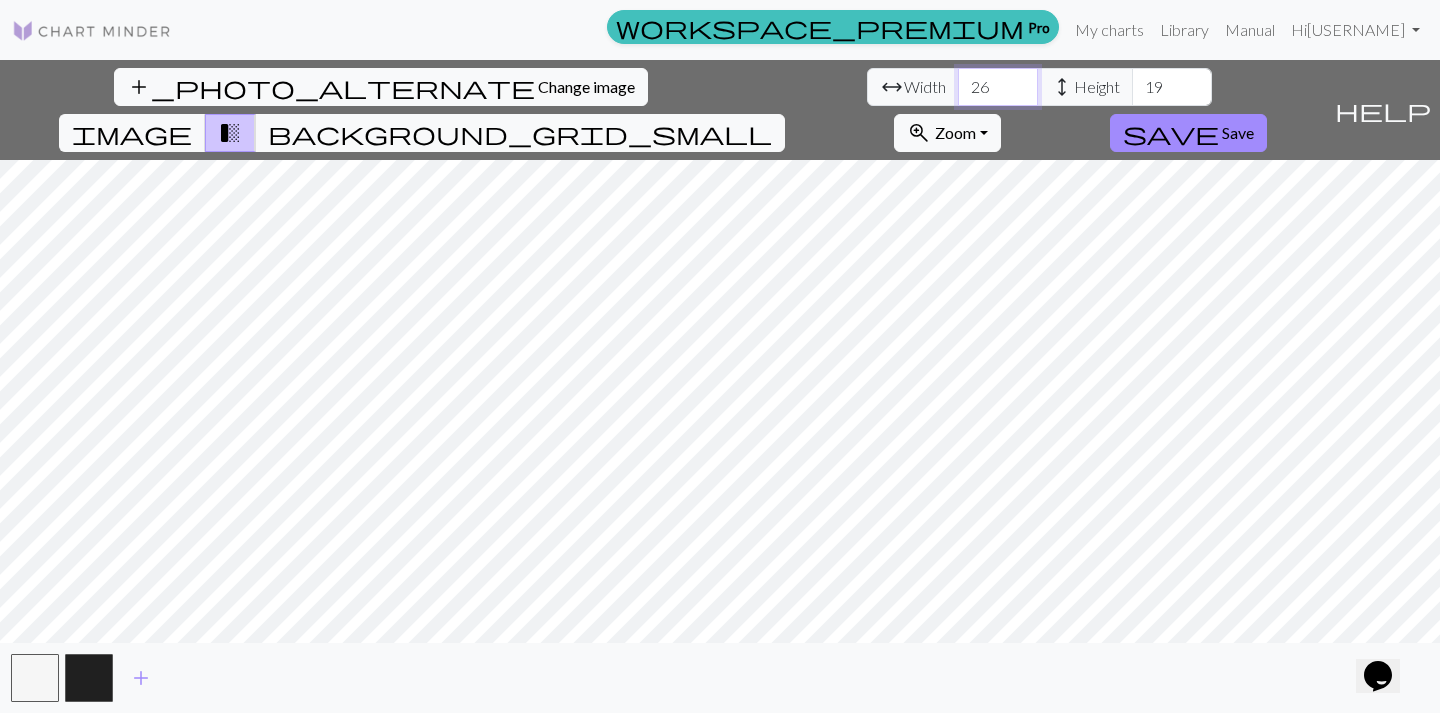 click on "26" at bounding box center (998, 87) 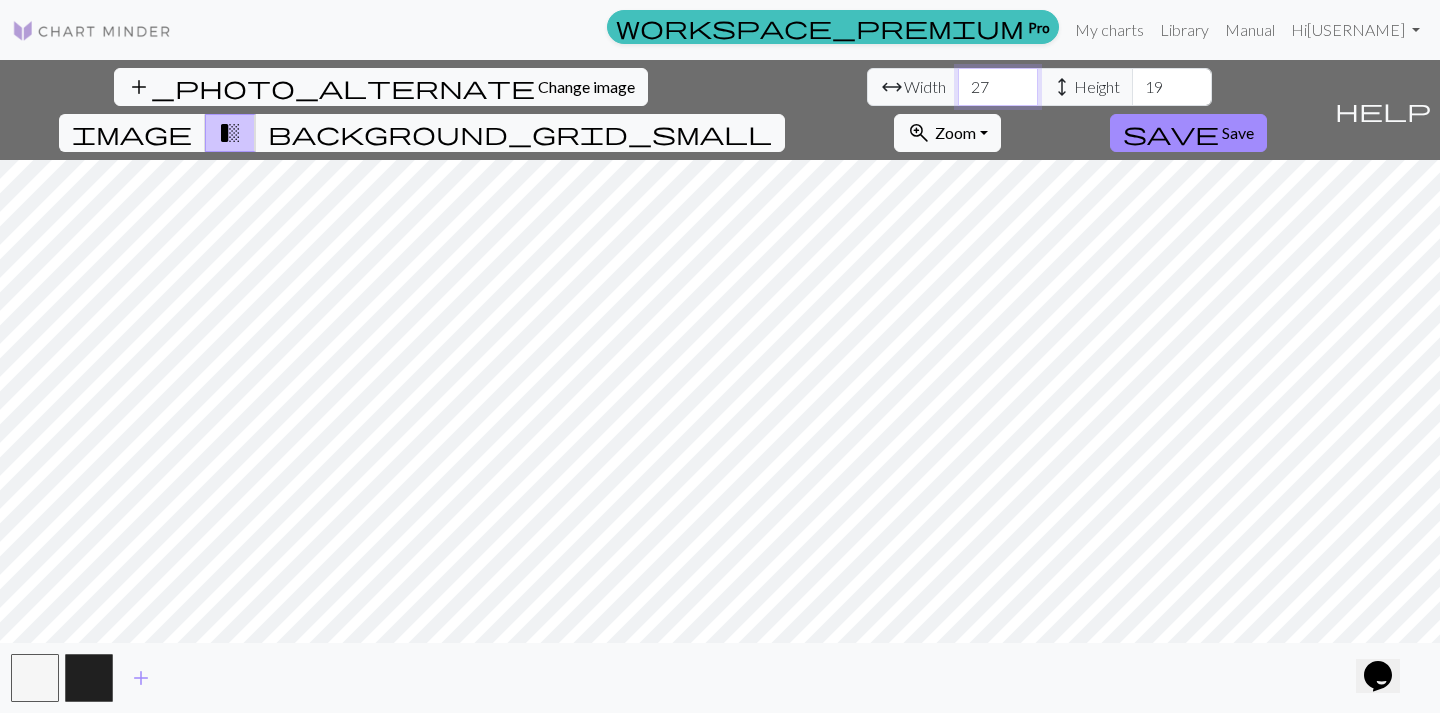 click on "27" at bounding box center (998, 87) 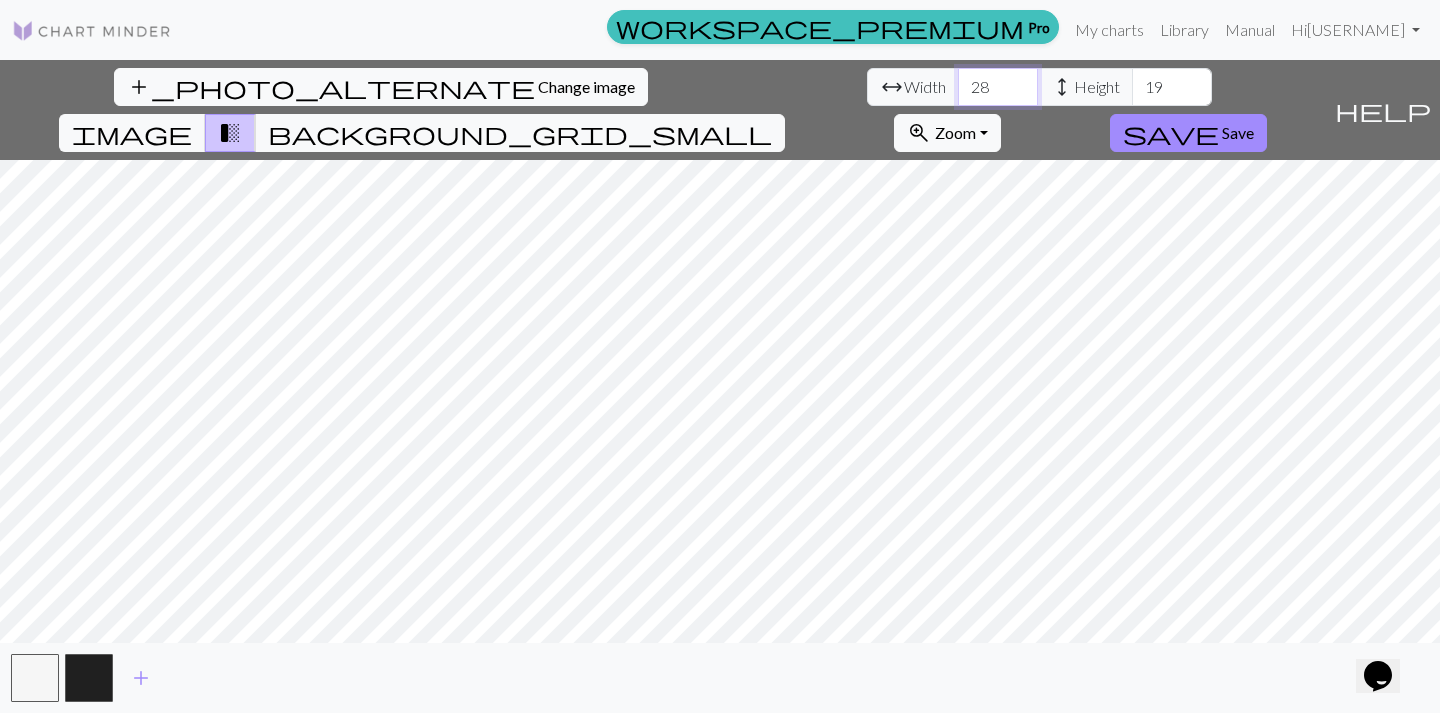 click on "28" at bounding box center [998, 87] 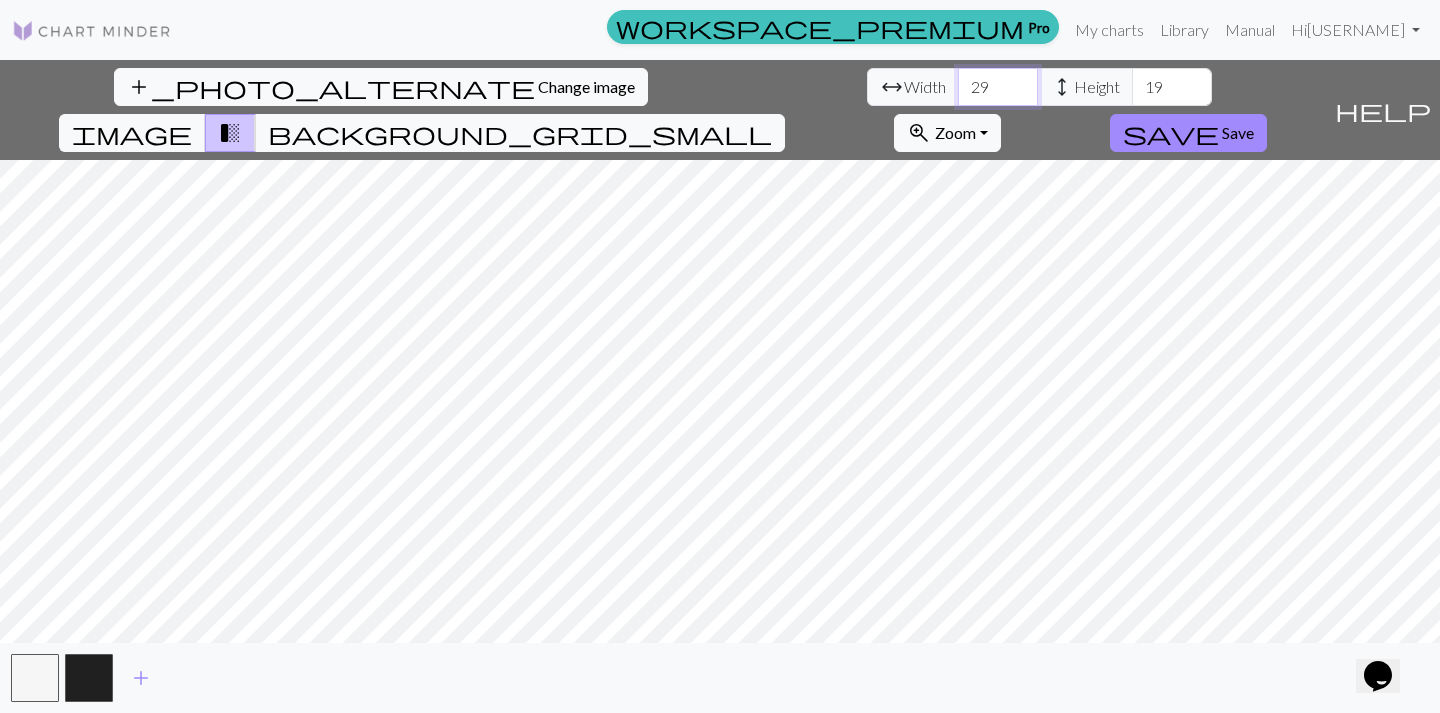 click on "29" at bounding box center [998, 87] 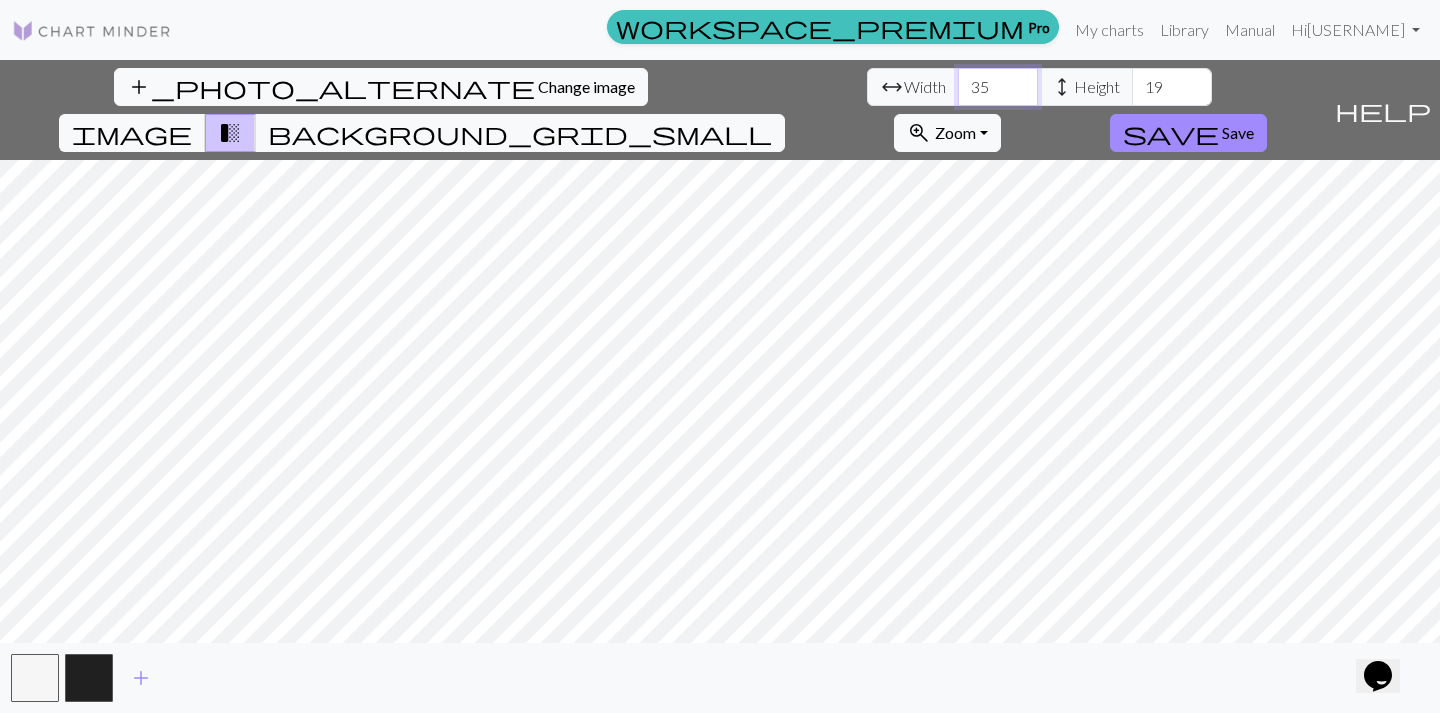 click on "35" at bounding box center [998, 87] 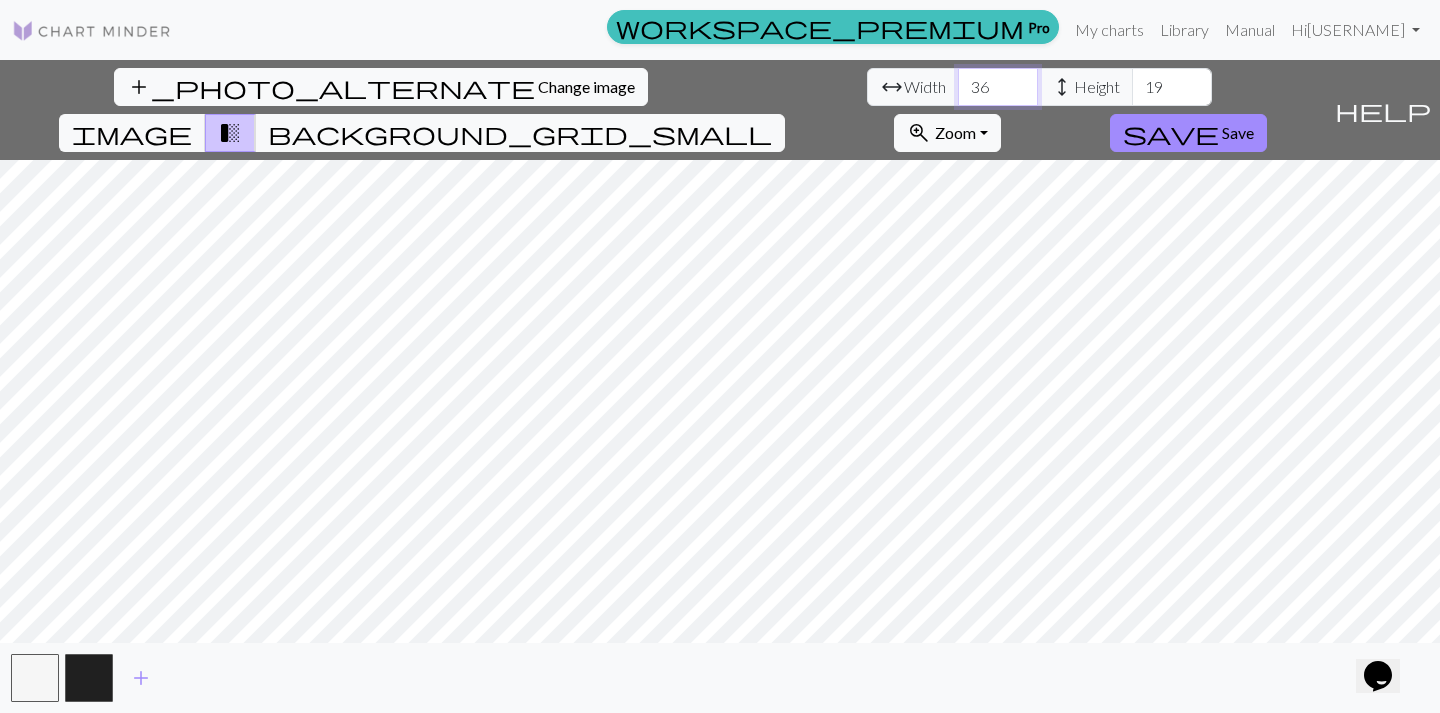 click on "36" at bounding box center [998, 87] 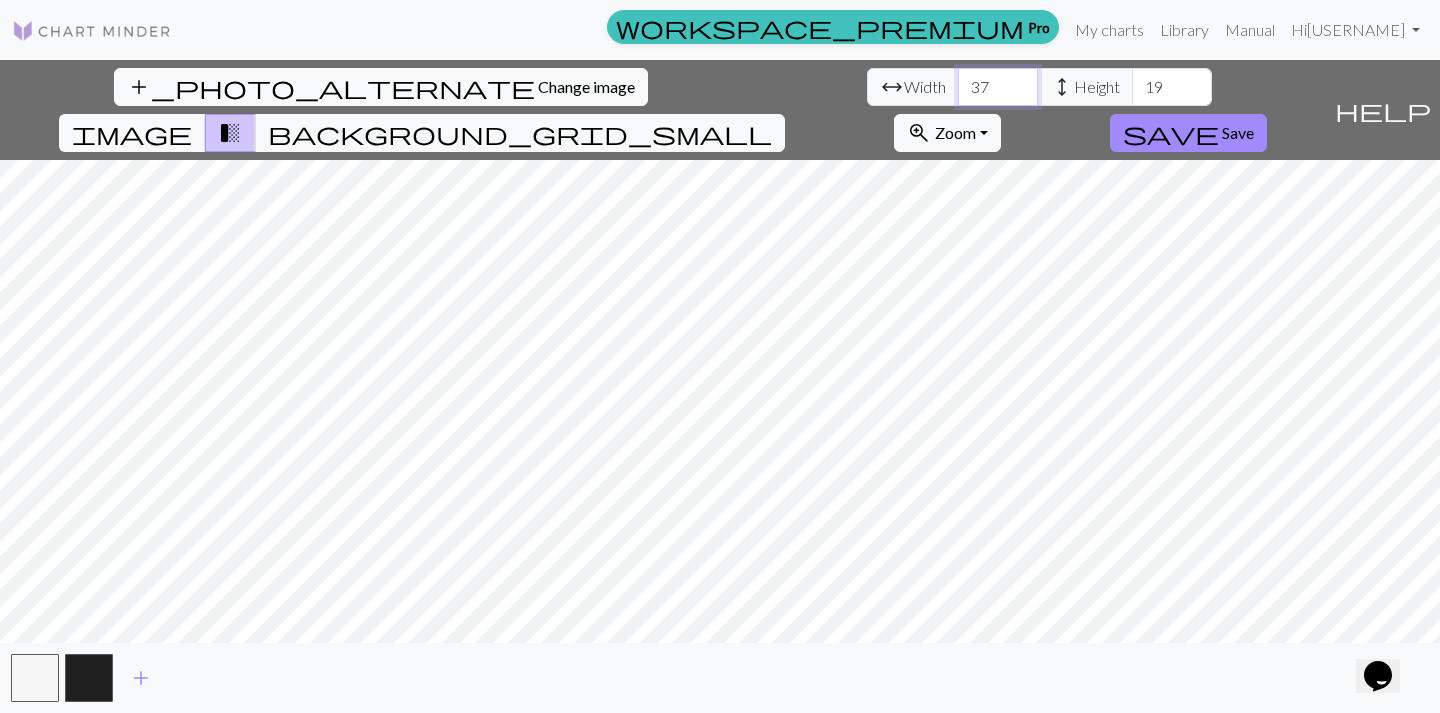 click on "37" at bounding box center [998, 87] 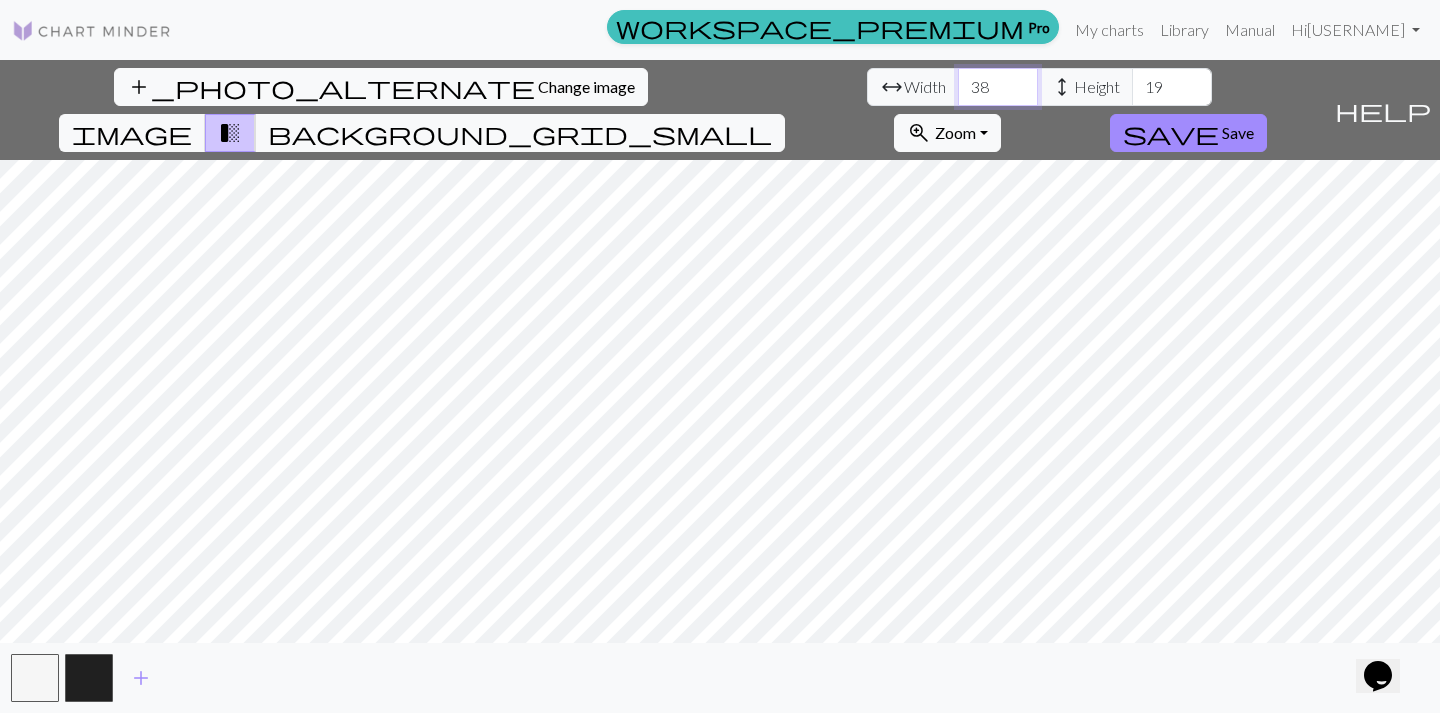 click on "38" at bounding box center [998, 87] 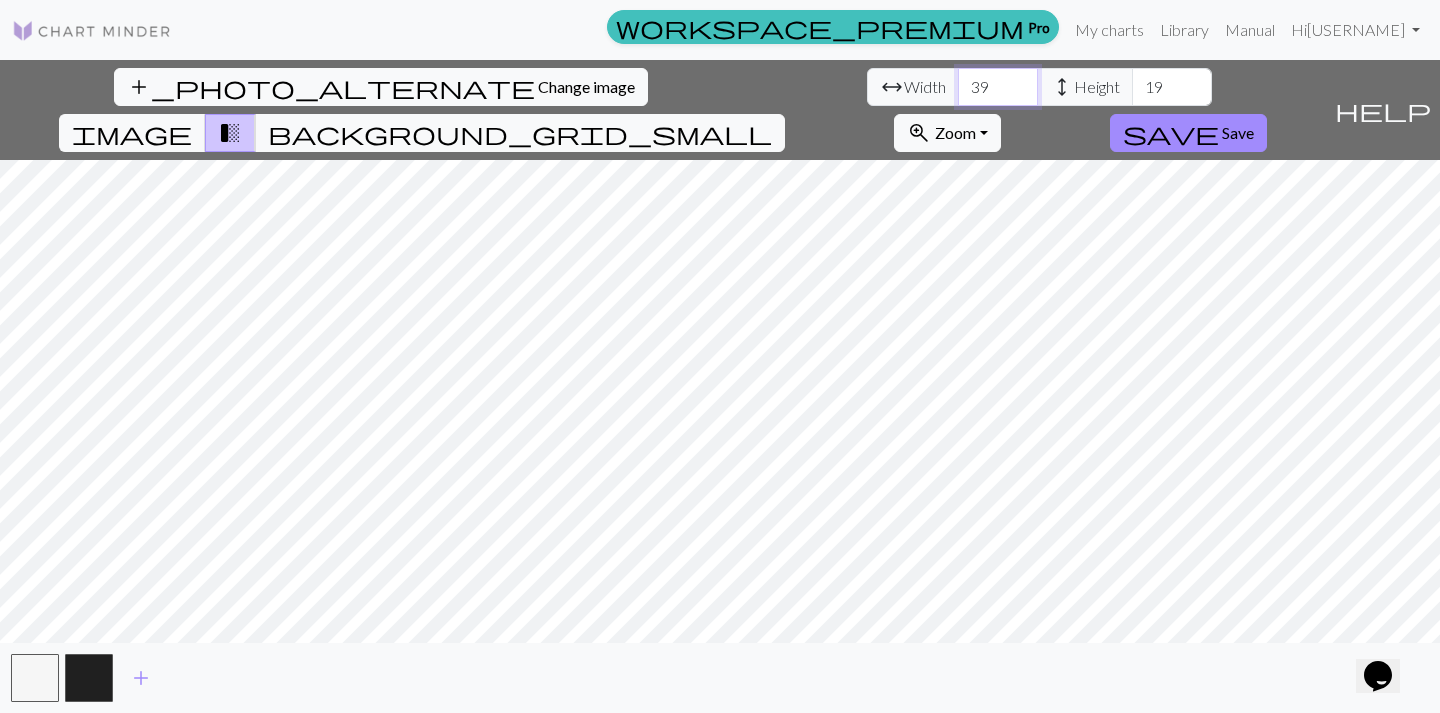 click on "39" at bounding box center [998, 87] 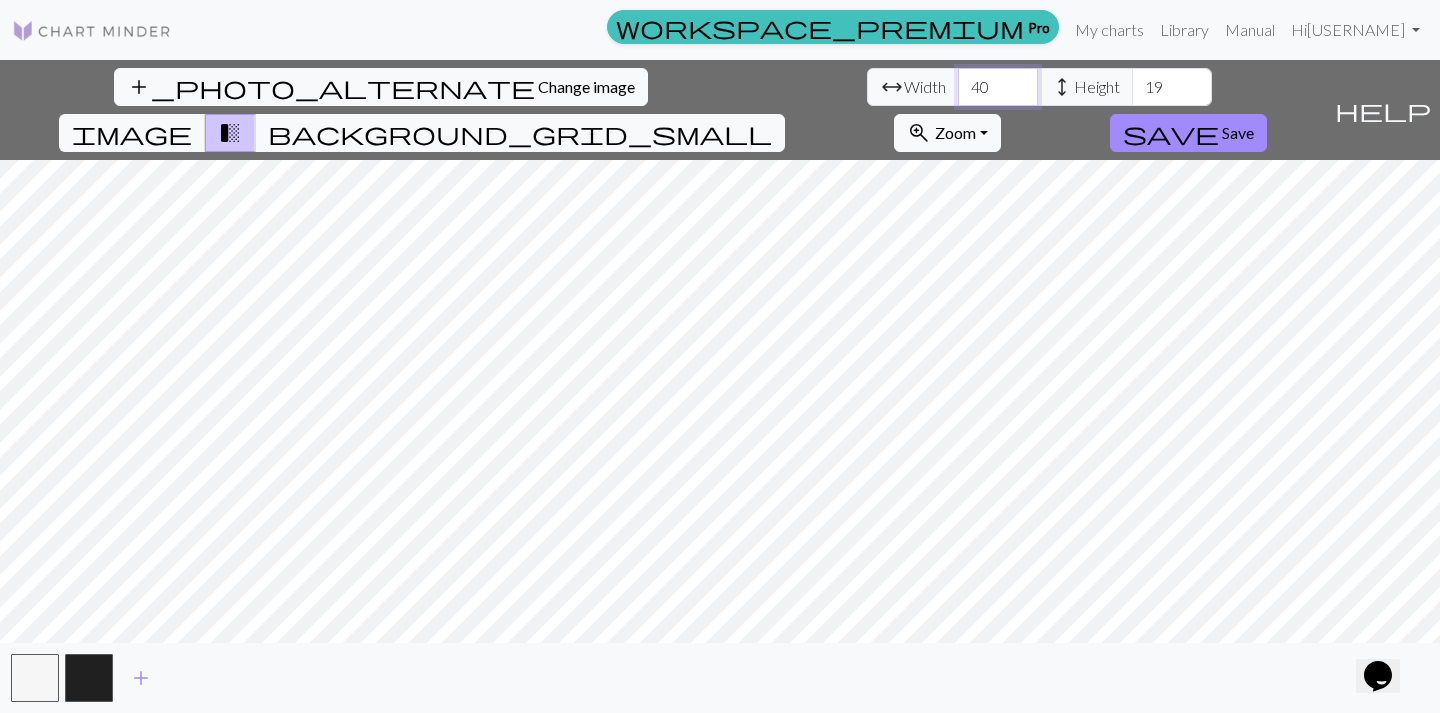 type on "40" 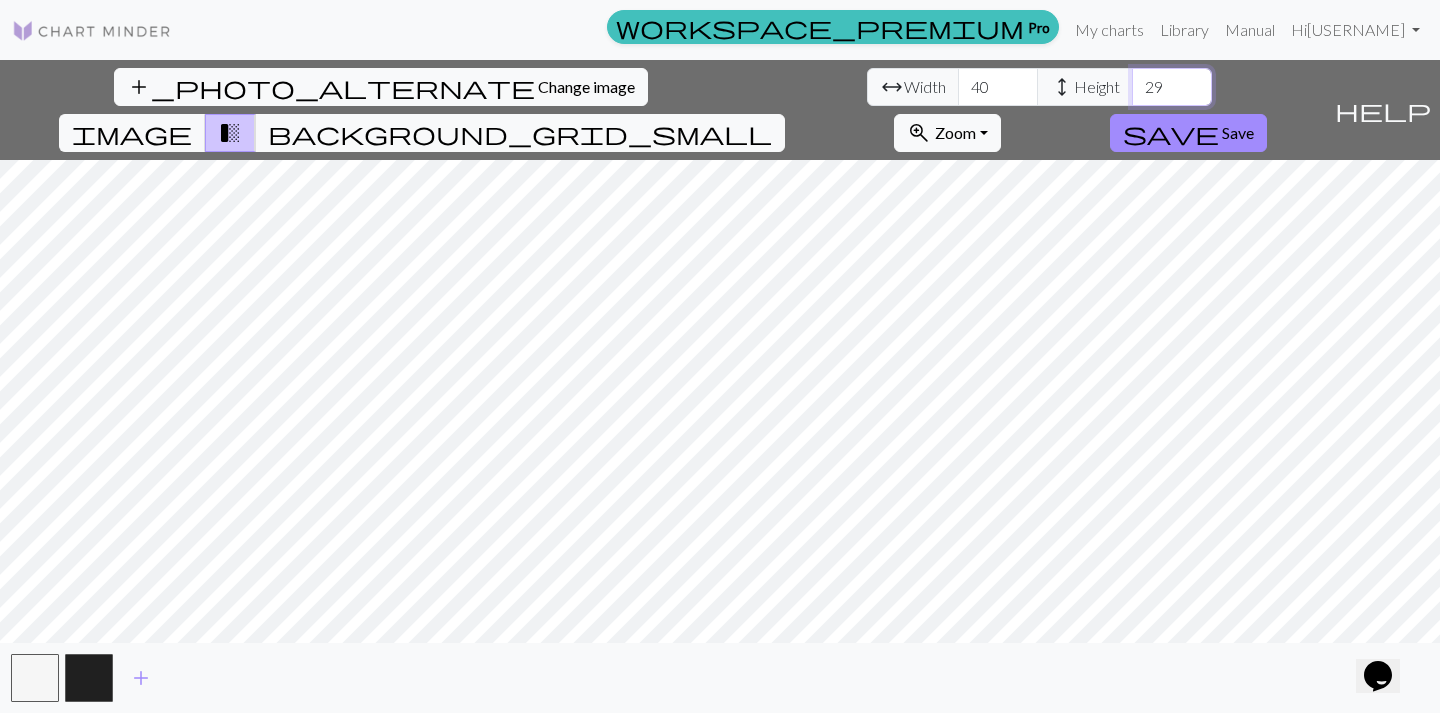click on "30" at bounding box center (1172, 87) 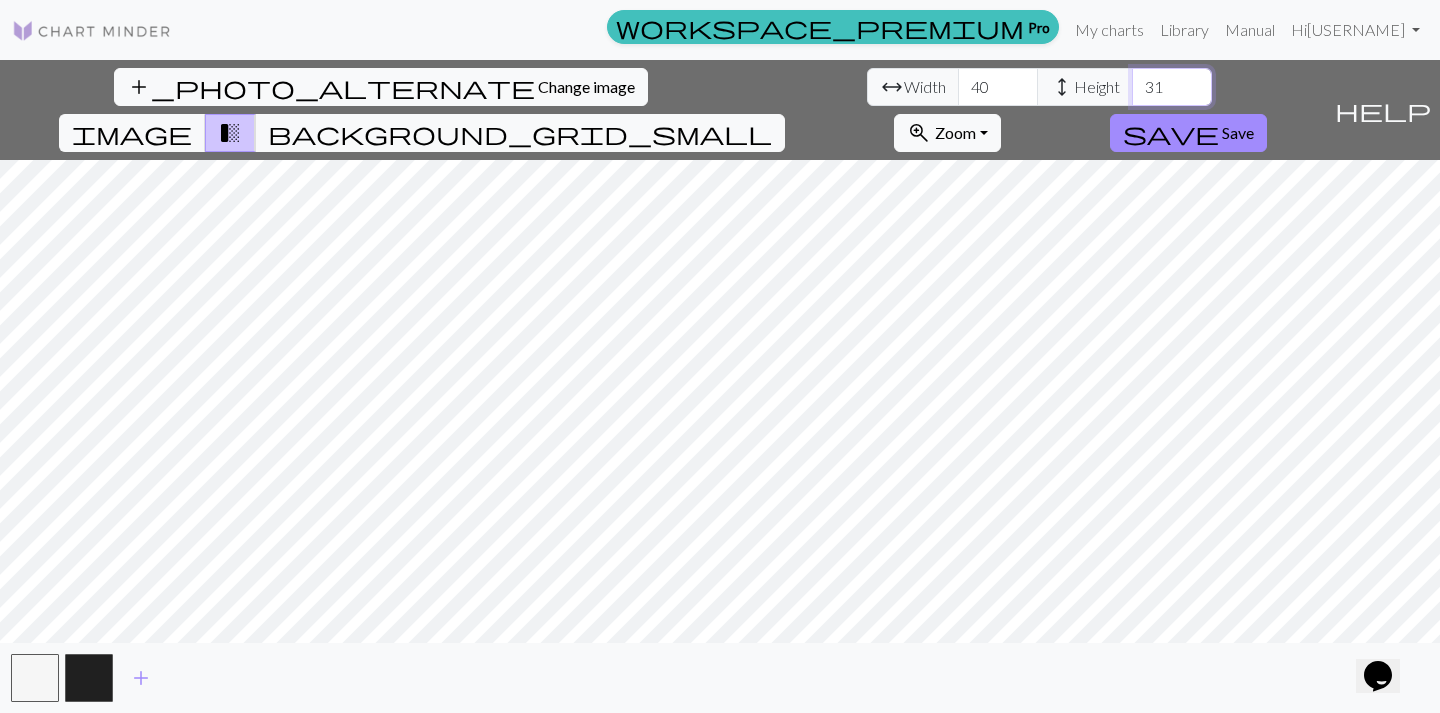 click on "31" at bounding box center [1172, 87] 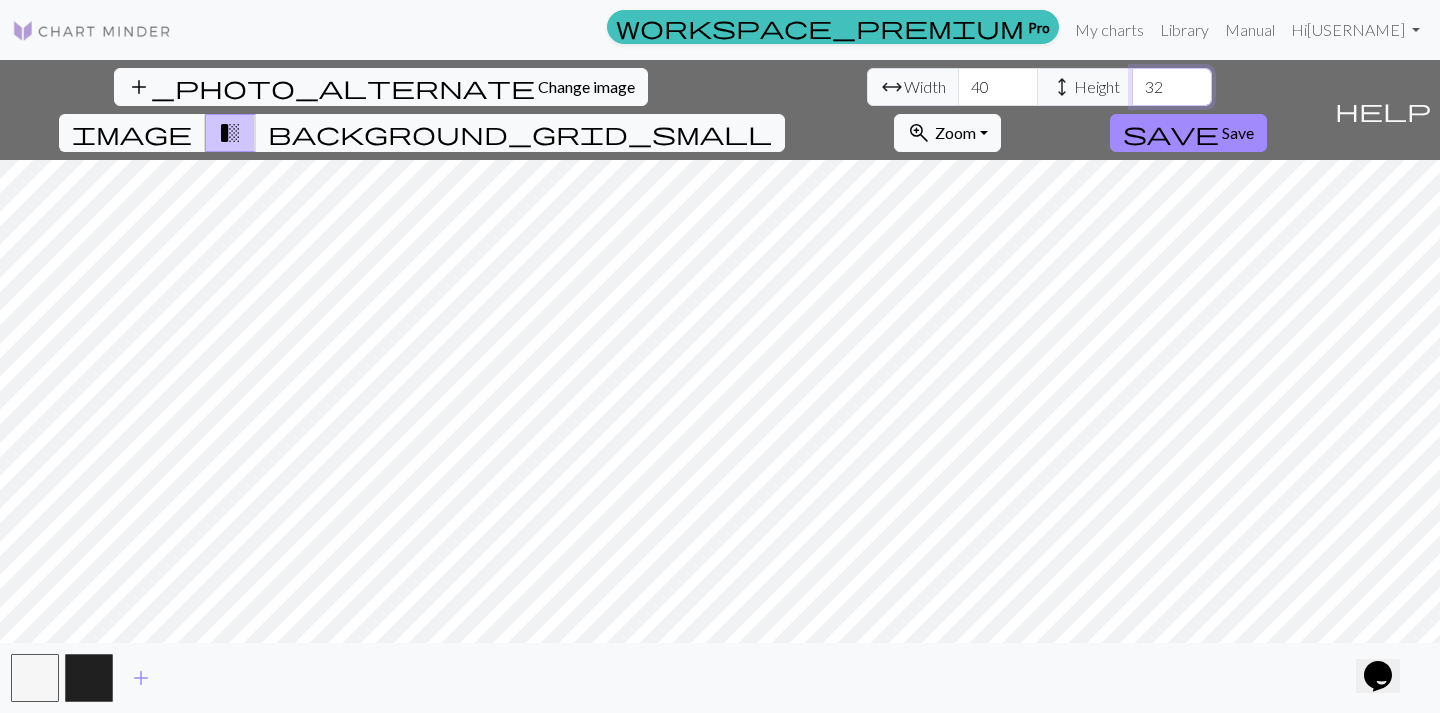 click on "32" at bounding box center [1172, 87] 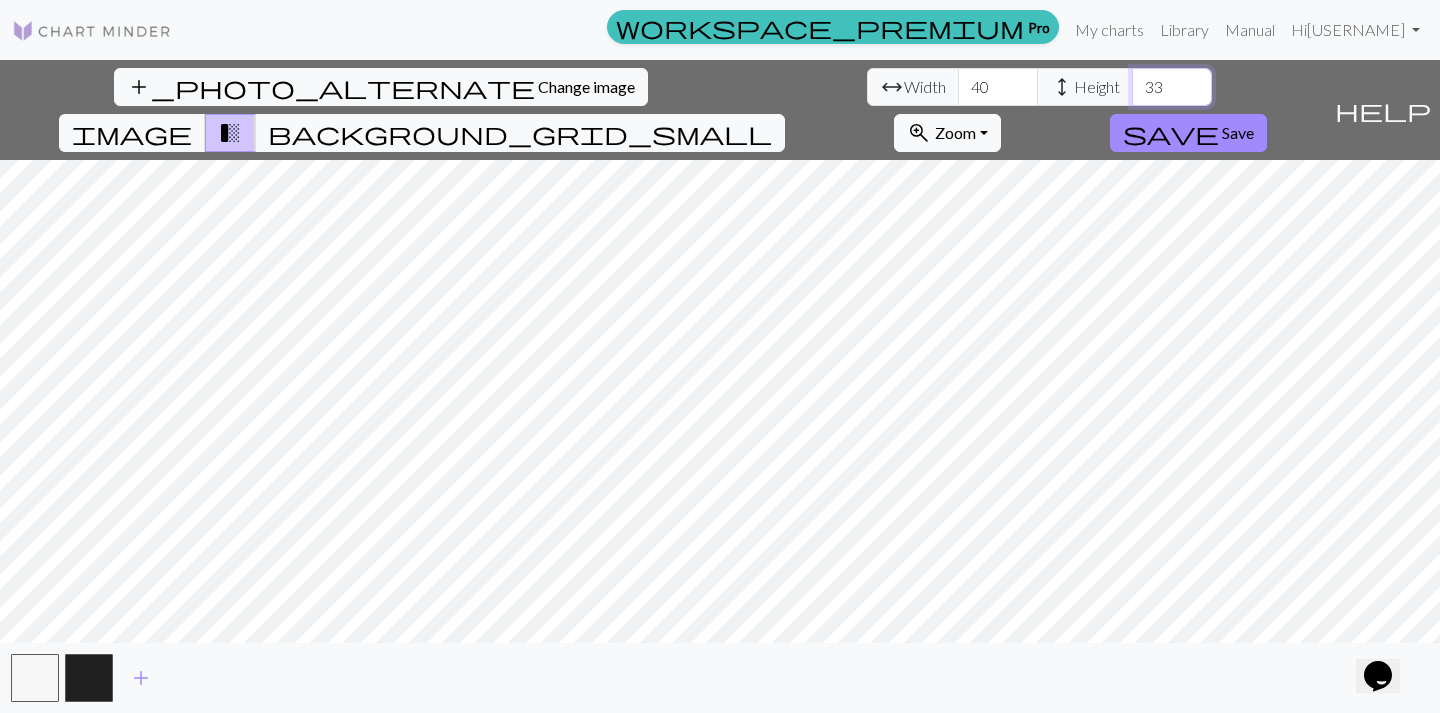 click on "33" at bounding box center (1172, 87) 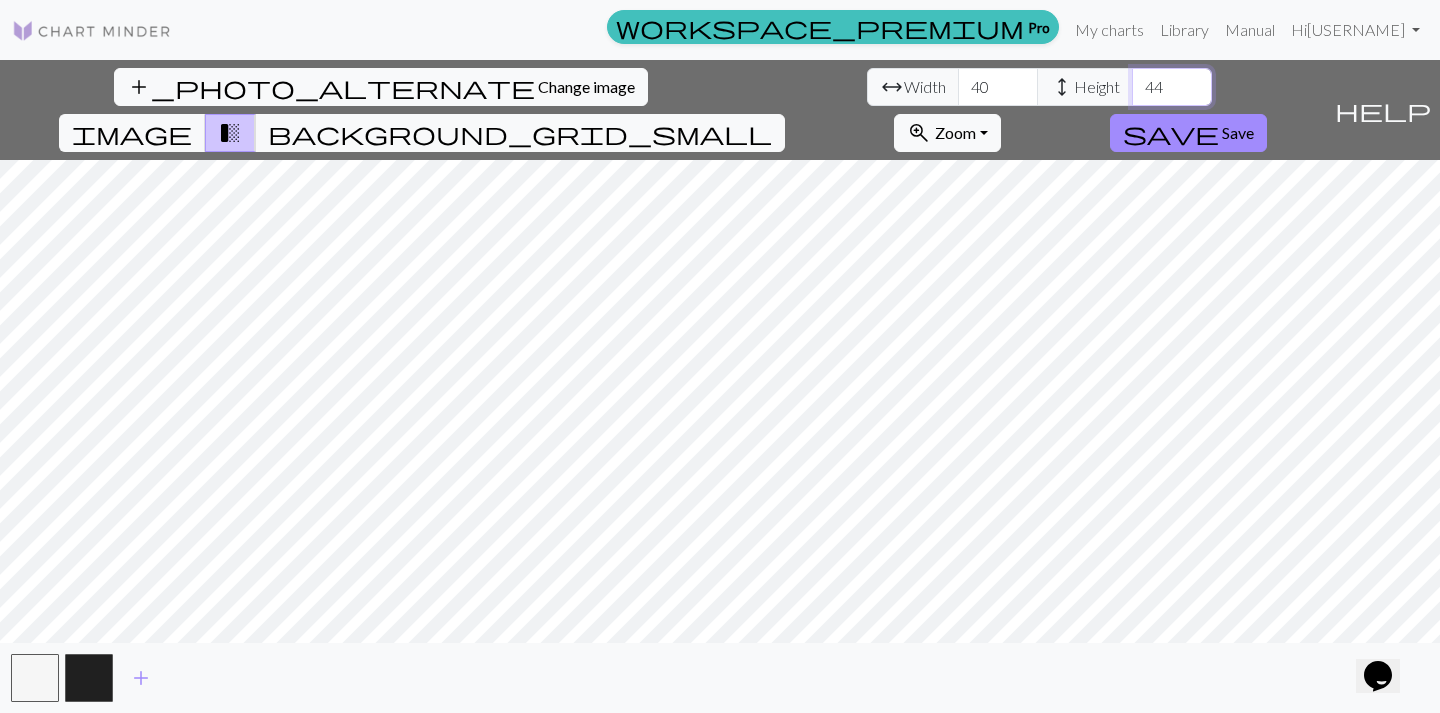 click on "44" at bounding box center [1172, 87] 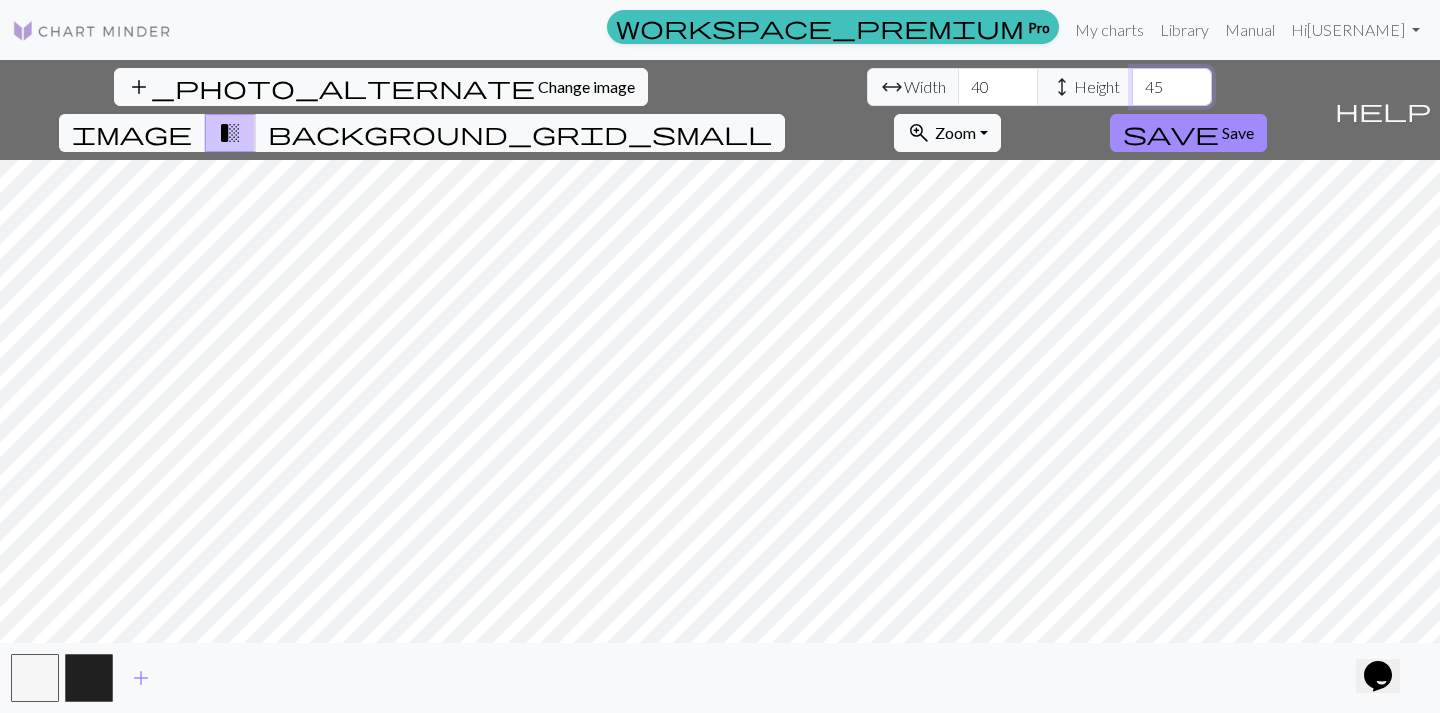 click on "45" at bounding box center [1172, 87] 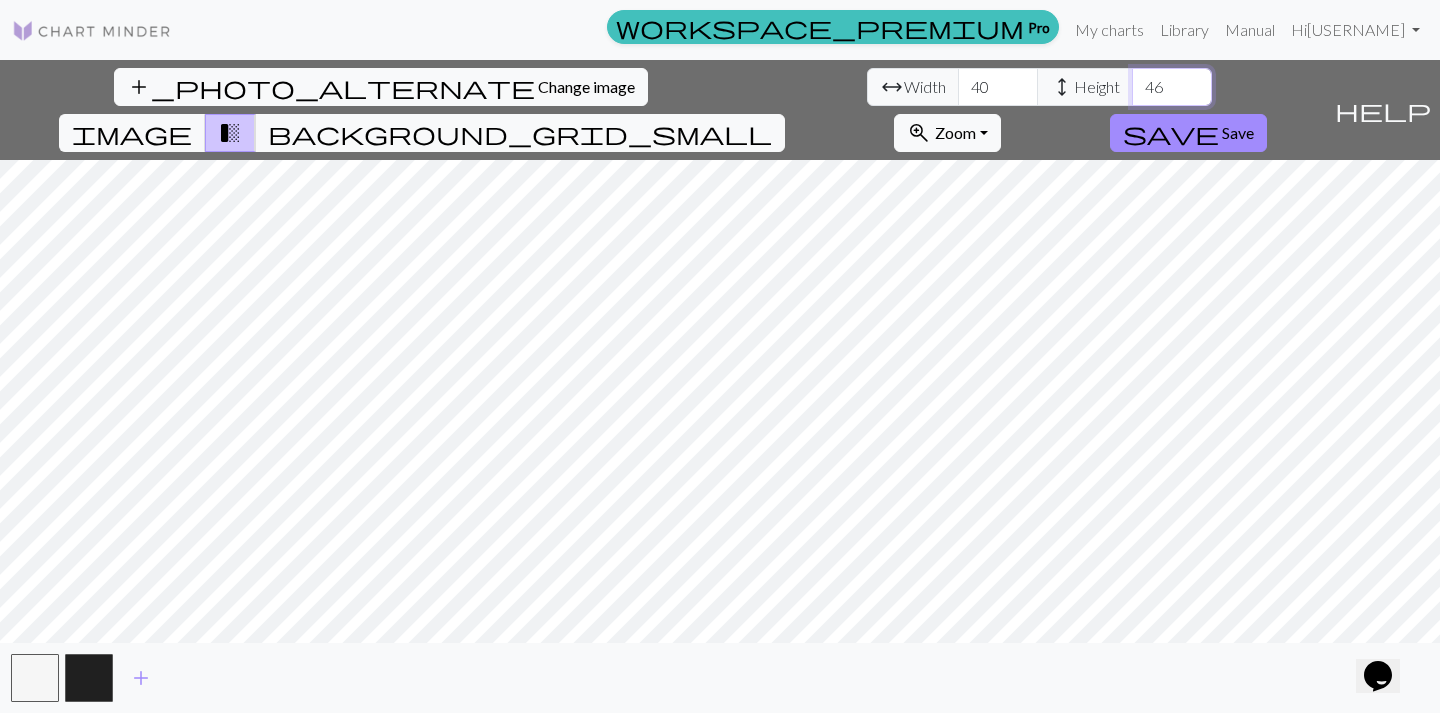 click on "46" at bounding box center (1172, 87) 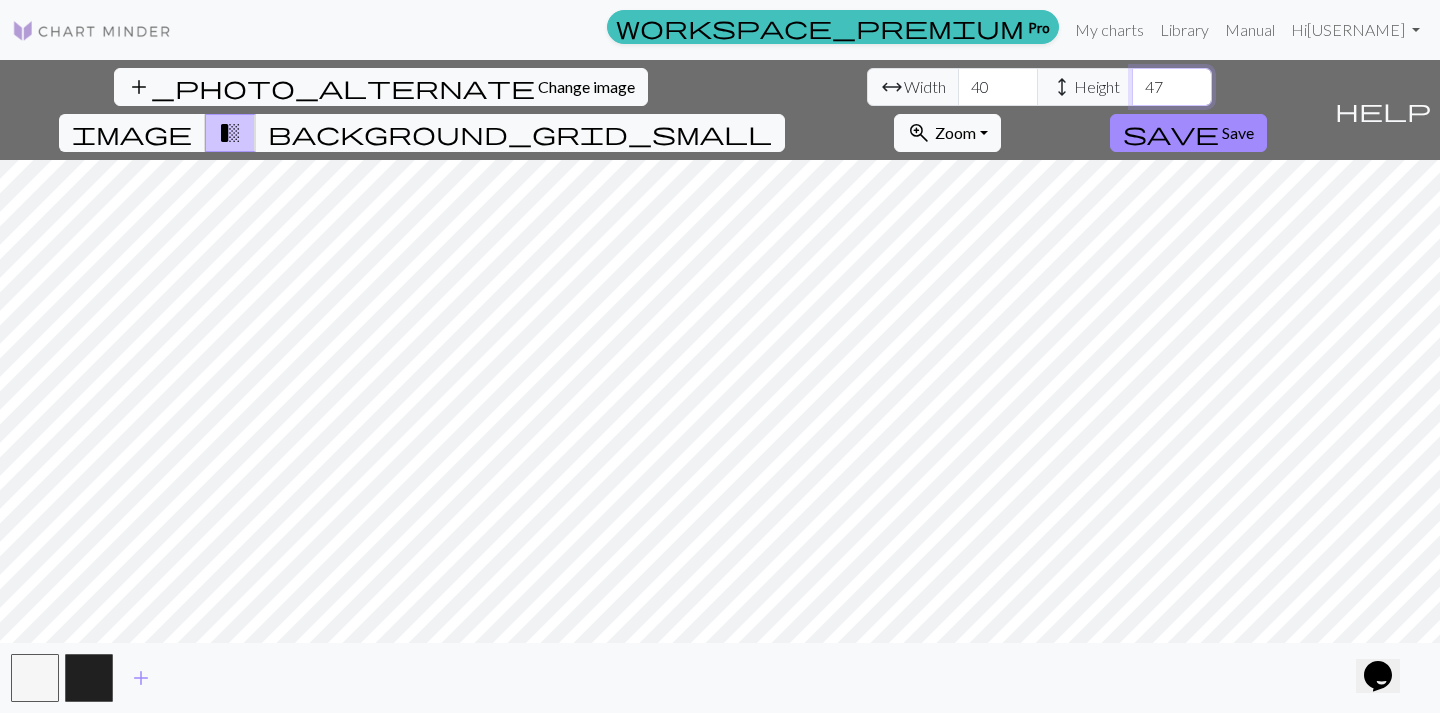 click on "47" at bounding box center (1172, 87) 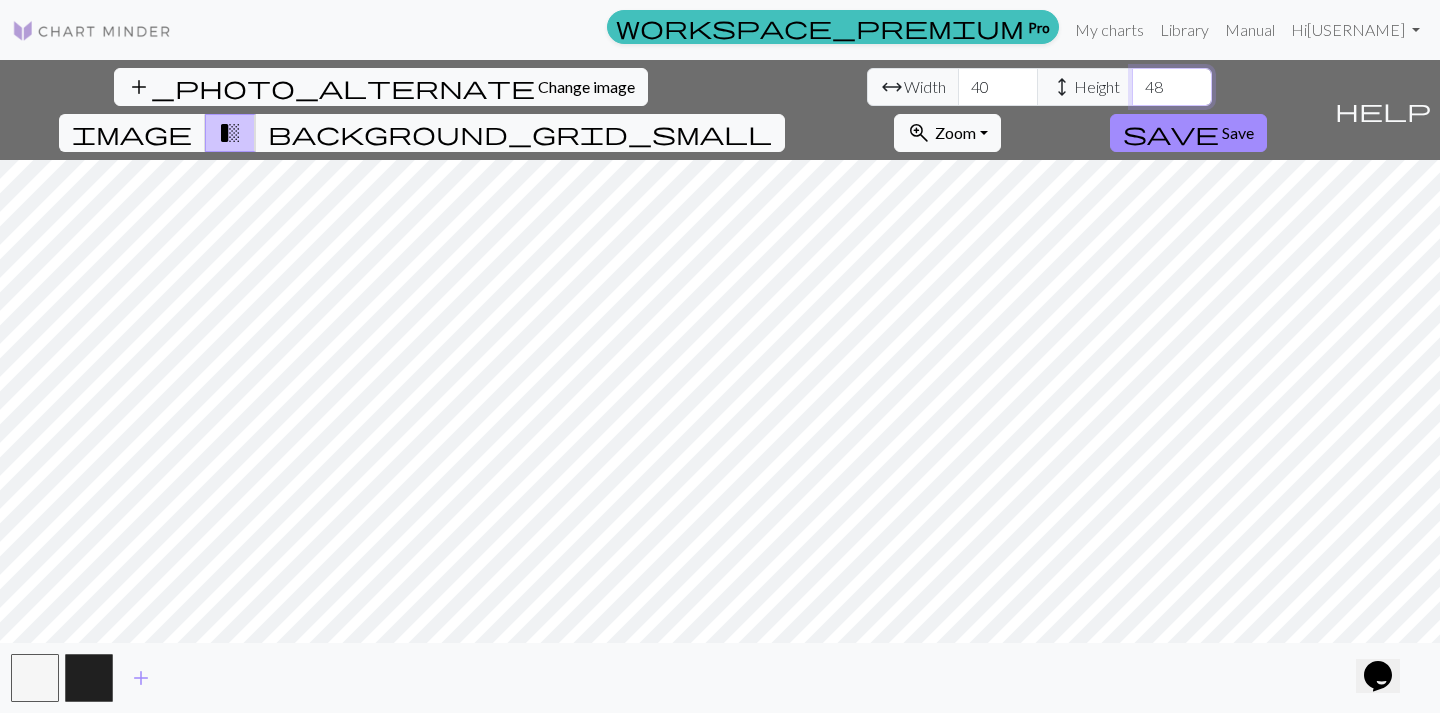 click on "48" at bounding box center [1172, 87] 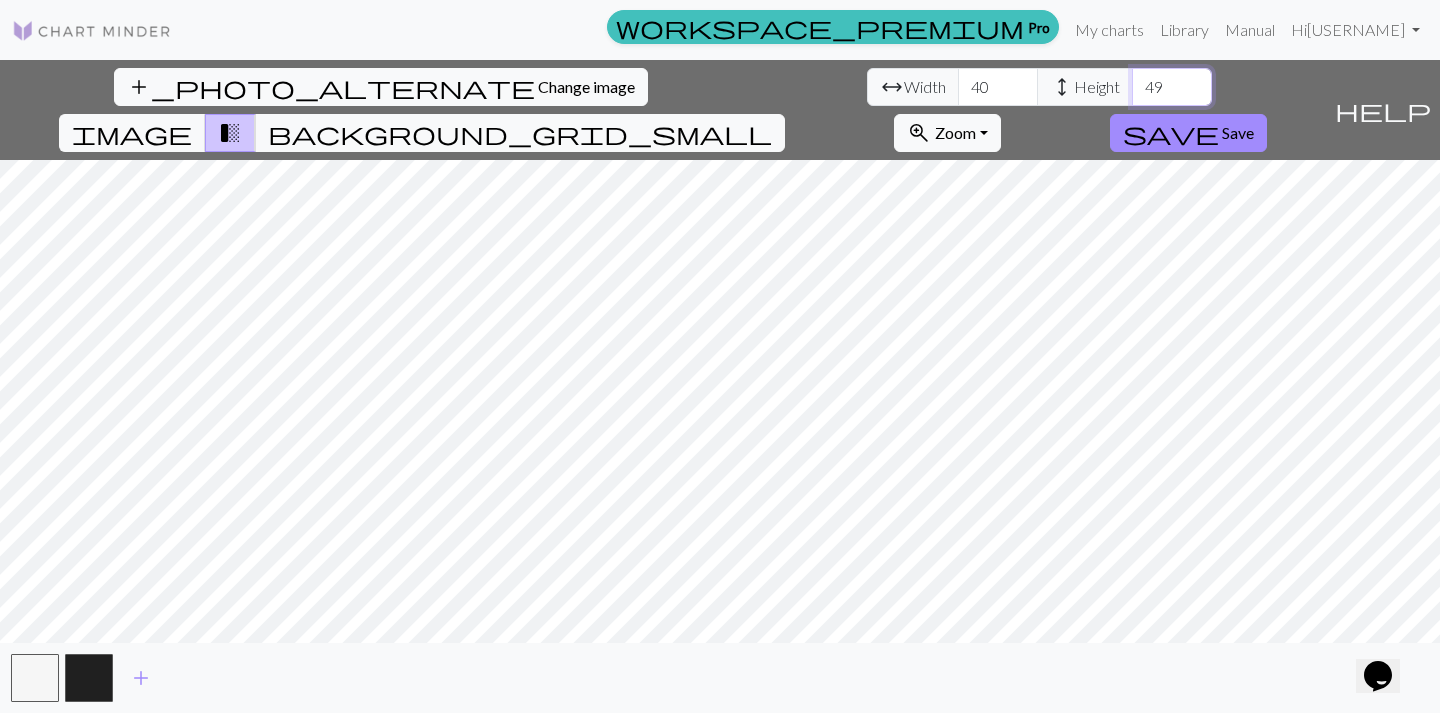 click on "49" at bounding box center [1172, 87] 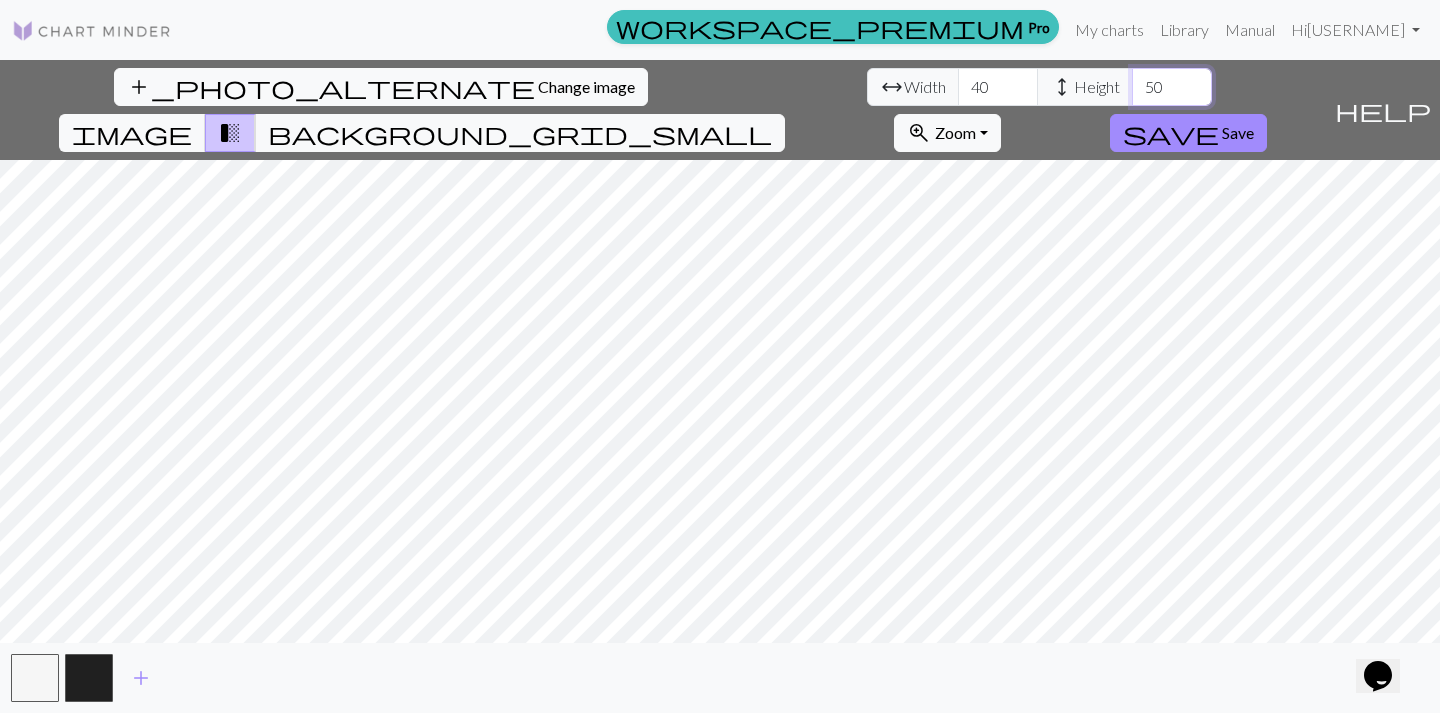 type on "50" 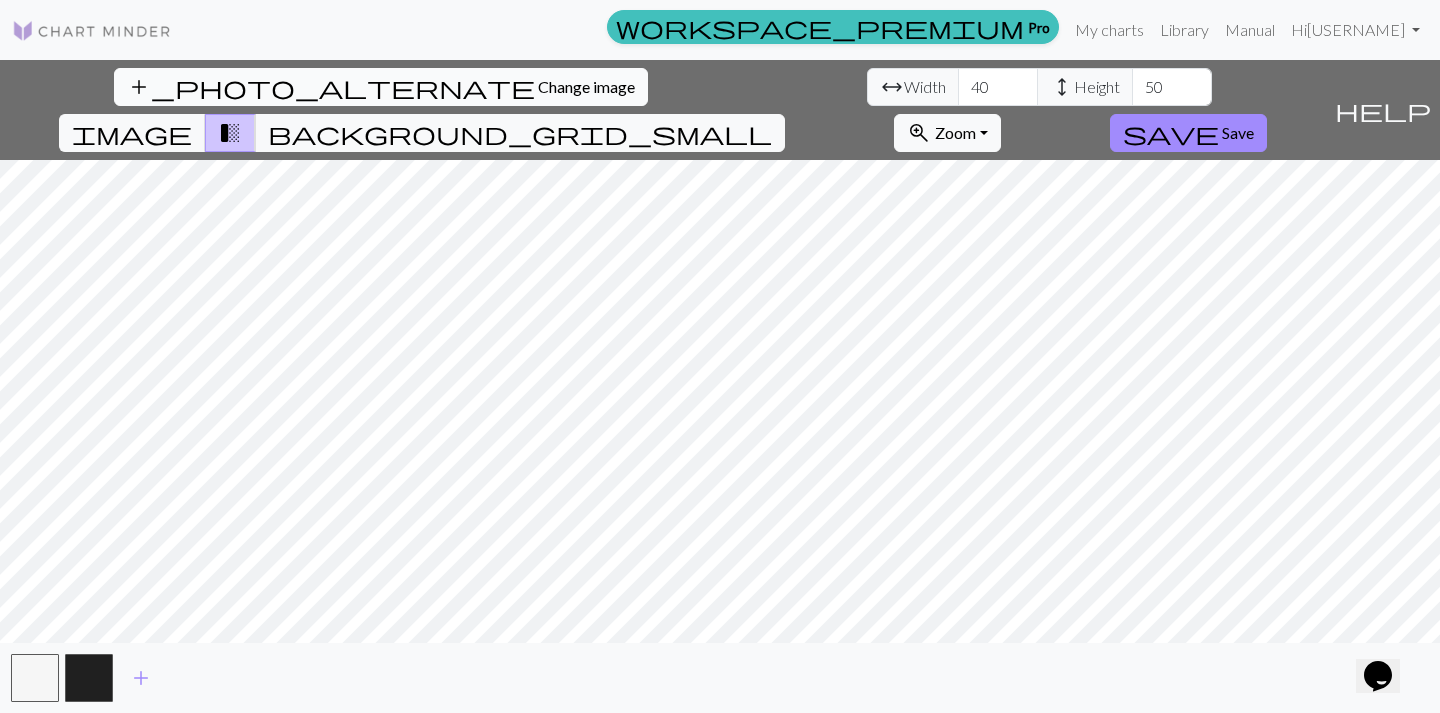 click on "Change image" at bounding box center [586, 86] 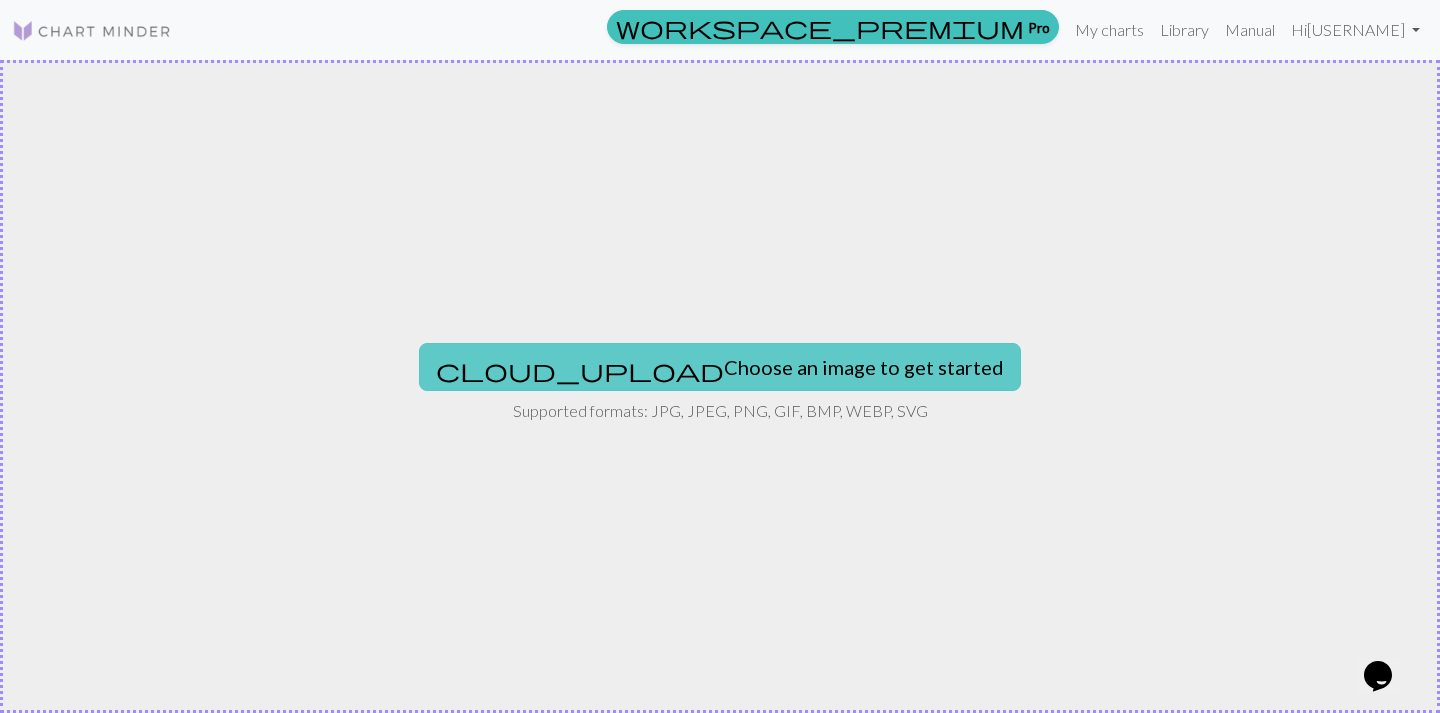 click on "cloud_upload  Choose an image to get started" at bounding box center (720, 367) 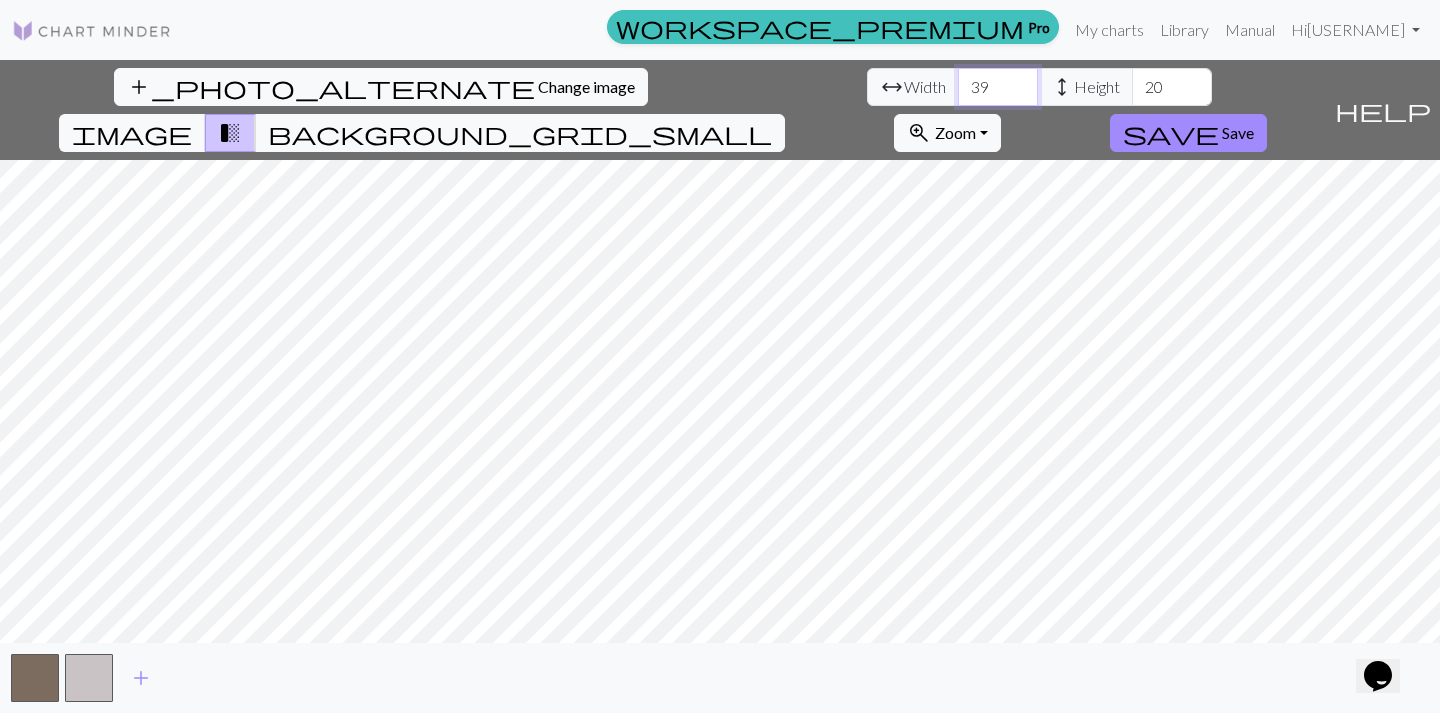 type on "39" 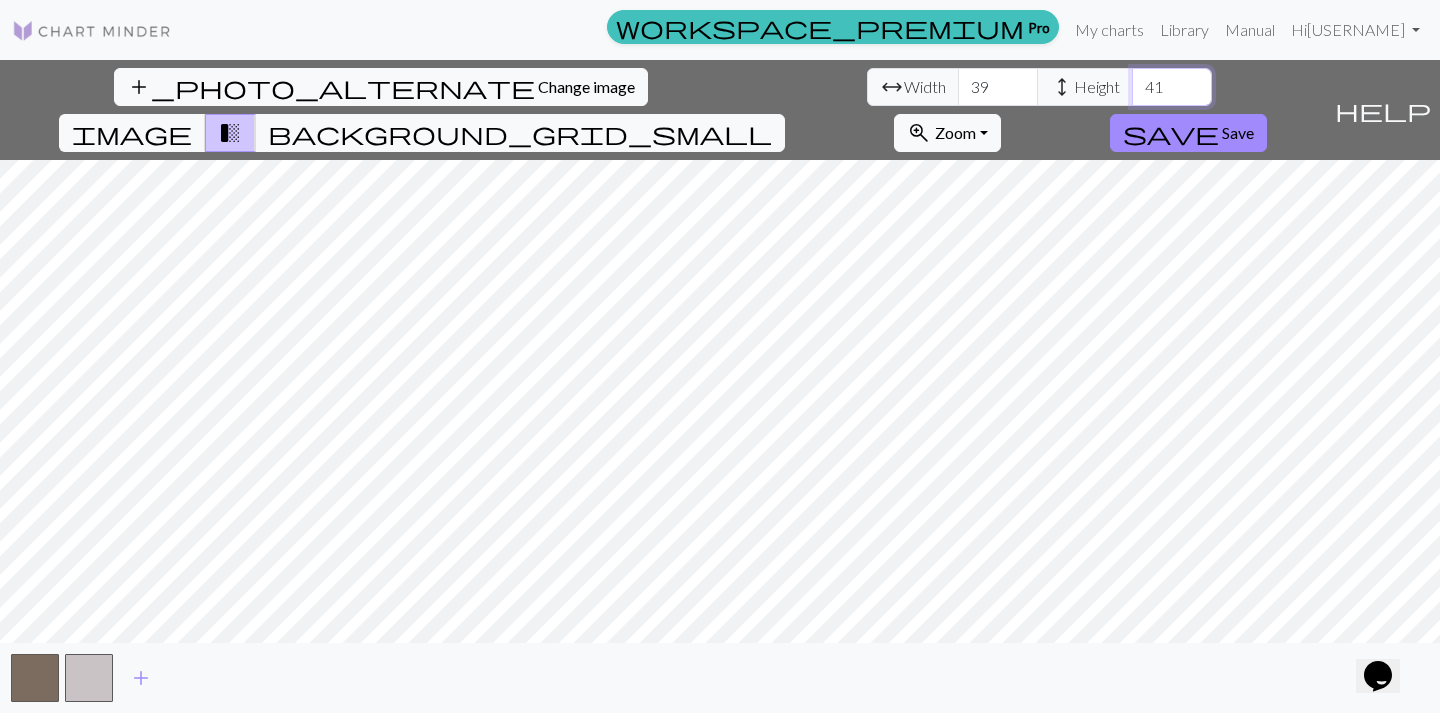 type on "41" 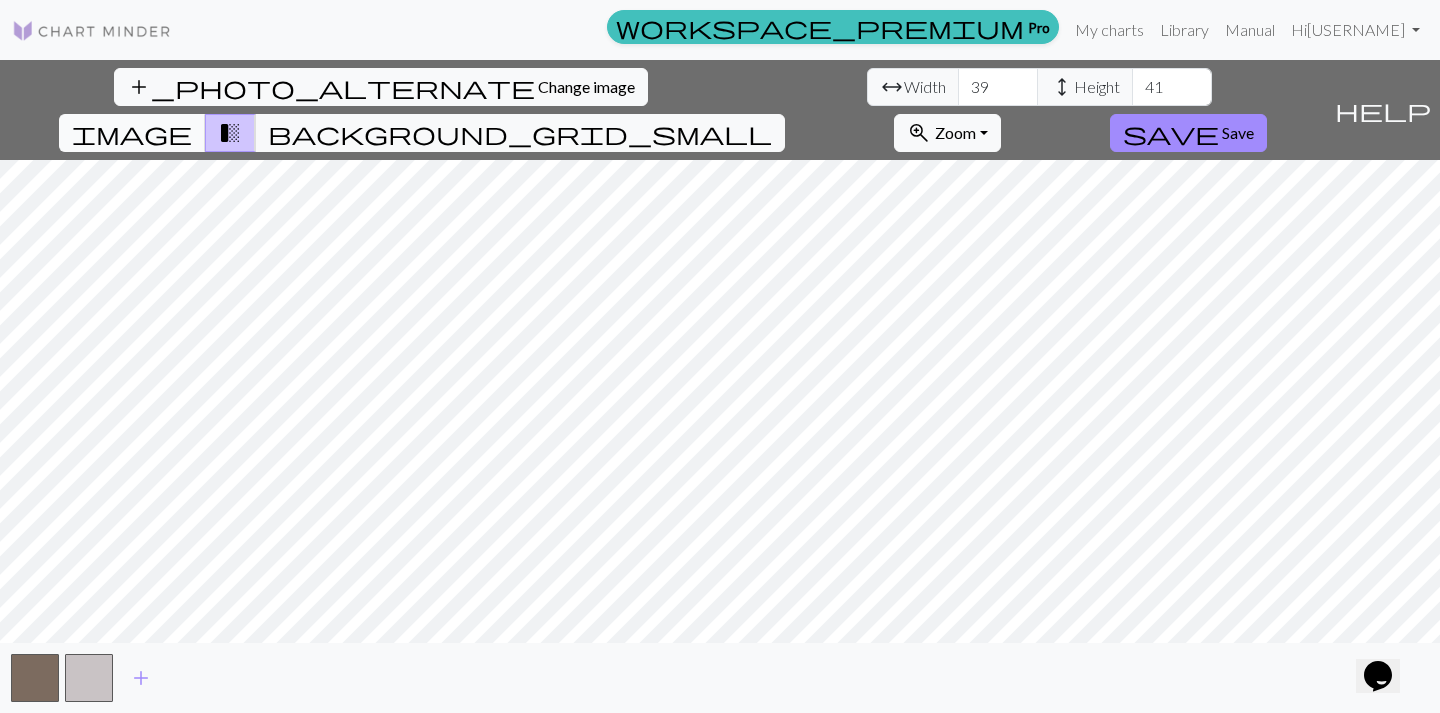 click on "image" at bounding box center [132, 133] 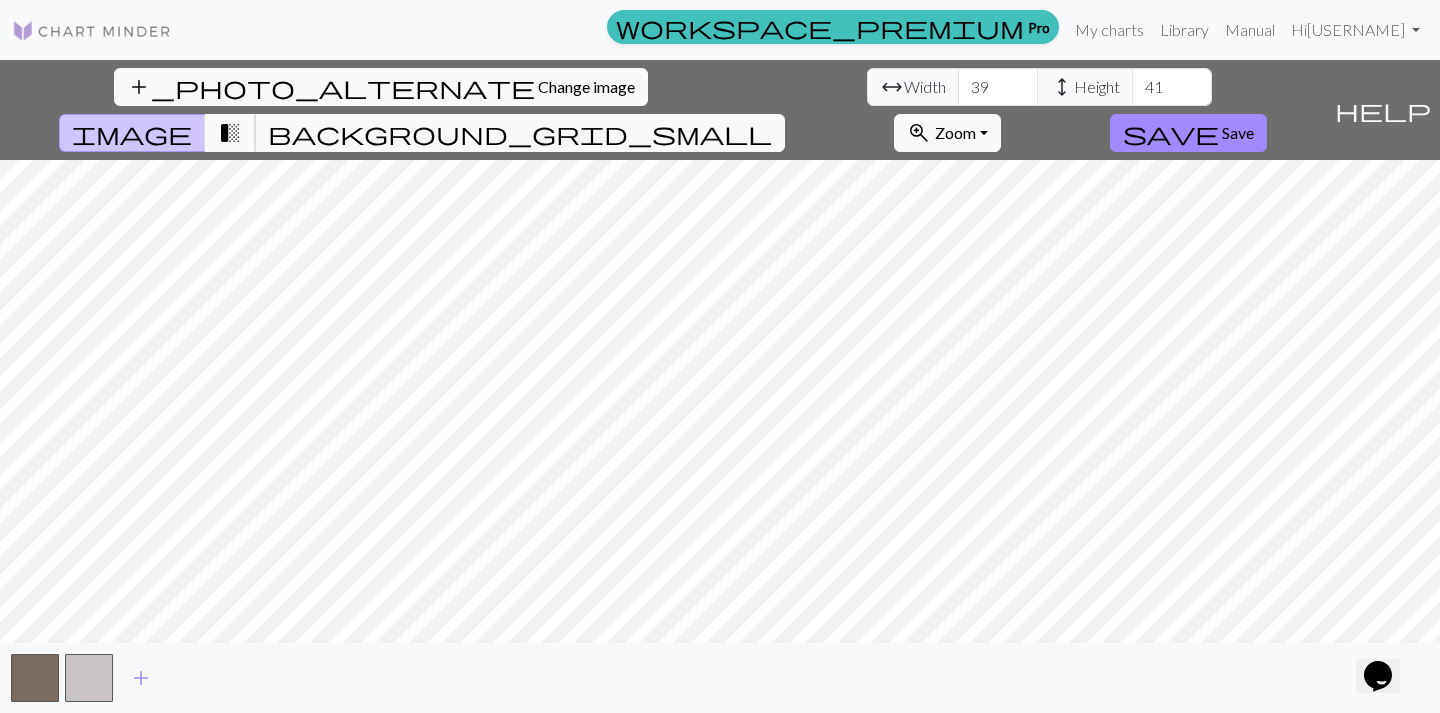 click on "transition_fade" at bounding box center (230, 133) 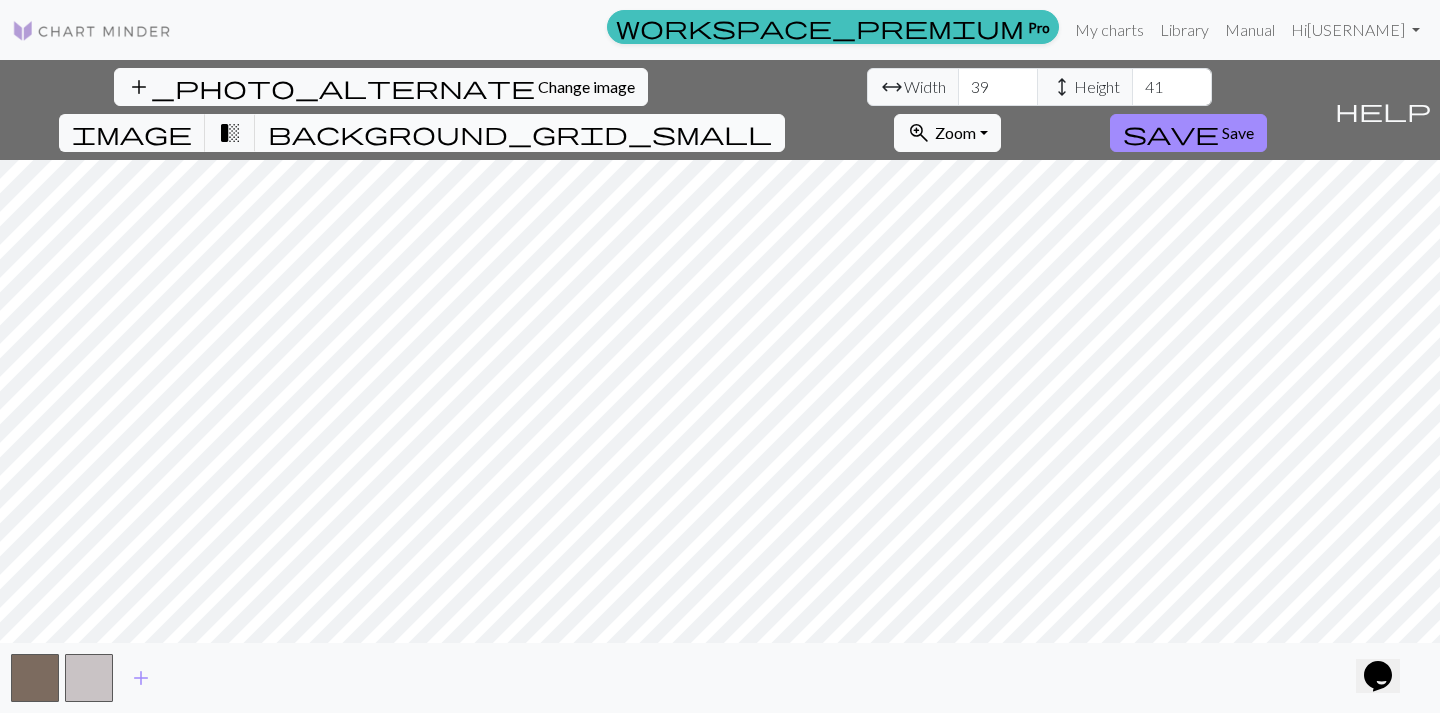 click on "background_grid_small" at bounding box center [520, 133] 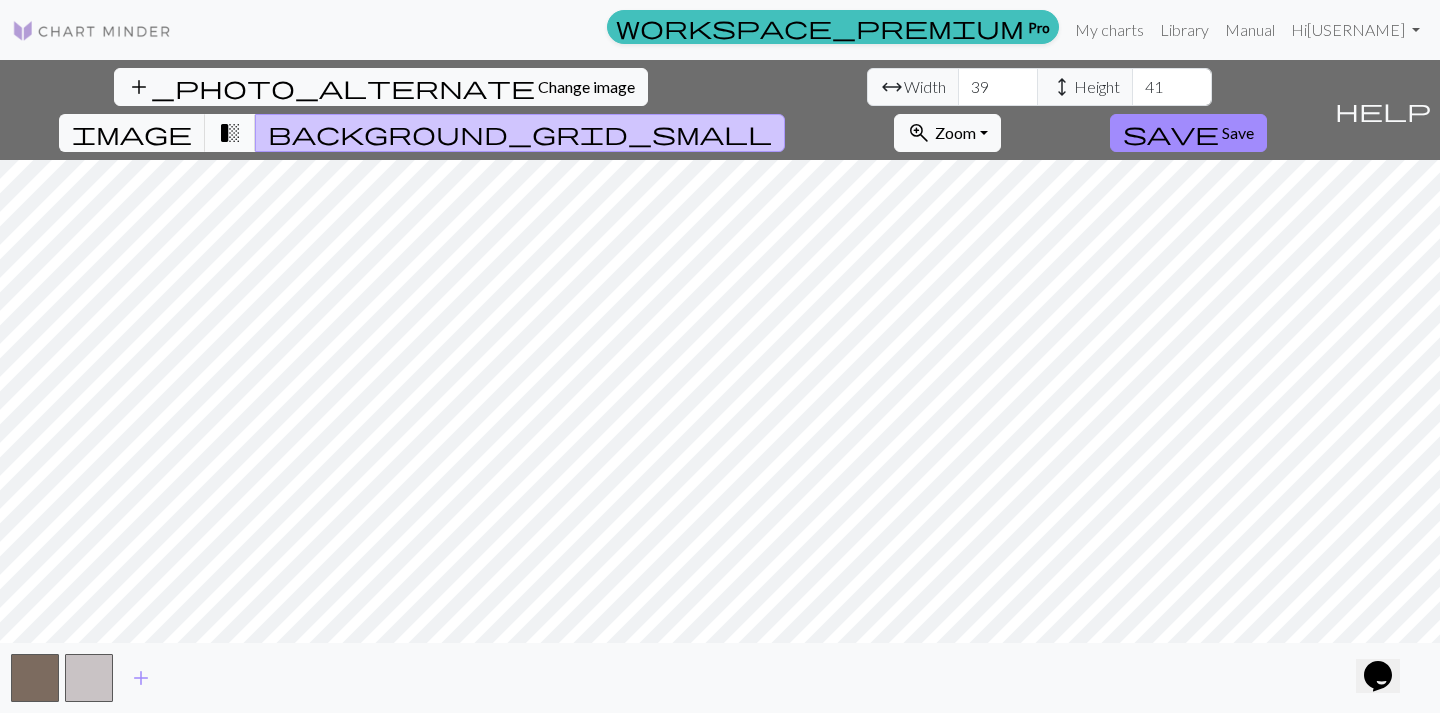 click on "transition_fade" at bounding box center (230, 133) 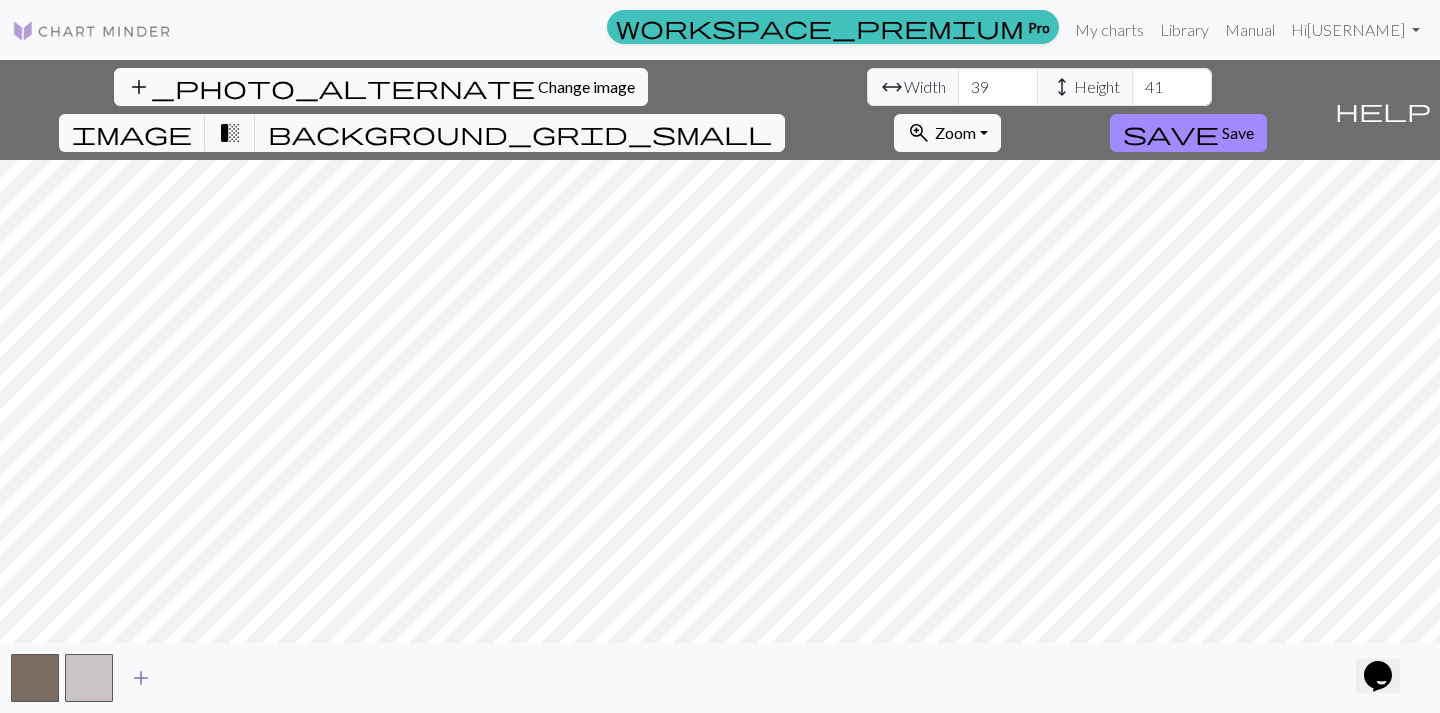 click on "add" at bounding box center (141, 678) 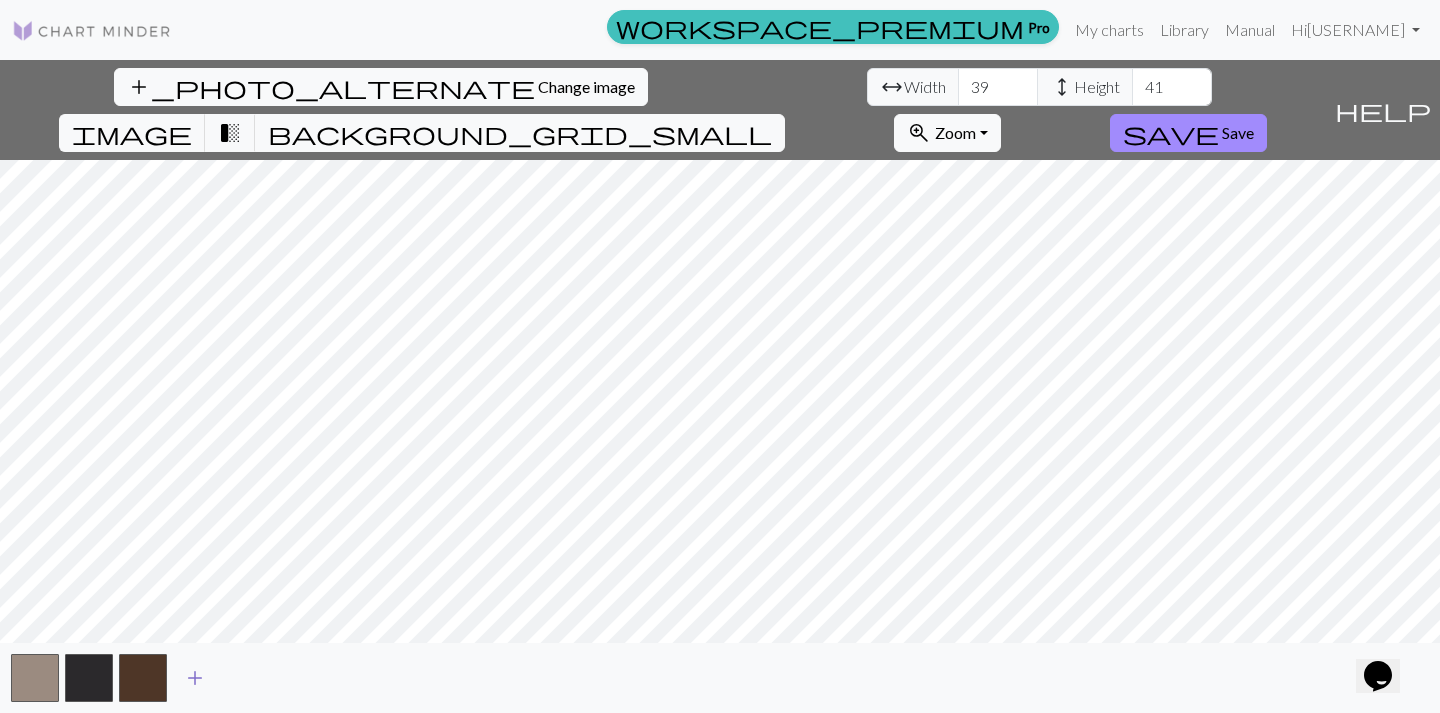 click on "add" at bounding box center [195, 678] 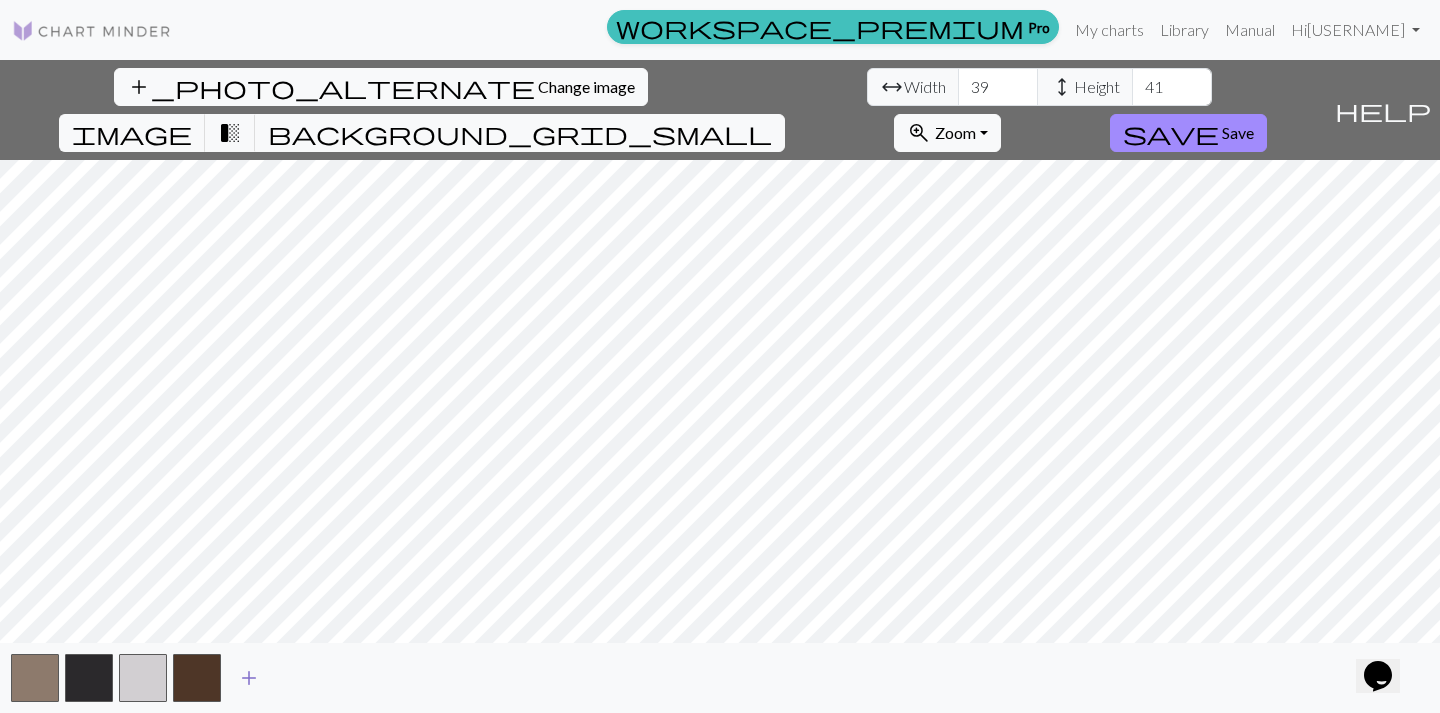 click on "add" at bounding box center [249, 678] 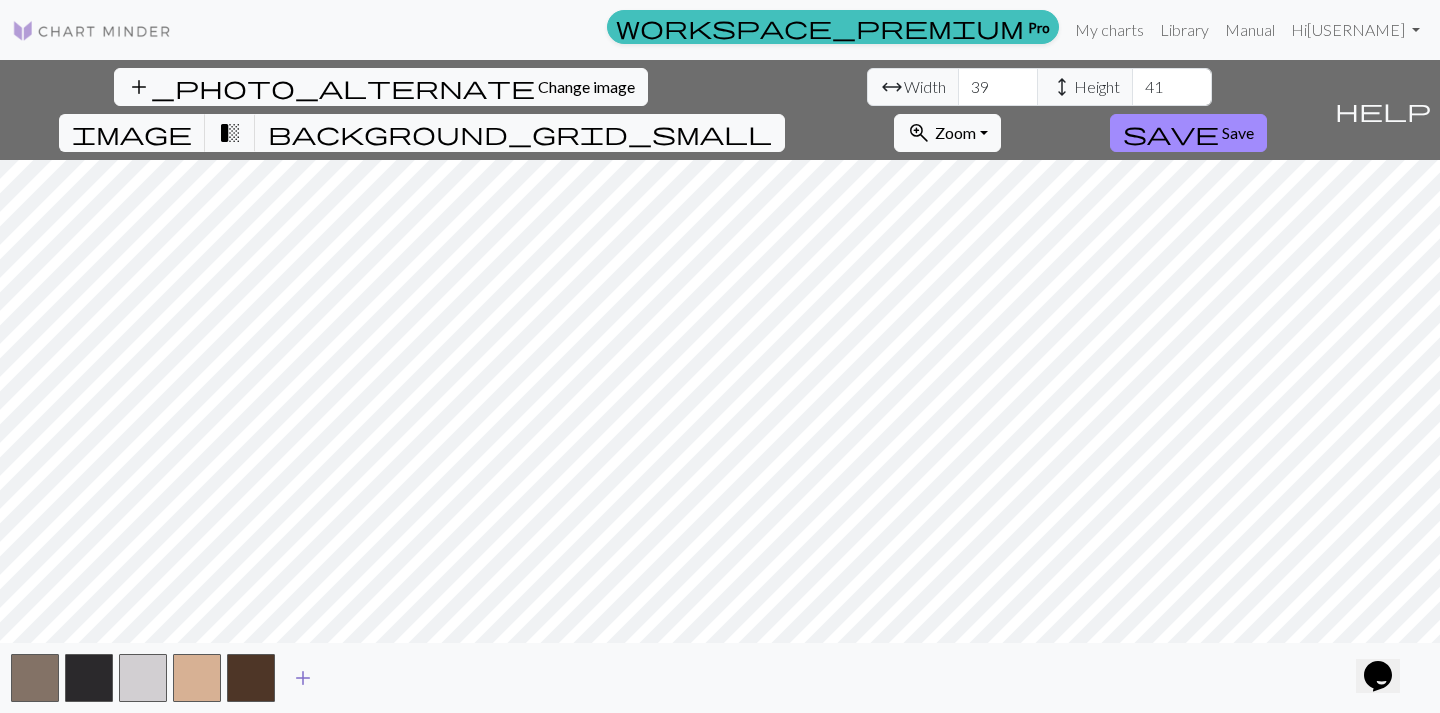 click on "add" at bounding box center [303, 678] 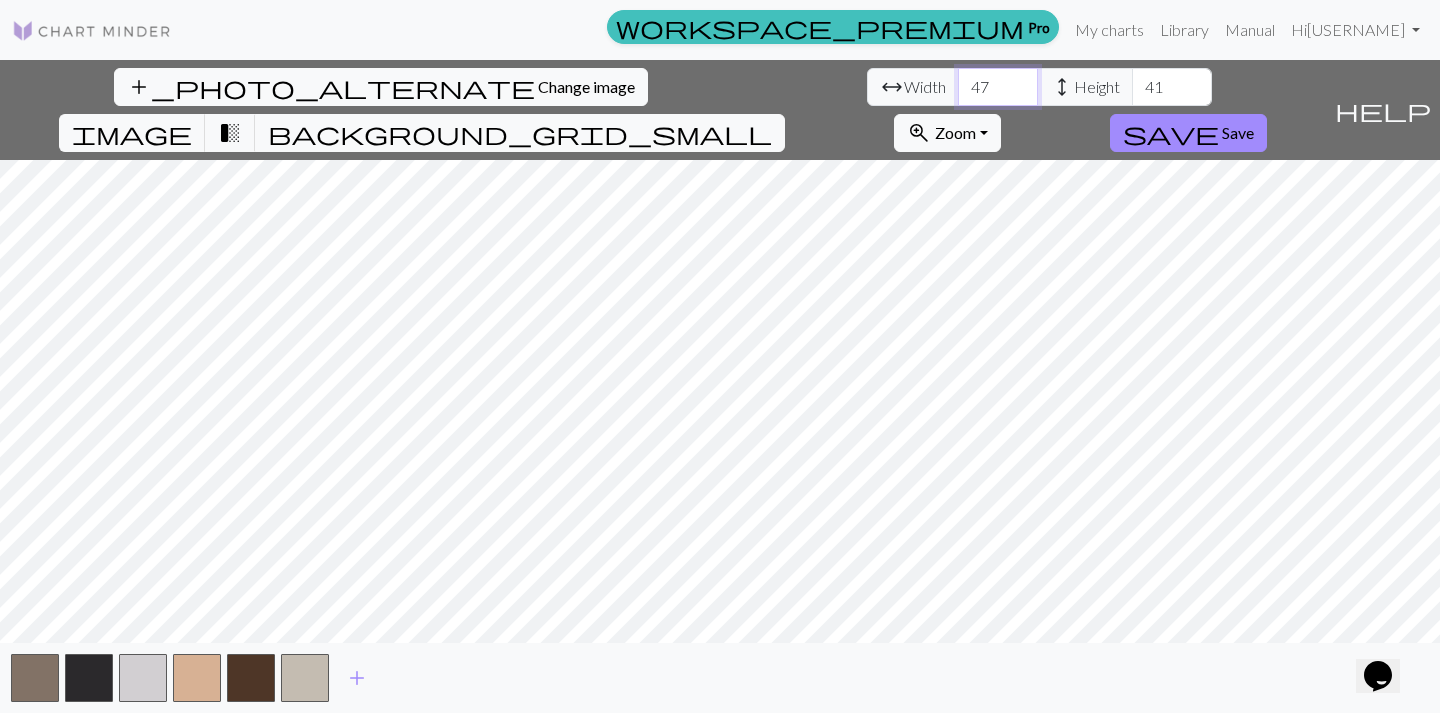 type on "47" 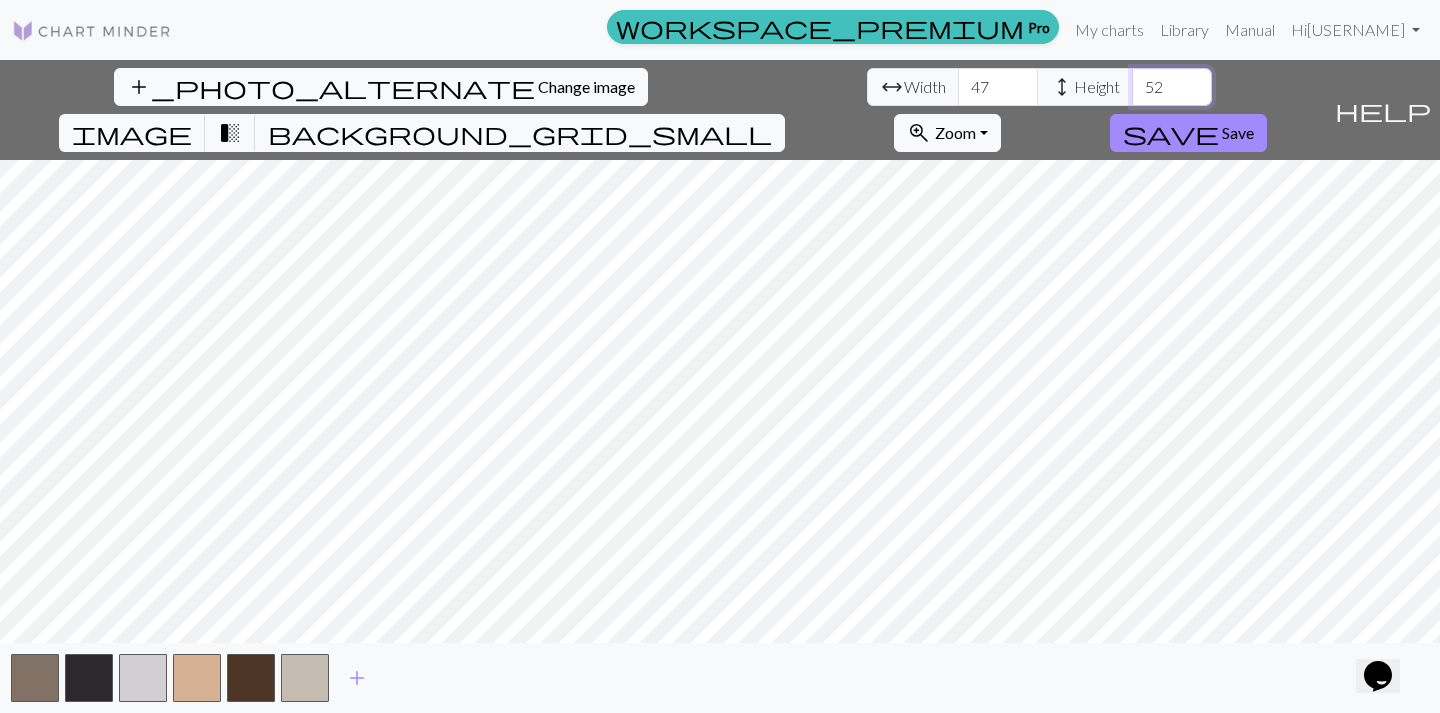 type on "53" 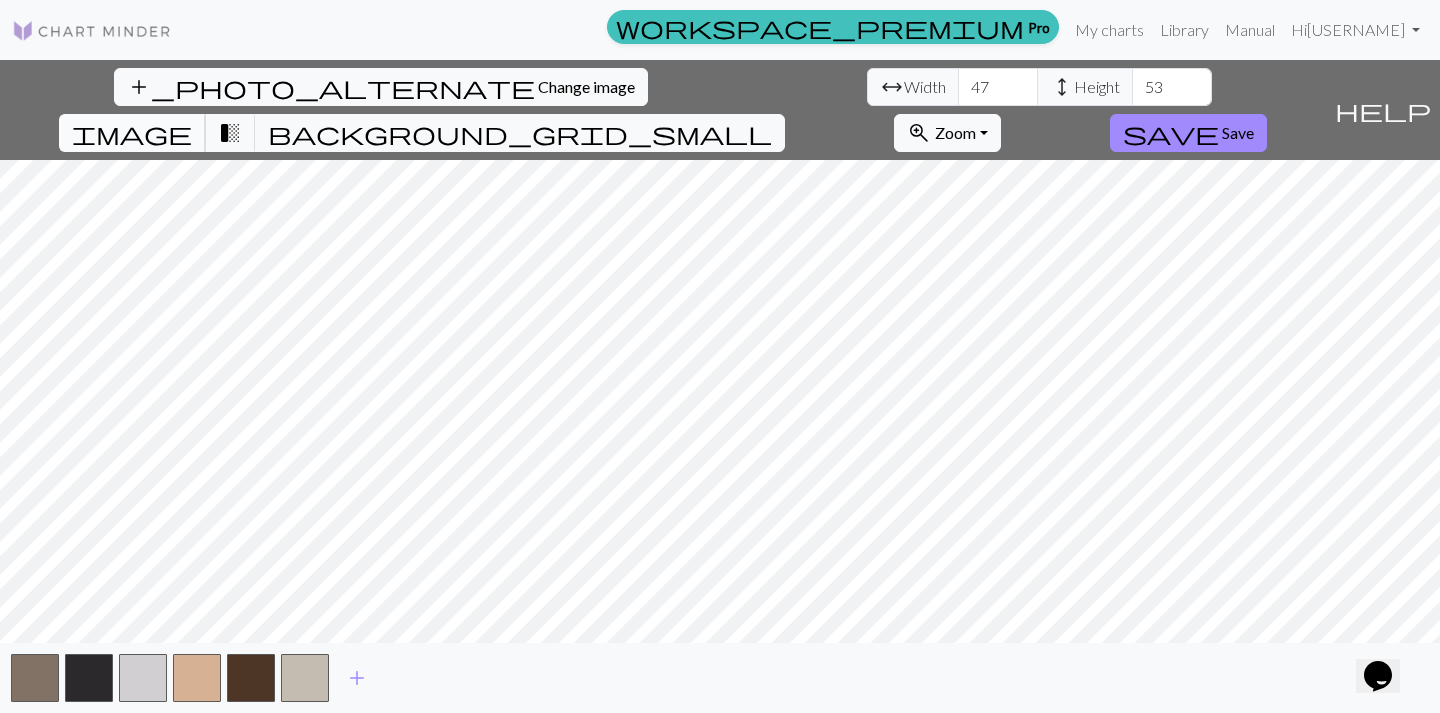 click on "image" at bounding box center [132, 133] 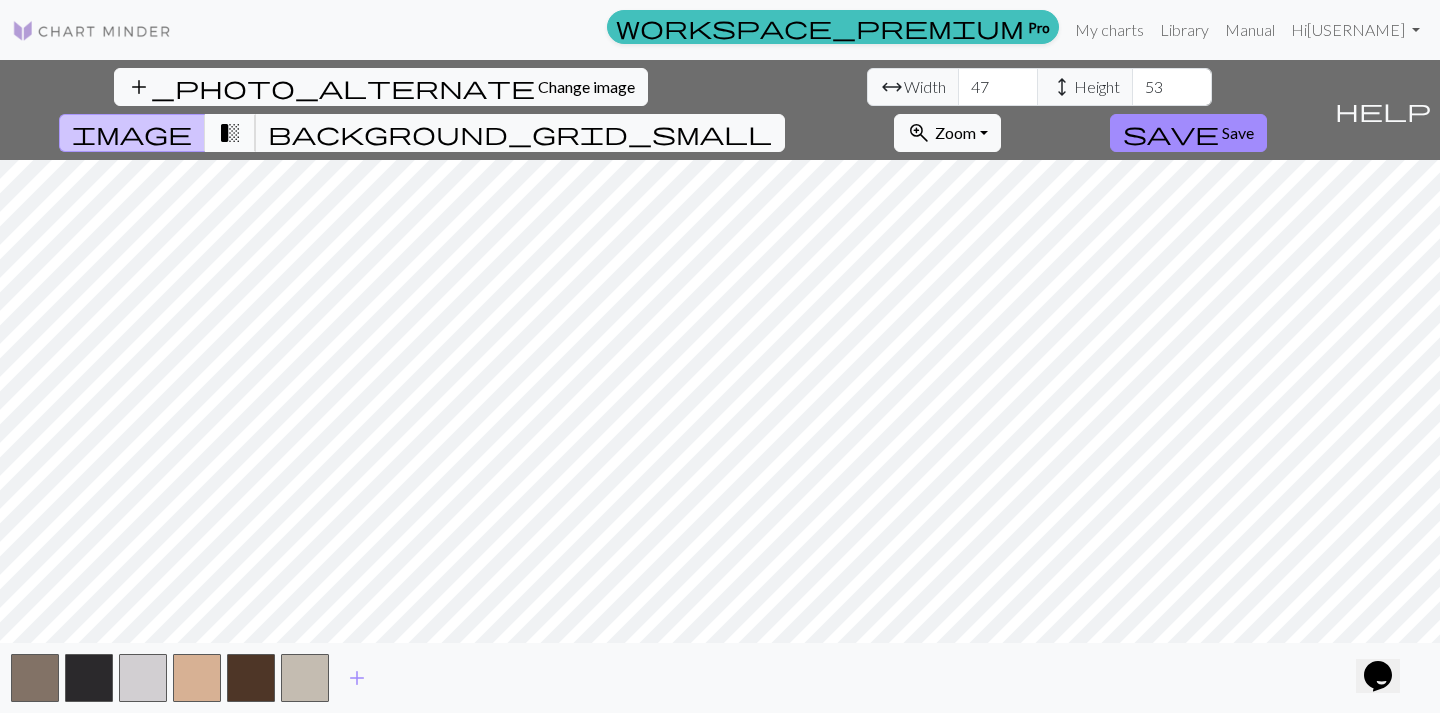 click on "transition_fade" at bounding box center (230, 133) 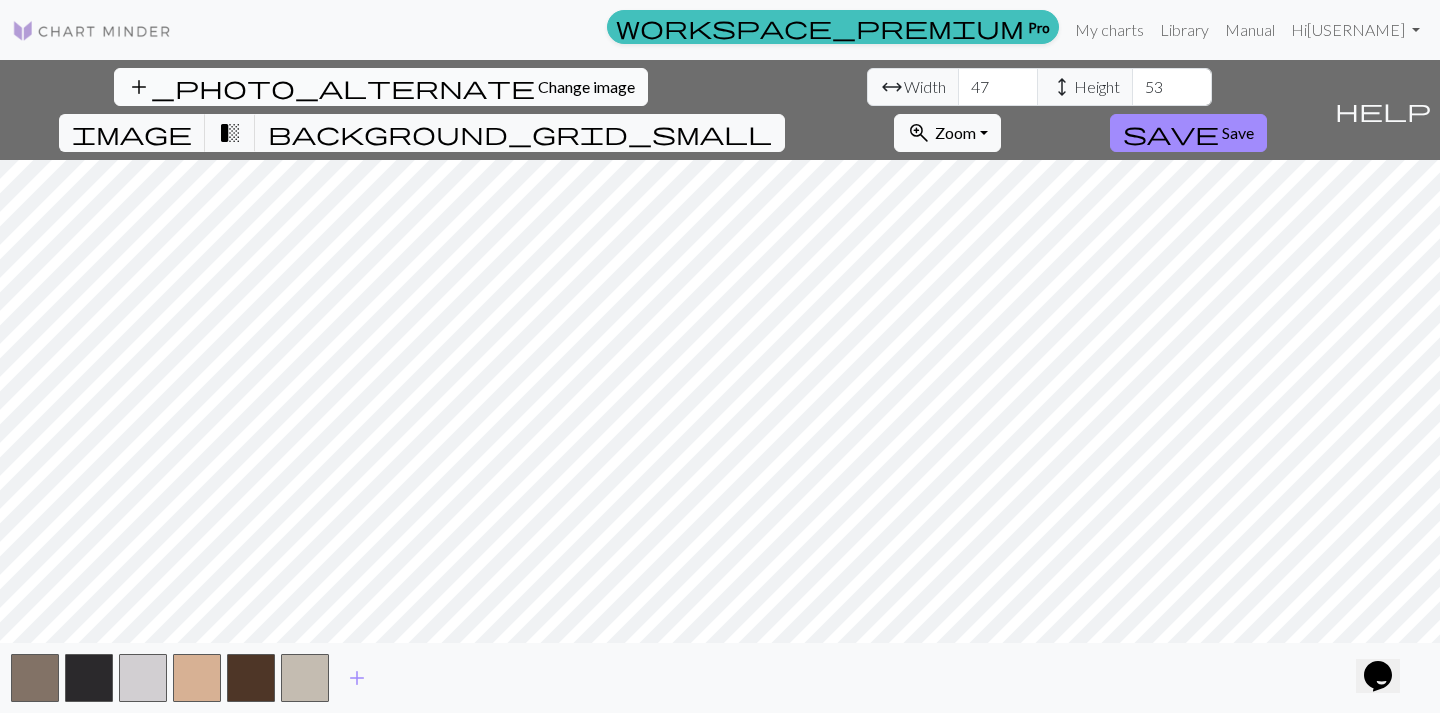 click on "Change image" at bounding box center (586, 86) 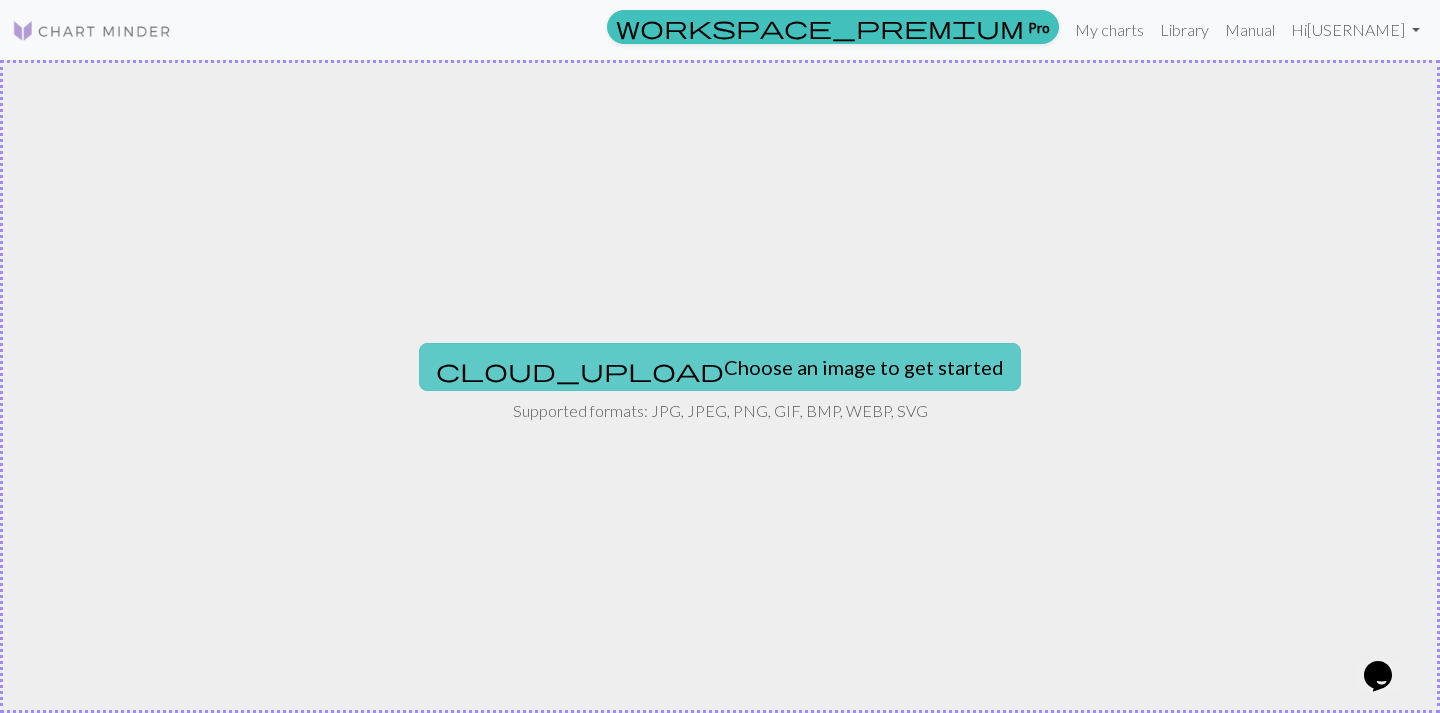 click on "cloud_upload  Choose an image to get started" at bounding box center [720, 367] 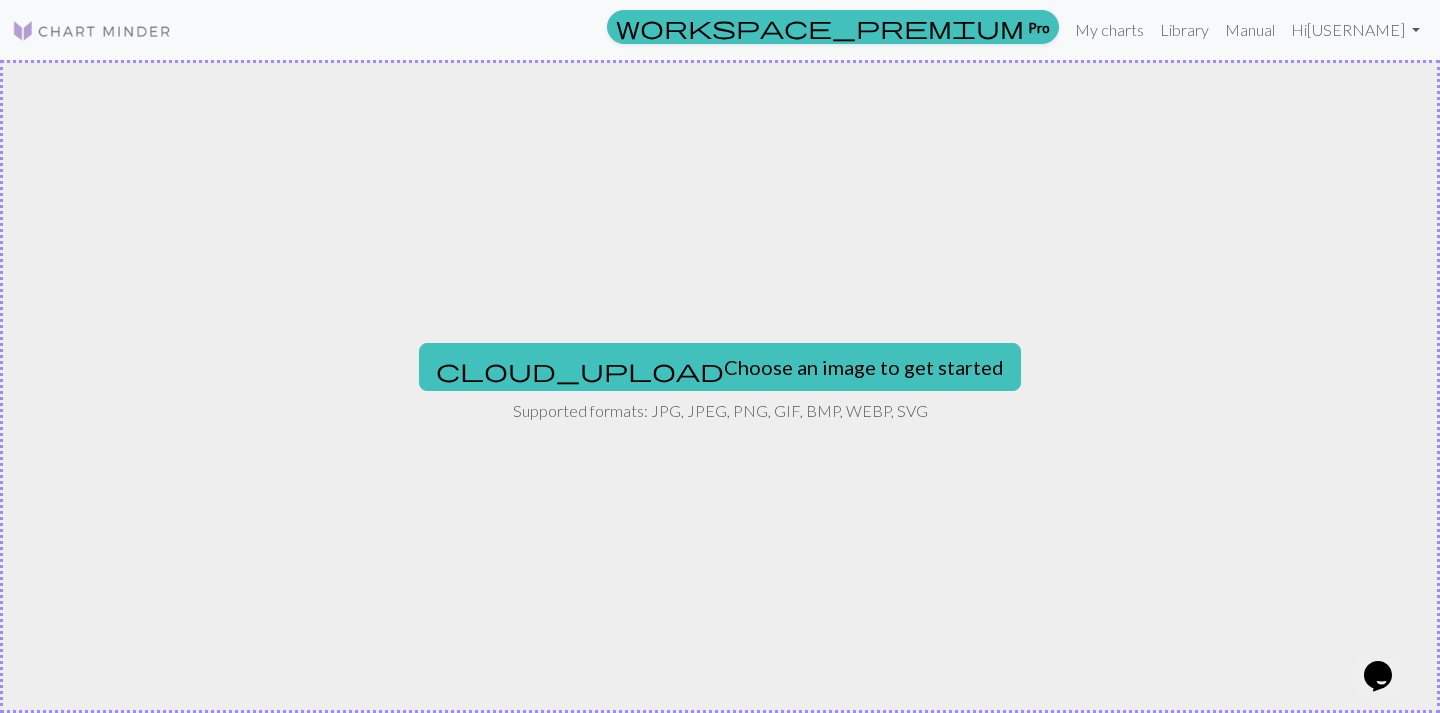 type on "[FILEPATH]" 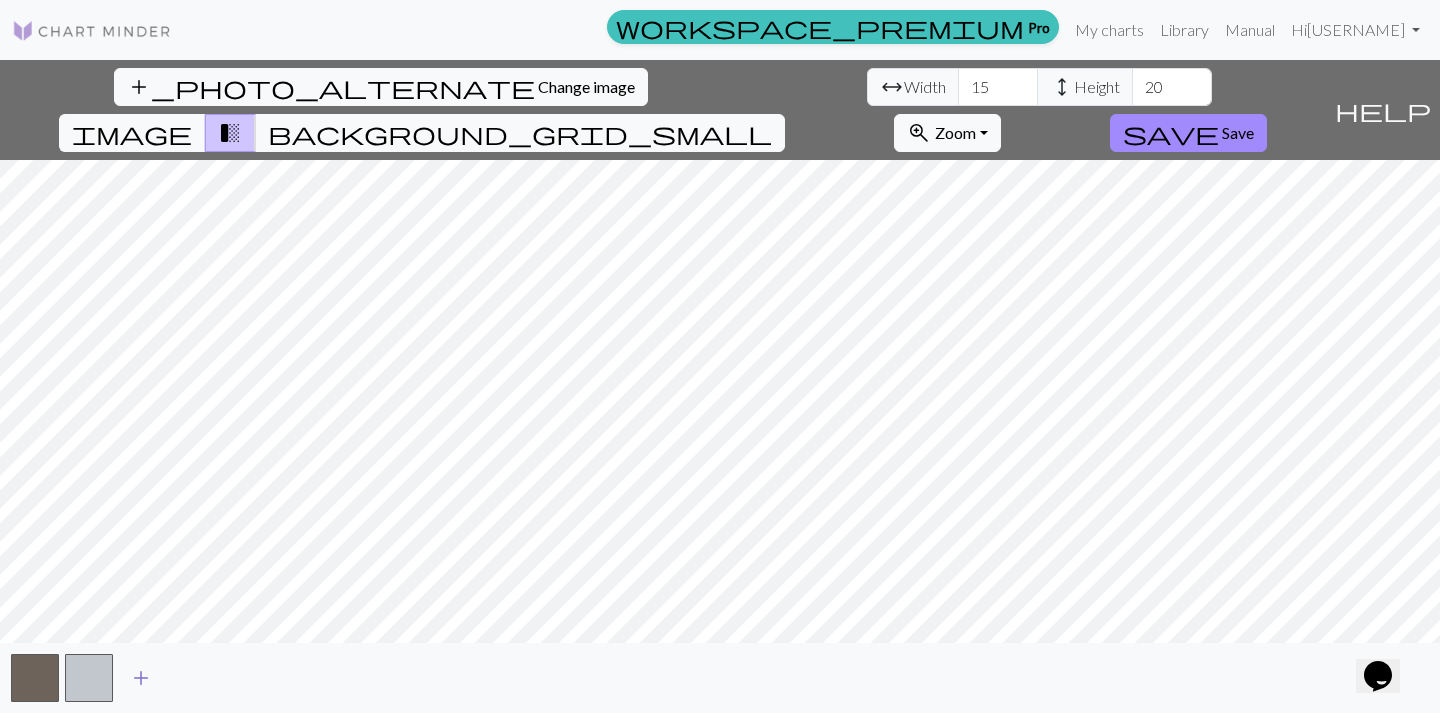 click on "add" at bounding box center [141, 678] 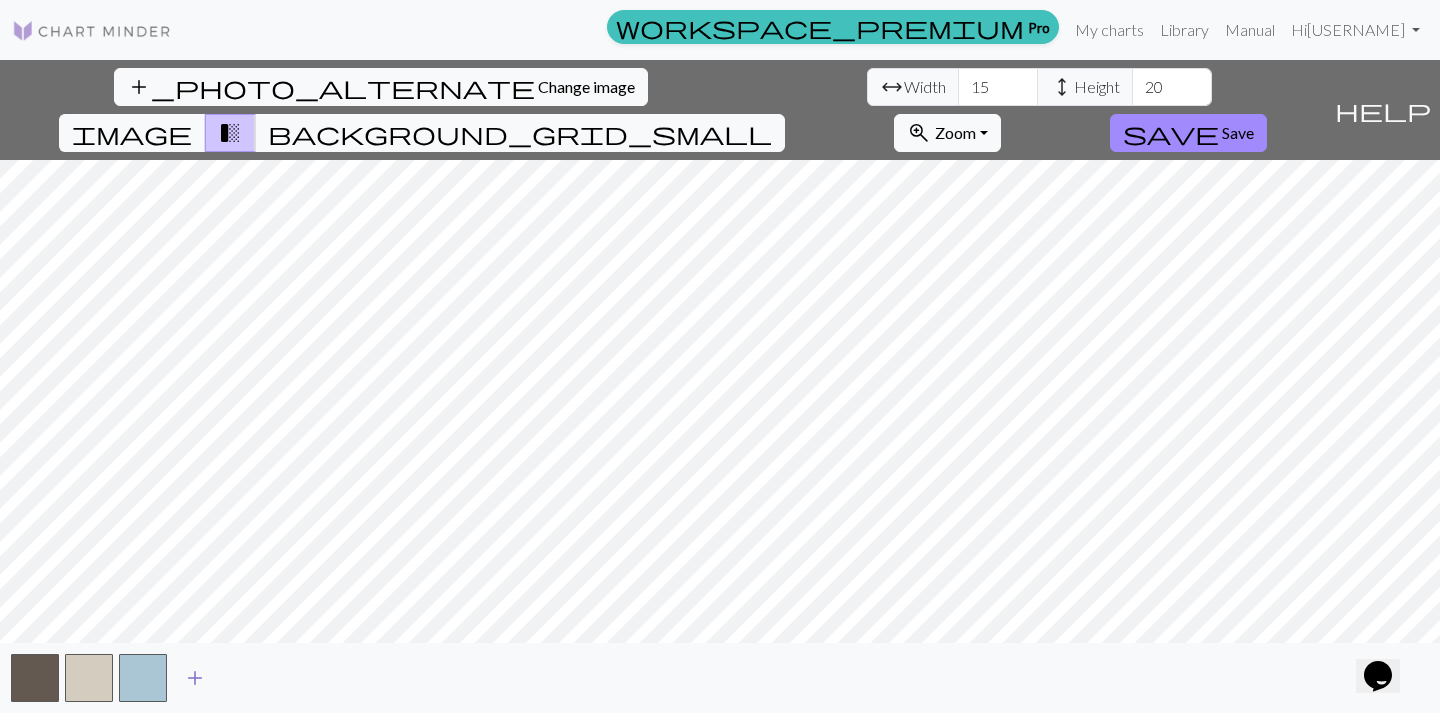 click at bounding box center (143, 678) 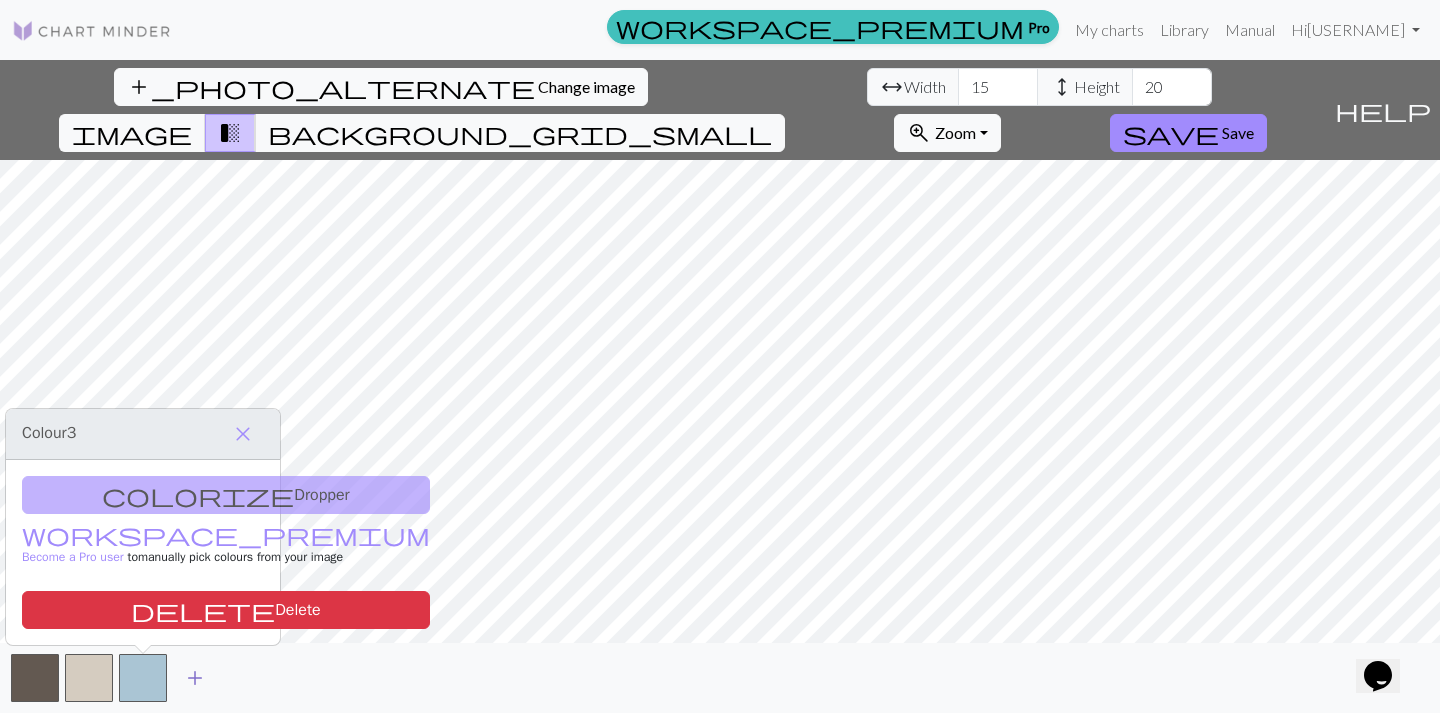 click on "add" at bounding box center [195, 678] 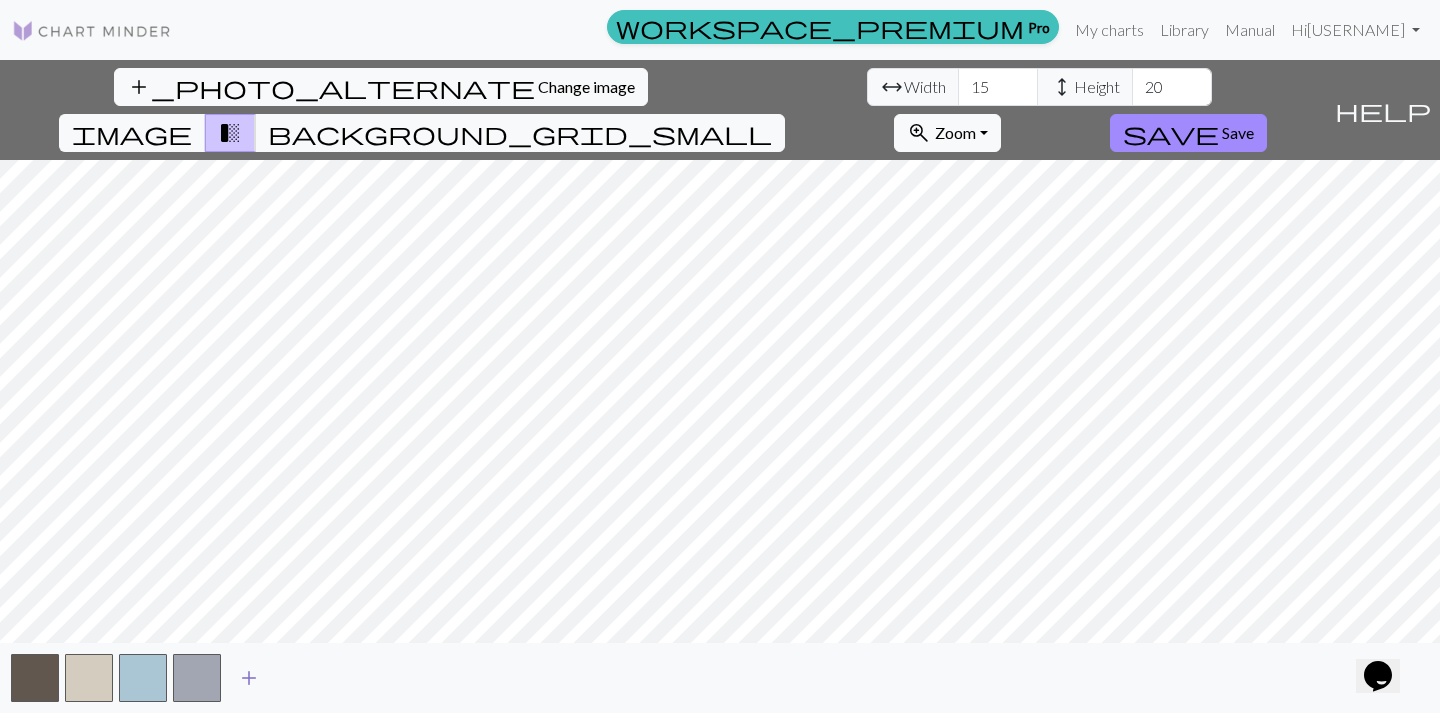 click on "add" at bounding box center [249, 678] 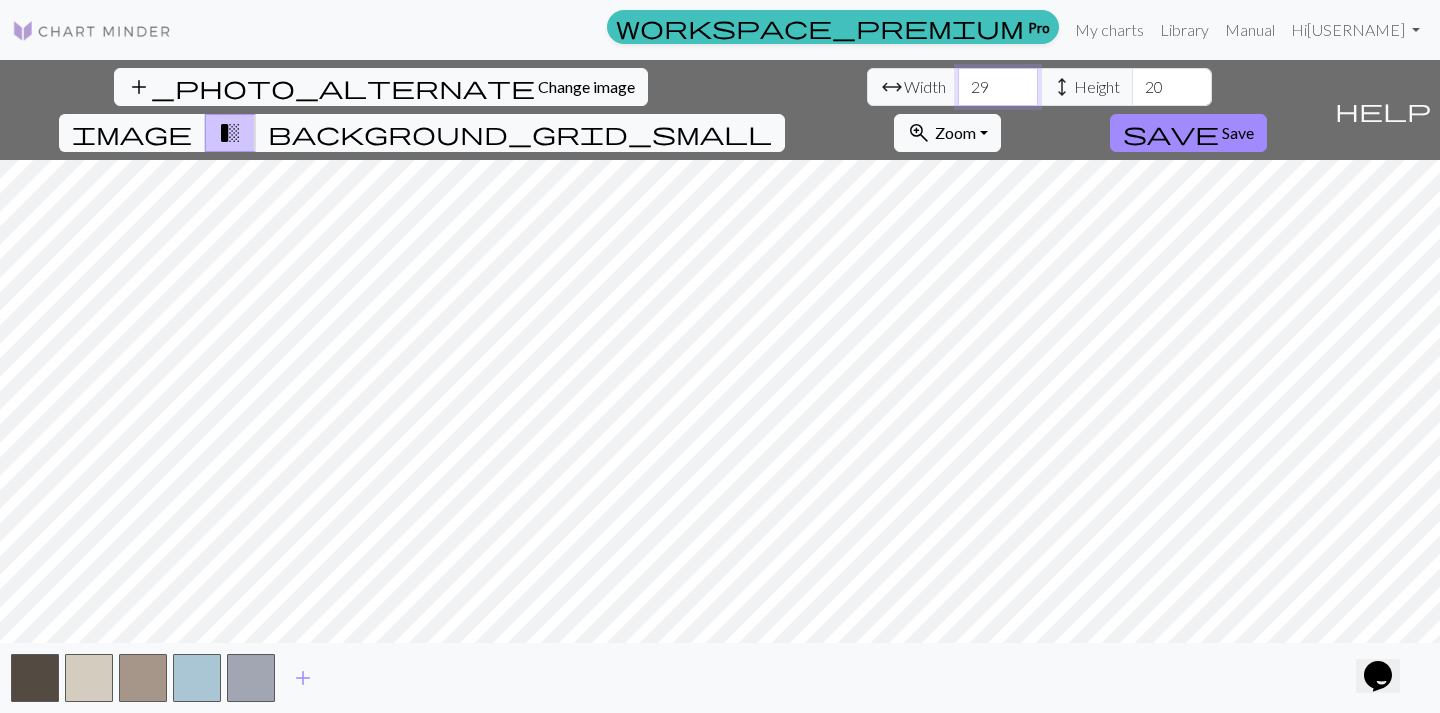 click on "29" at bounding box center [998, 87] 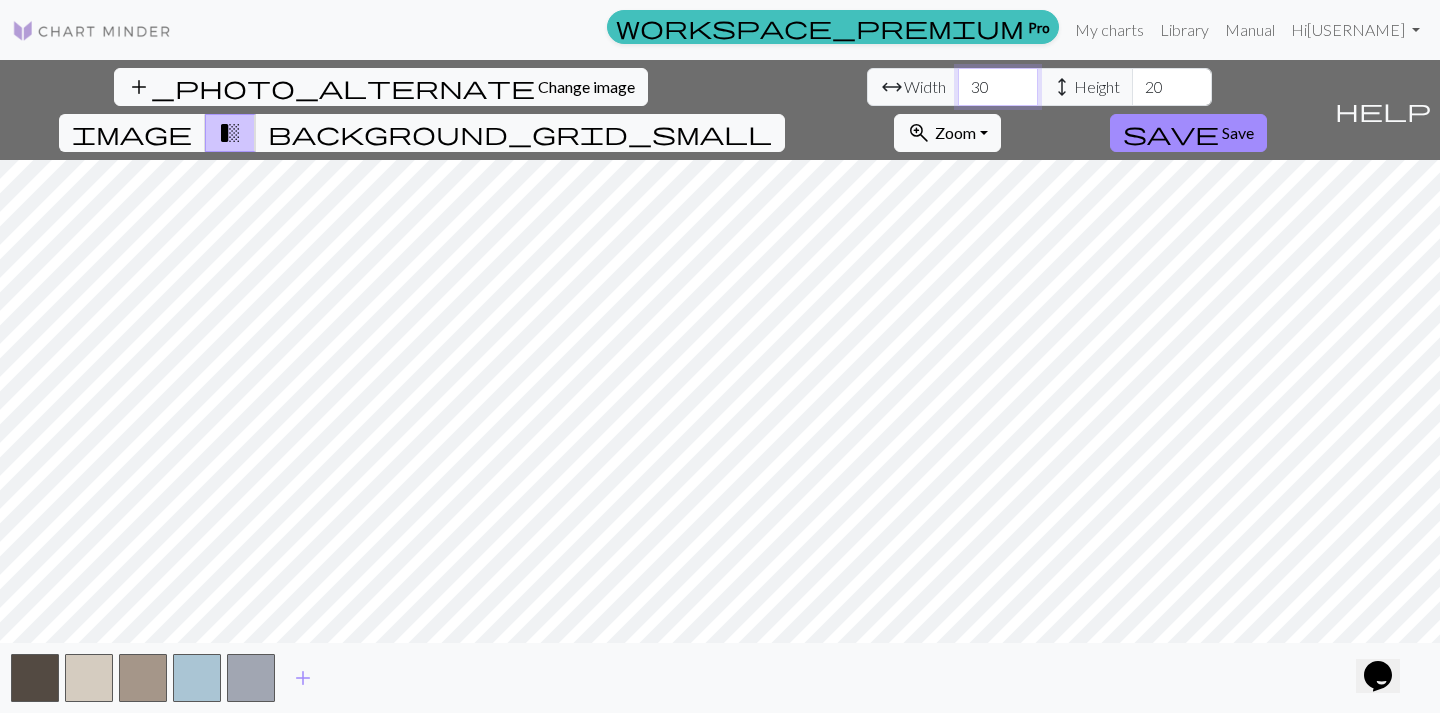 click on "30" at bounding box center (998, 87) 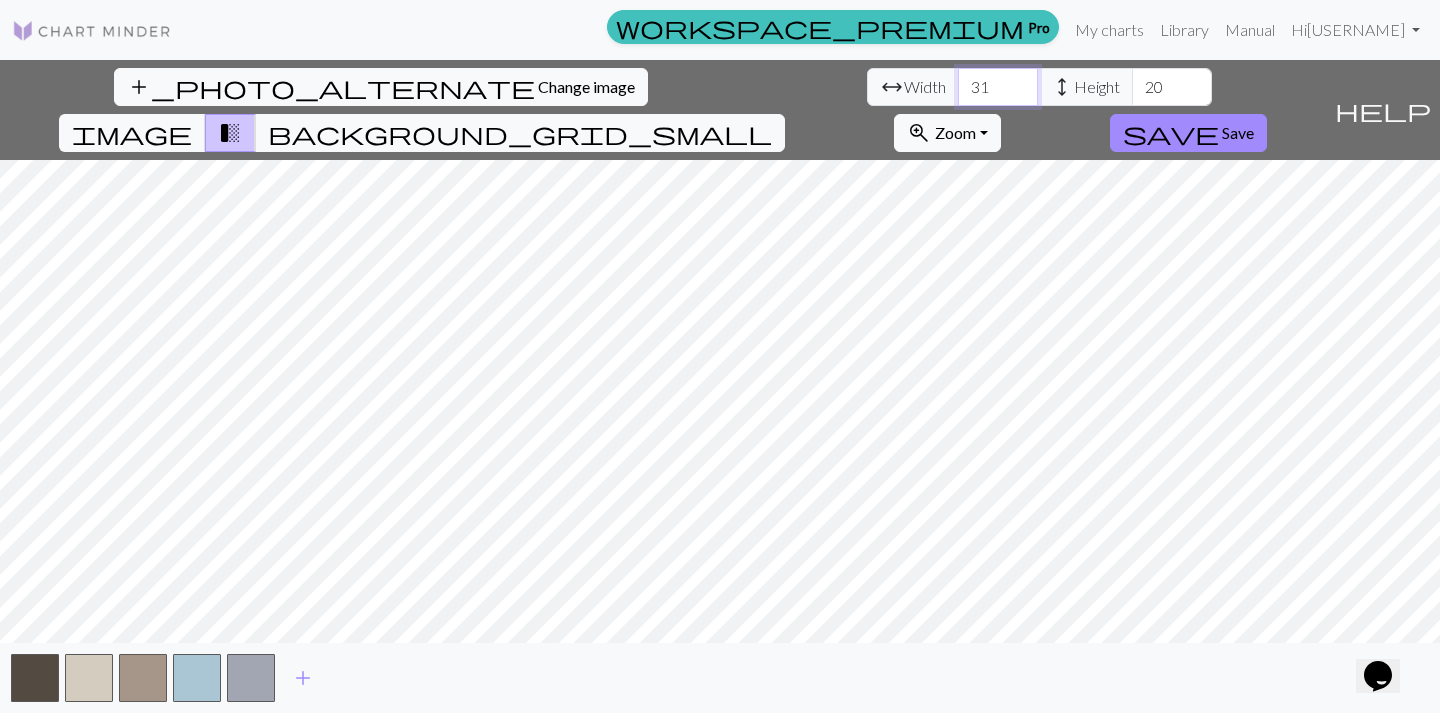 click on "31" at bounding box center [998, 87] 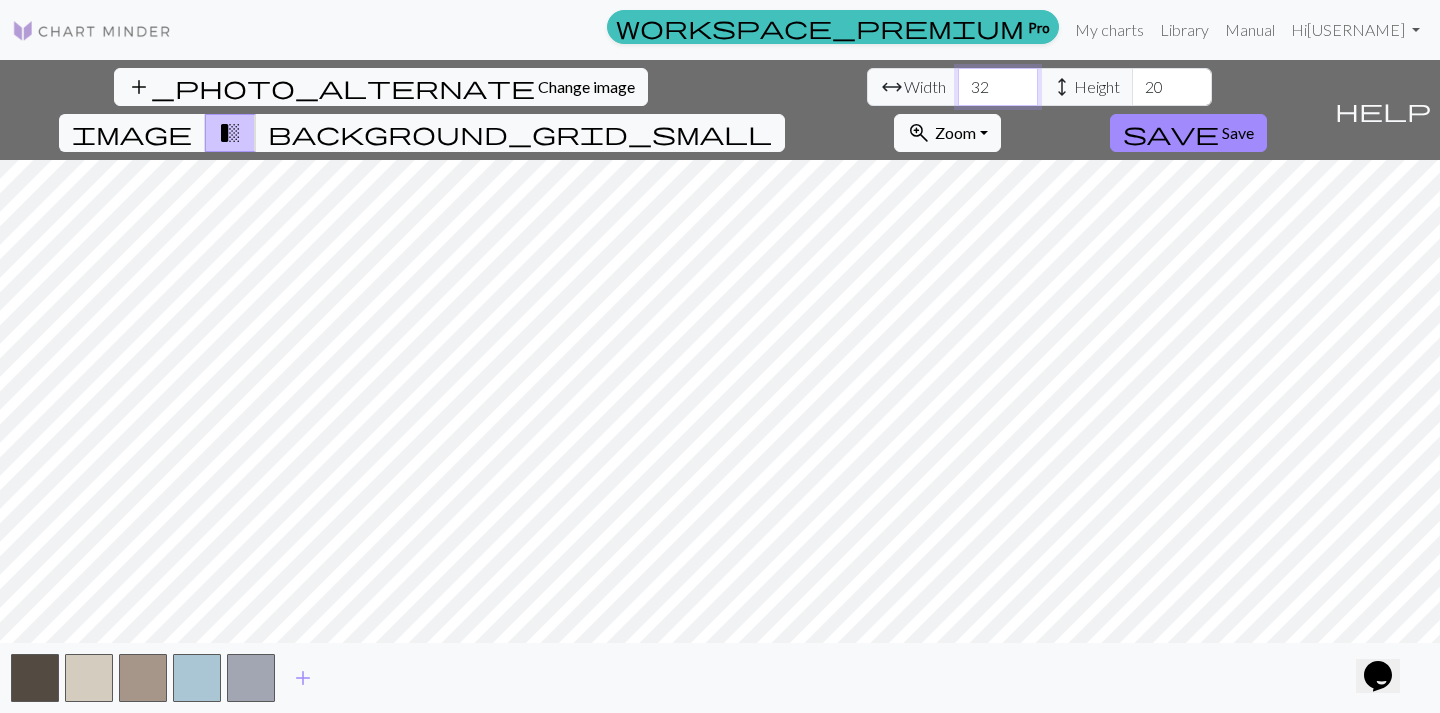 click on "32" at bounding box center (998, 87) 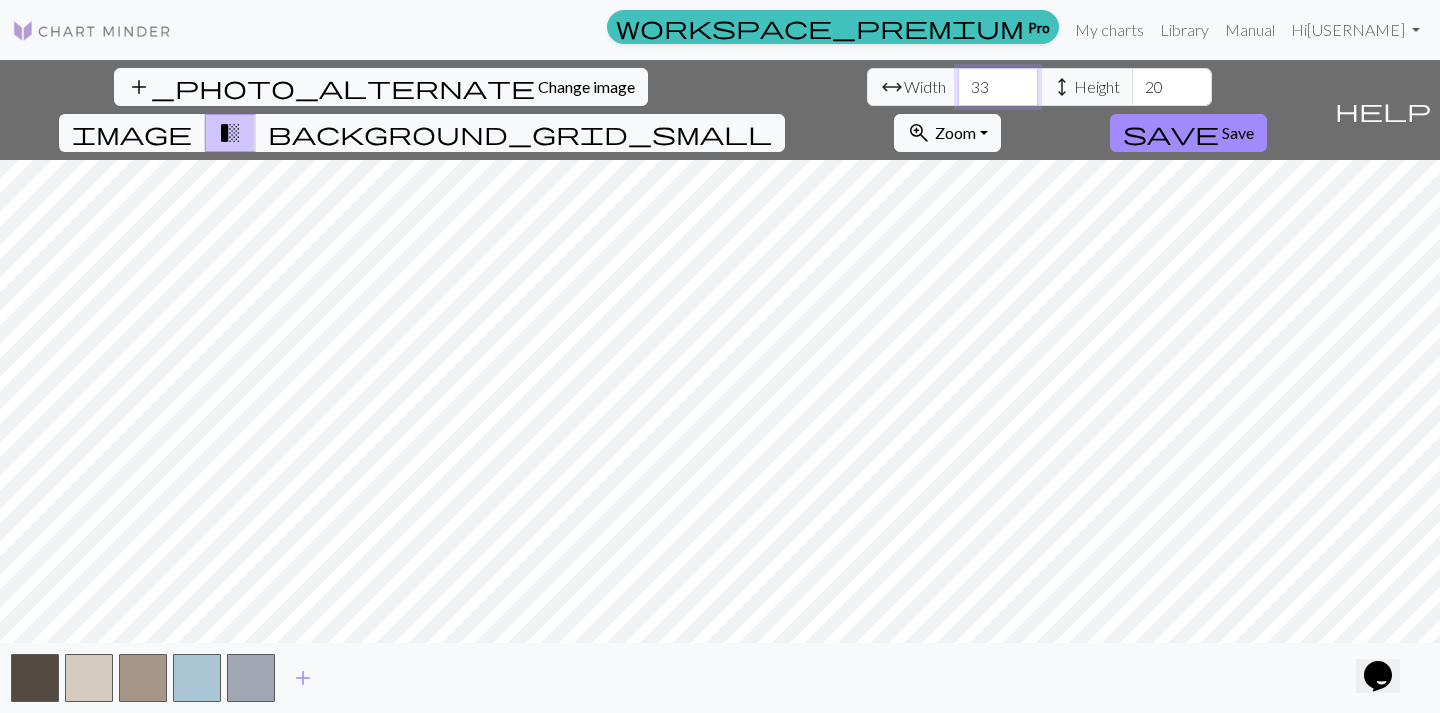 click on "33" at bounding box center (998, 87) 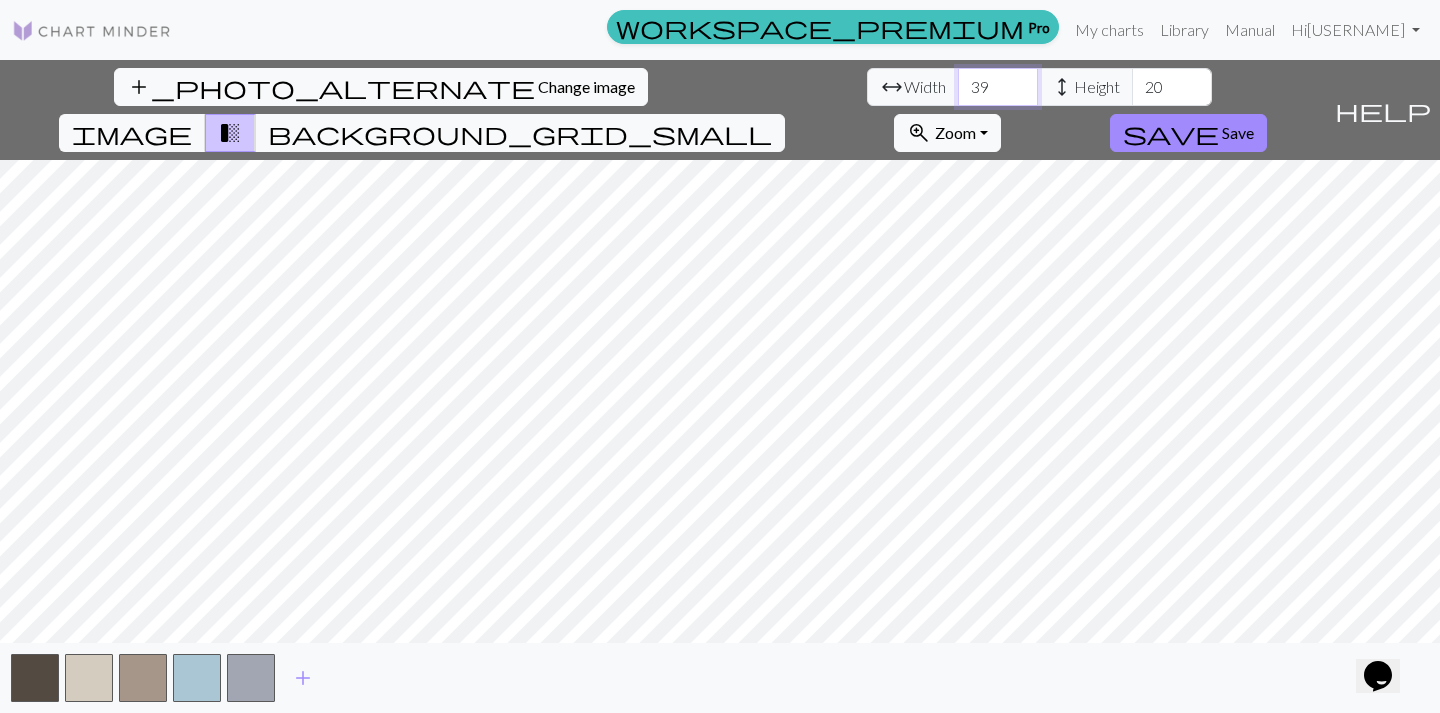 click on "39" at bounding box center [998, 87] 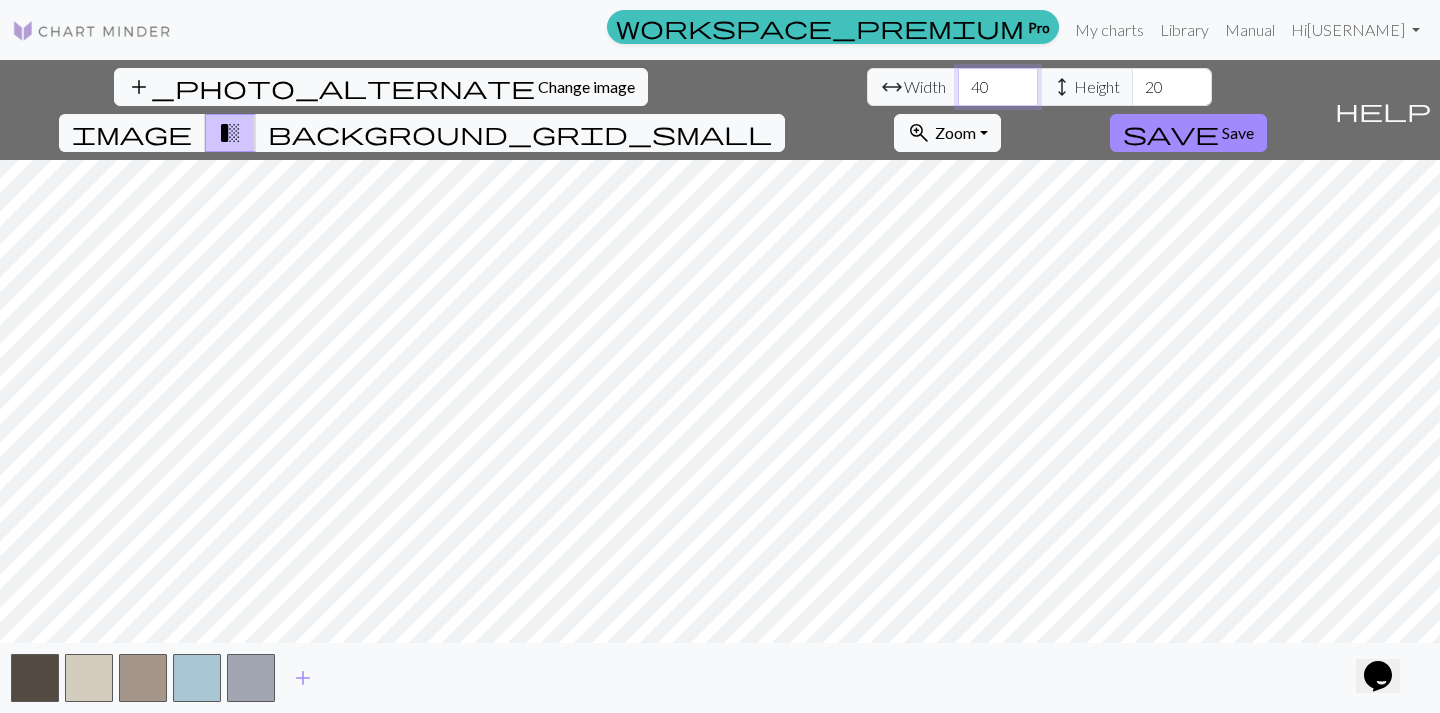 type on "40" 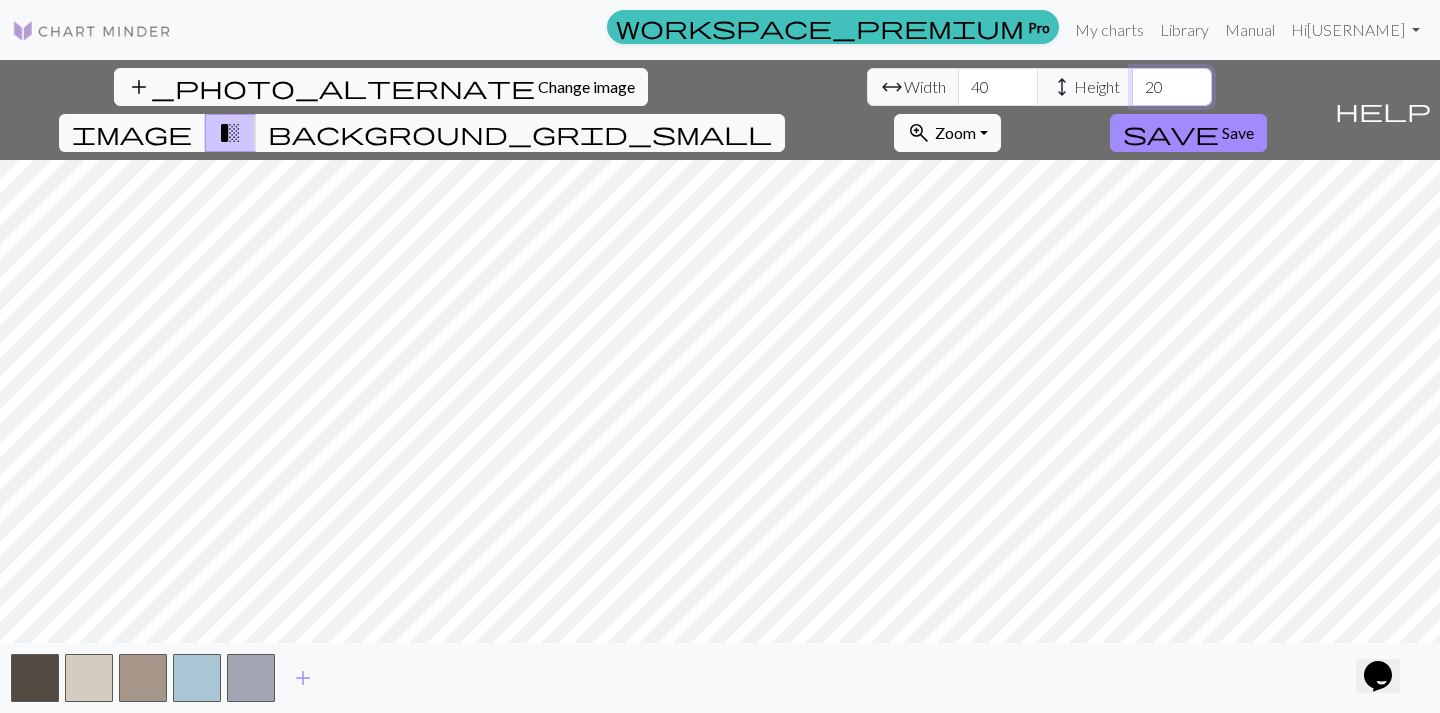 drag, startPoint x: 622, startPoint y: 85, endPoint x: 577, endPoint y: 85, distance: 45 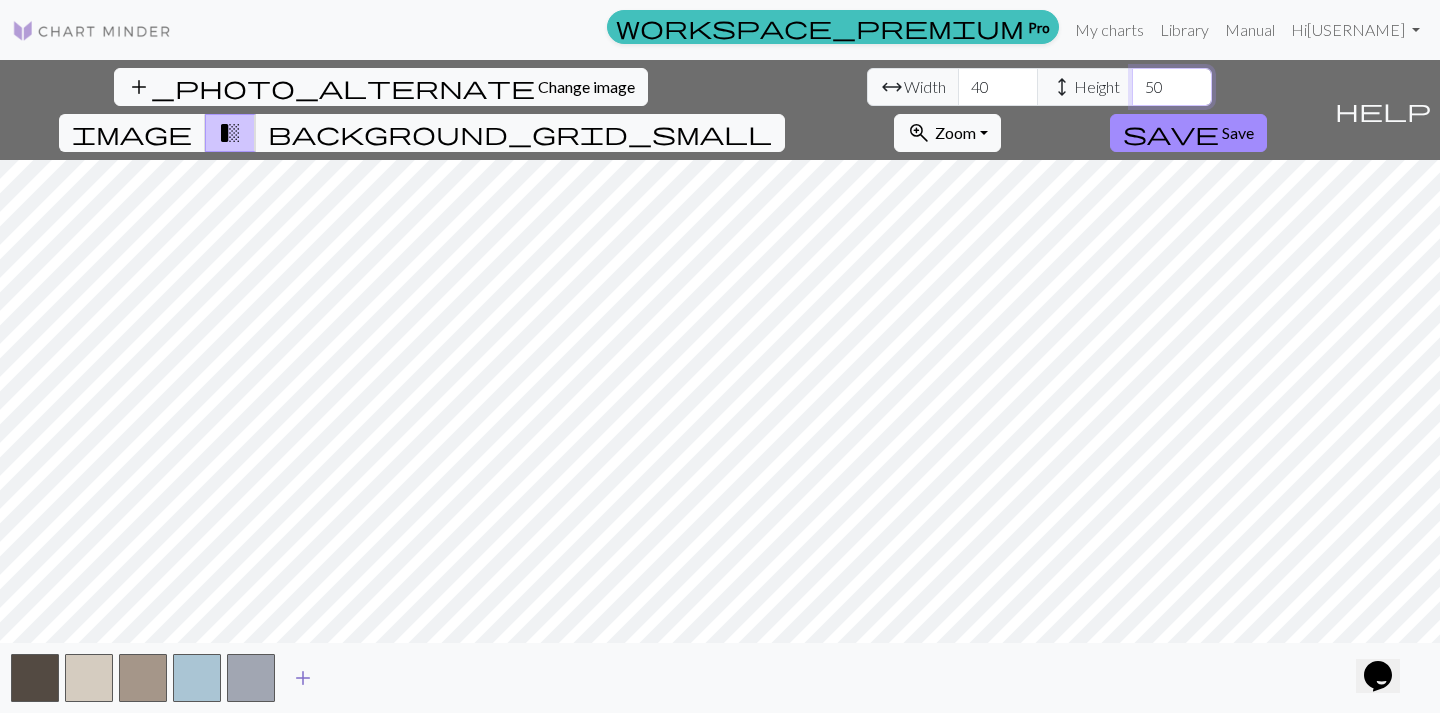 type on "50" 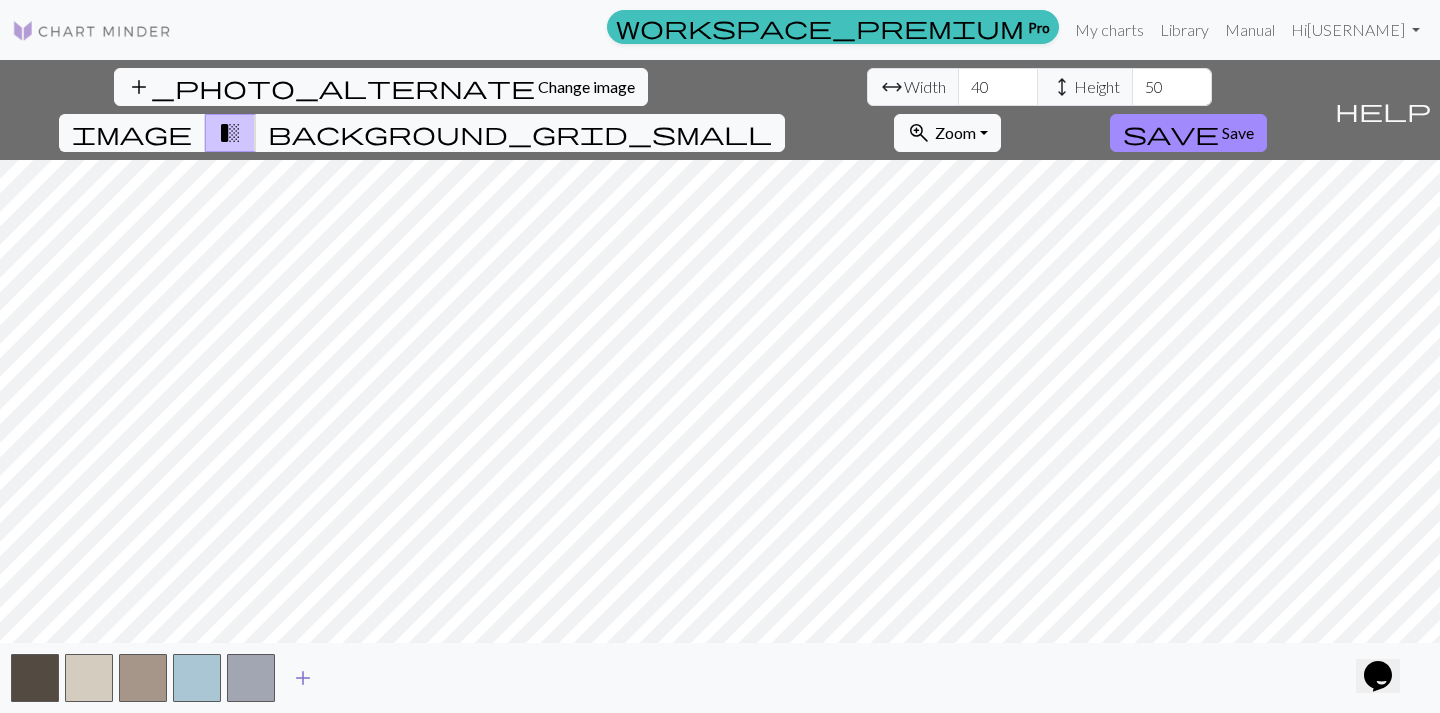 click on "add" at bounding box center (303, 678) 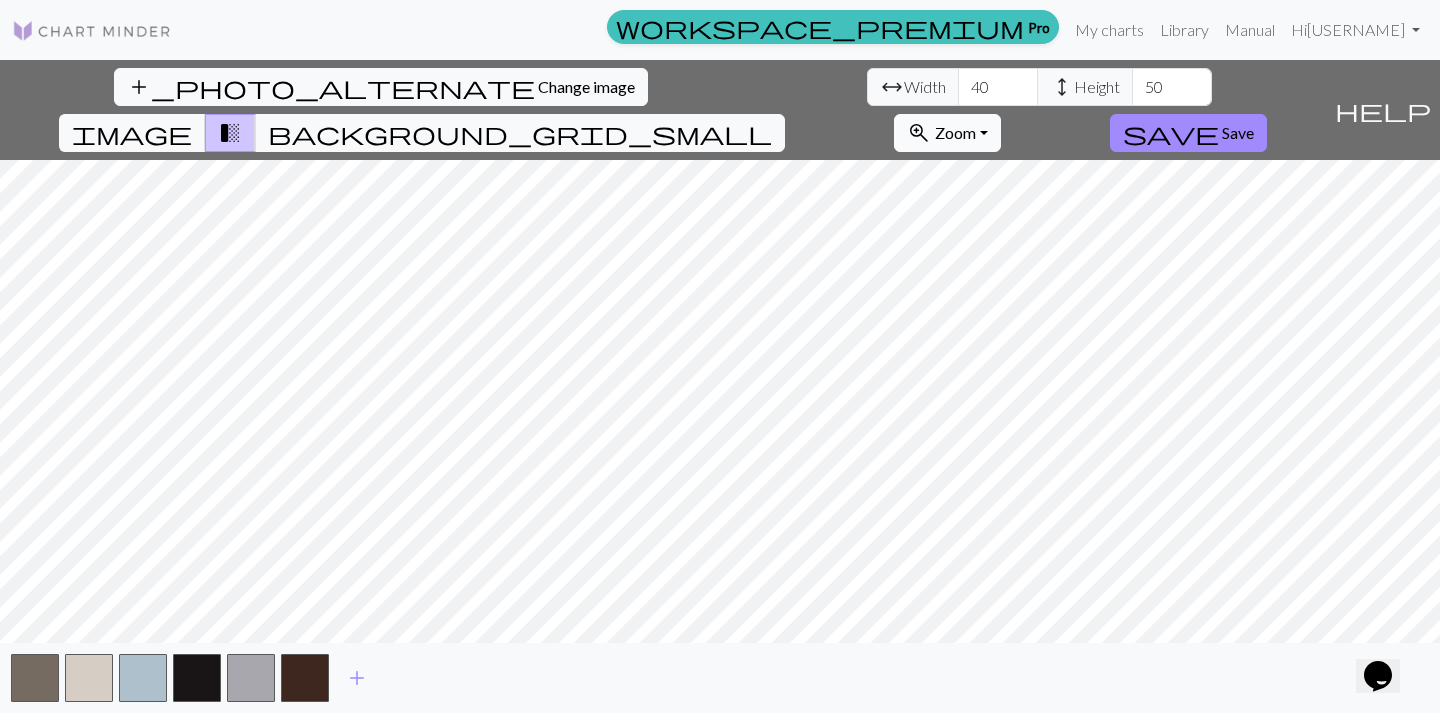 click on "zoom_in Zoom Zoom" at bounding box center (947, 133) 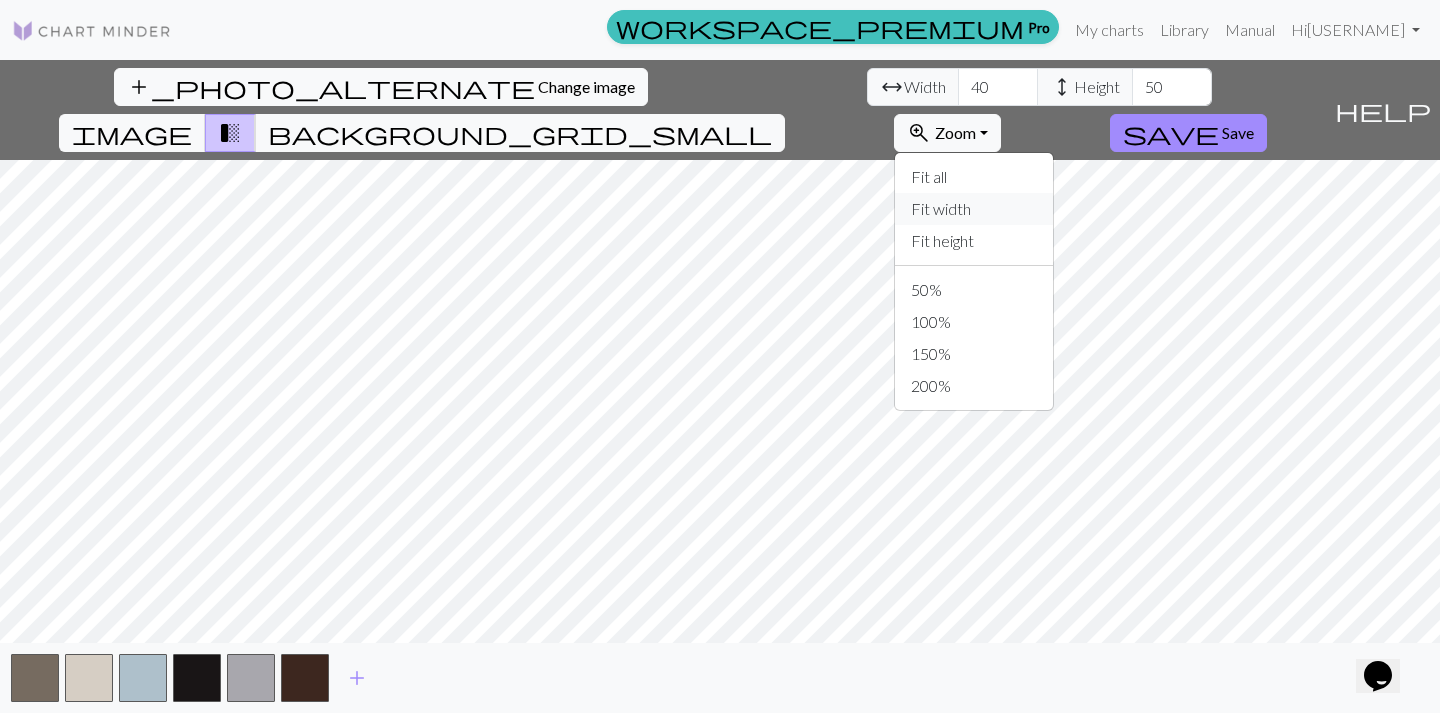 click on "Fit width" at bounding box center [974, 209] 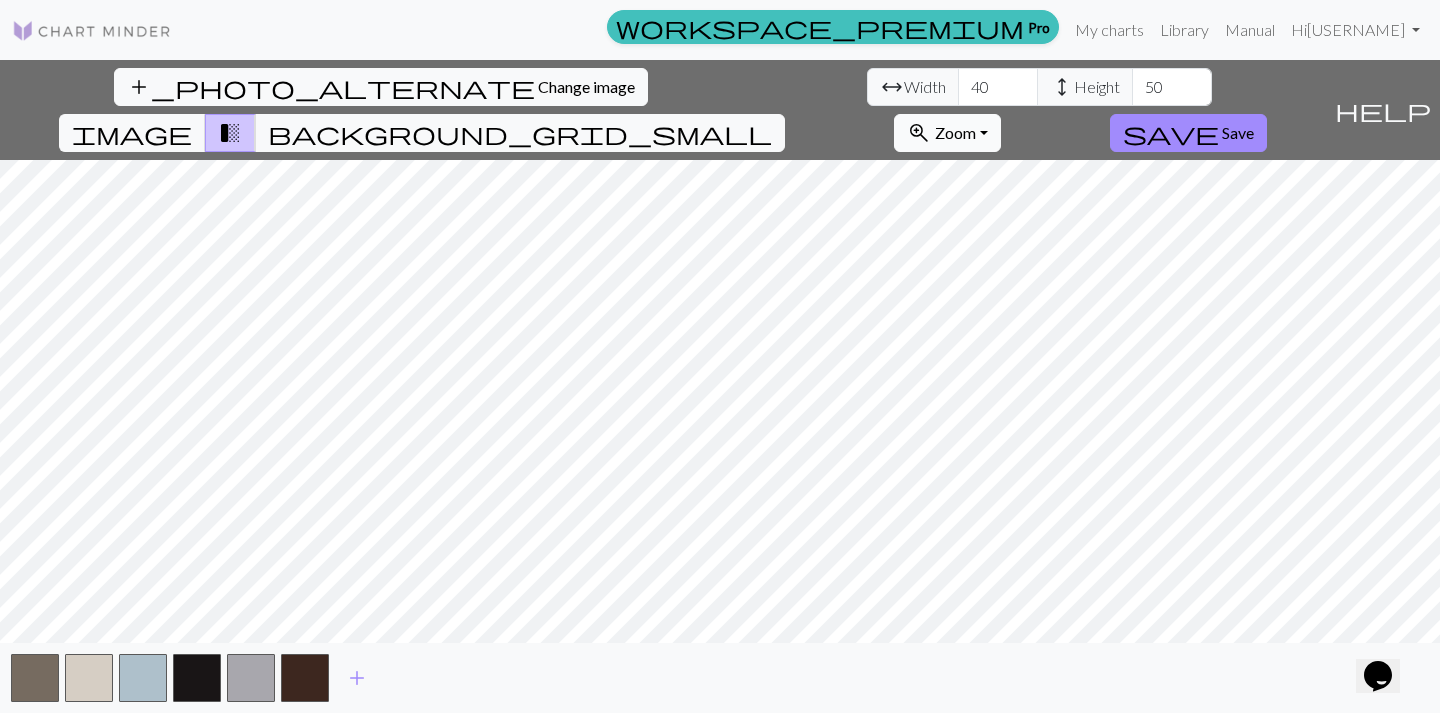 click on "zoom_in Zoom Zoom" at bounding box center (947, 133) 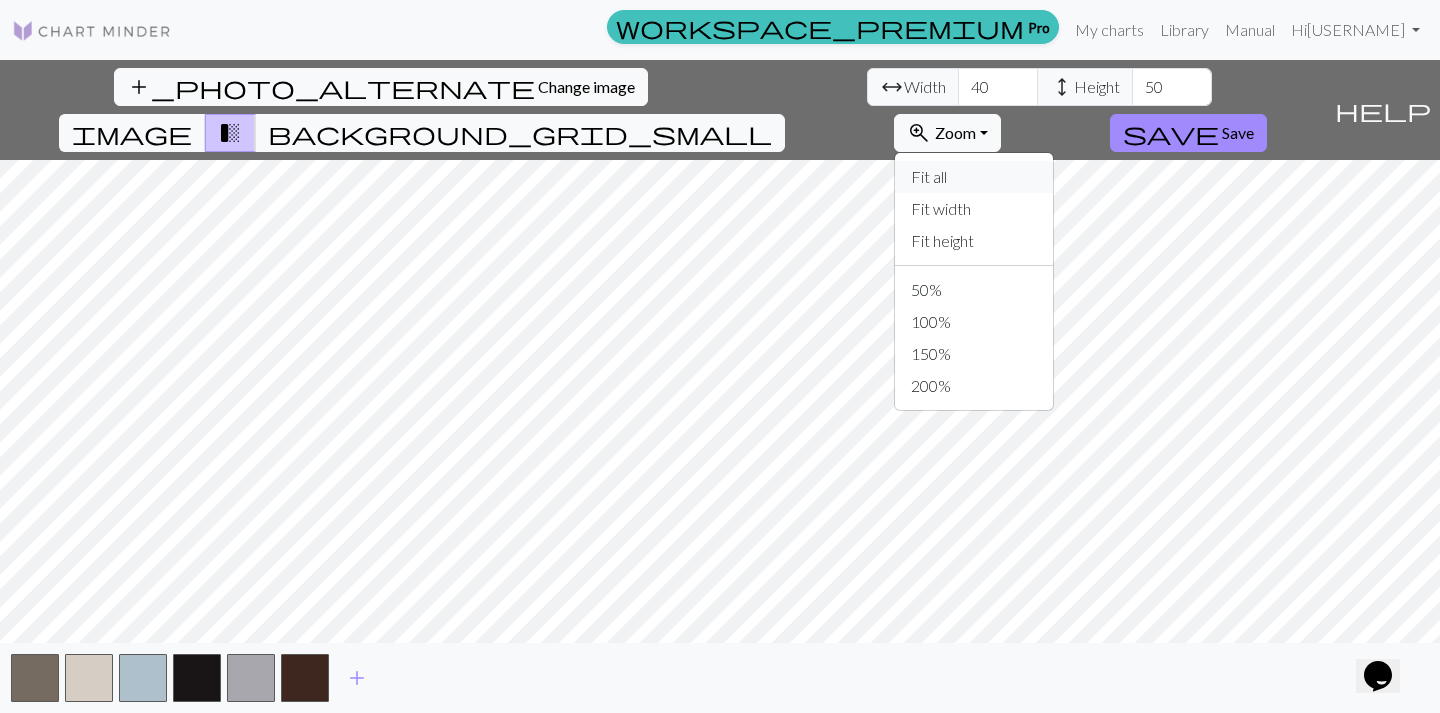 click on "Fit all" at bounding box center (974, 177) 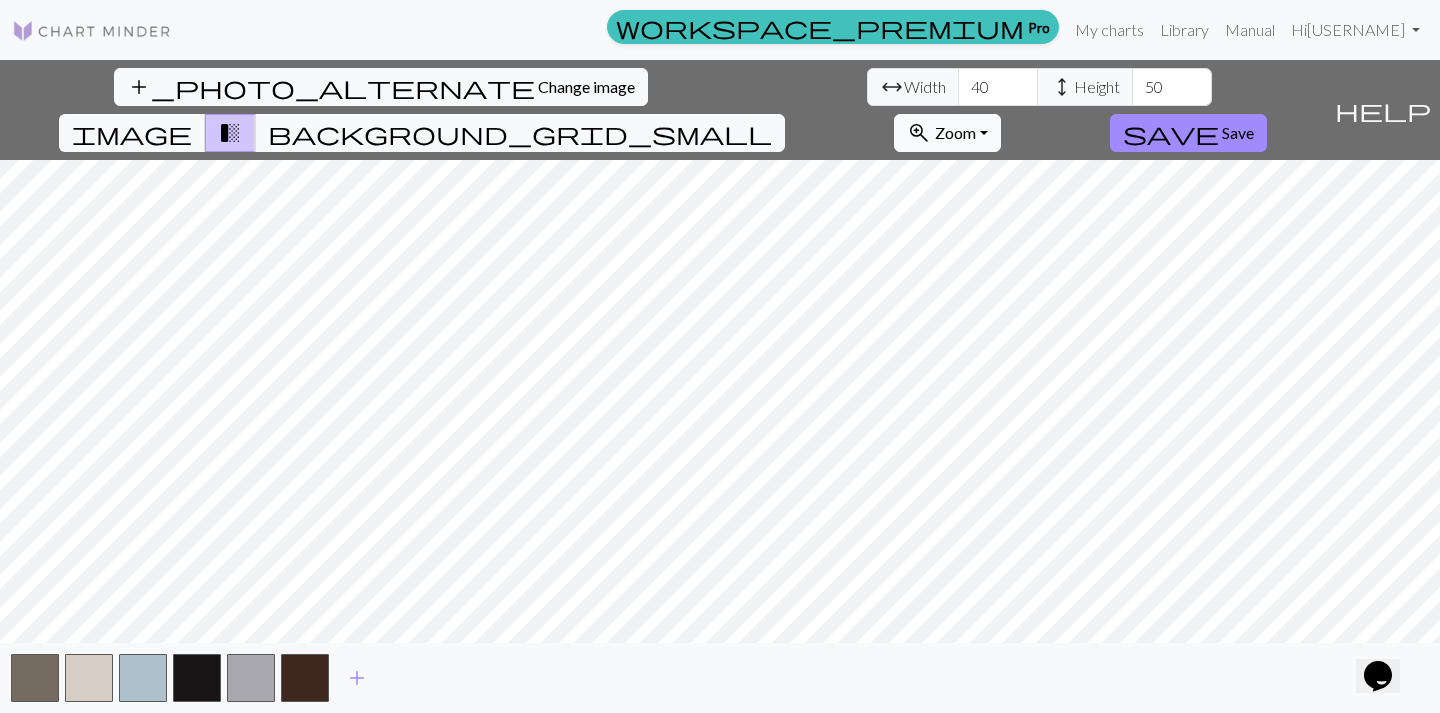 click on "zoom_in Zoom Zoom" at bounding box center [947, 133] 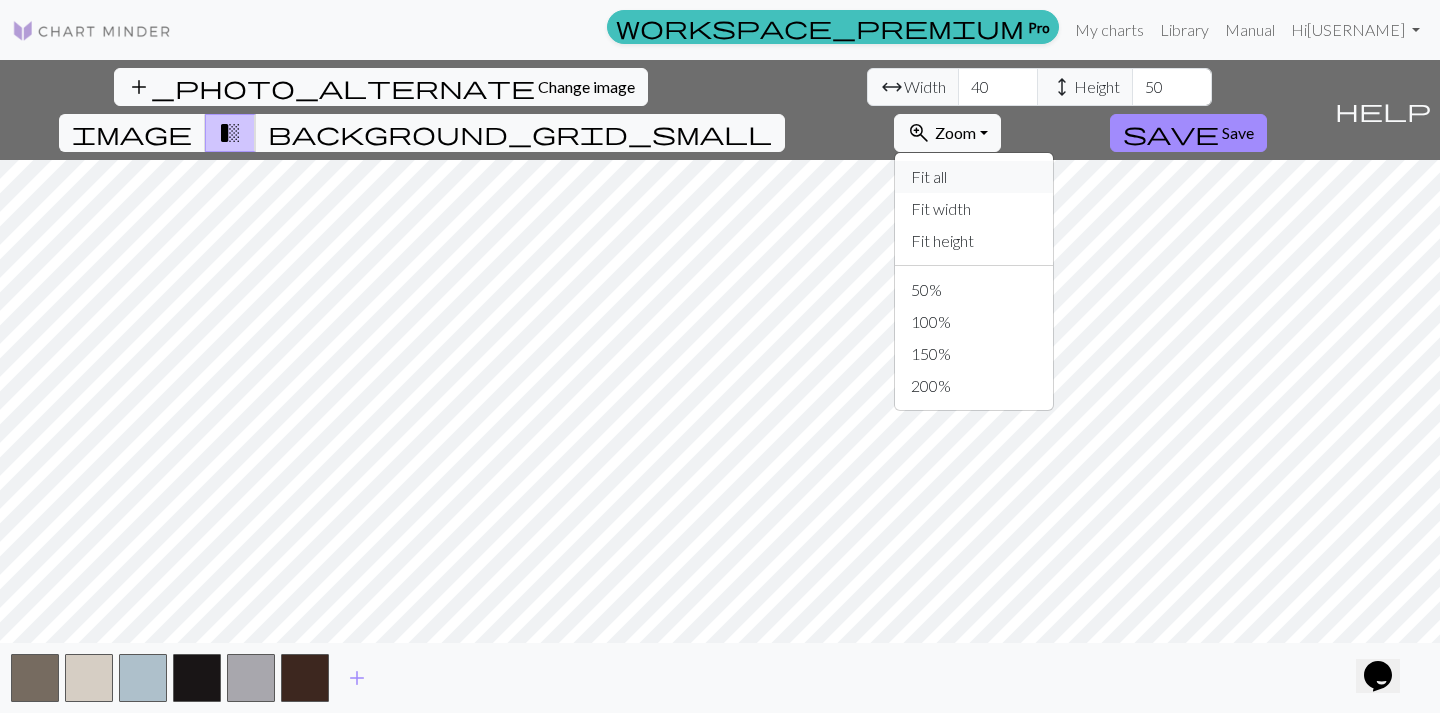 click on "Fit all" at bounding box center [974, 177] 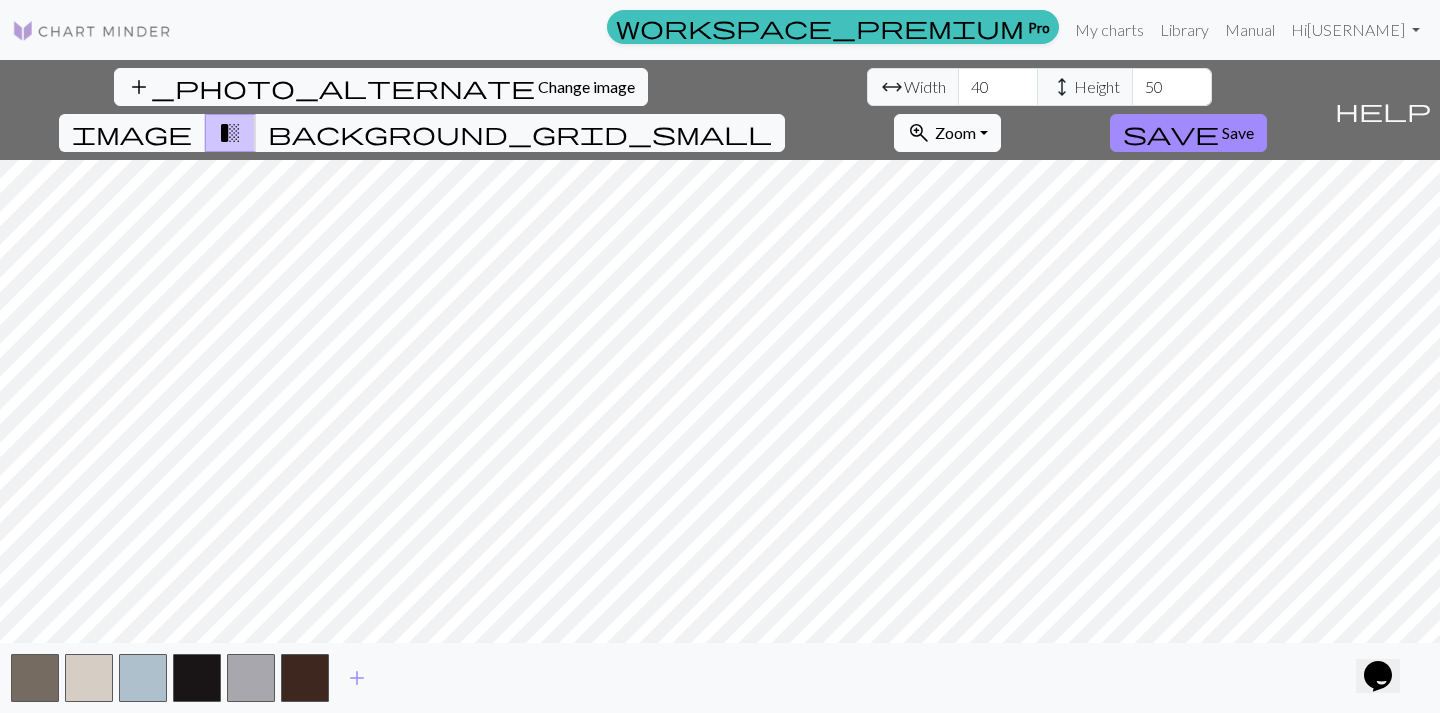 click on "Zoom" at bounding box center (955, 132) 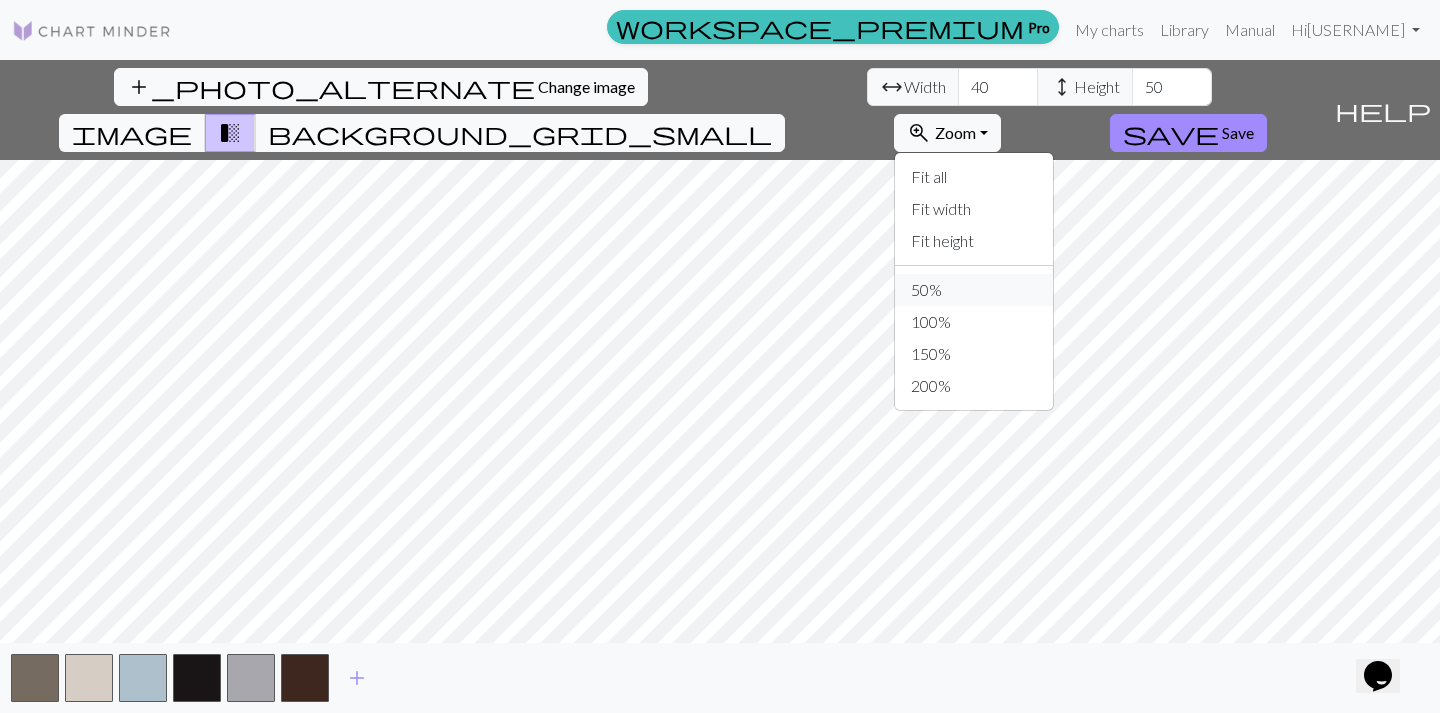 click on "50%" at bounding box center (974, 290) 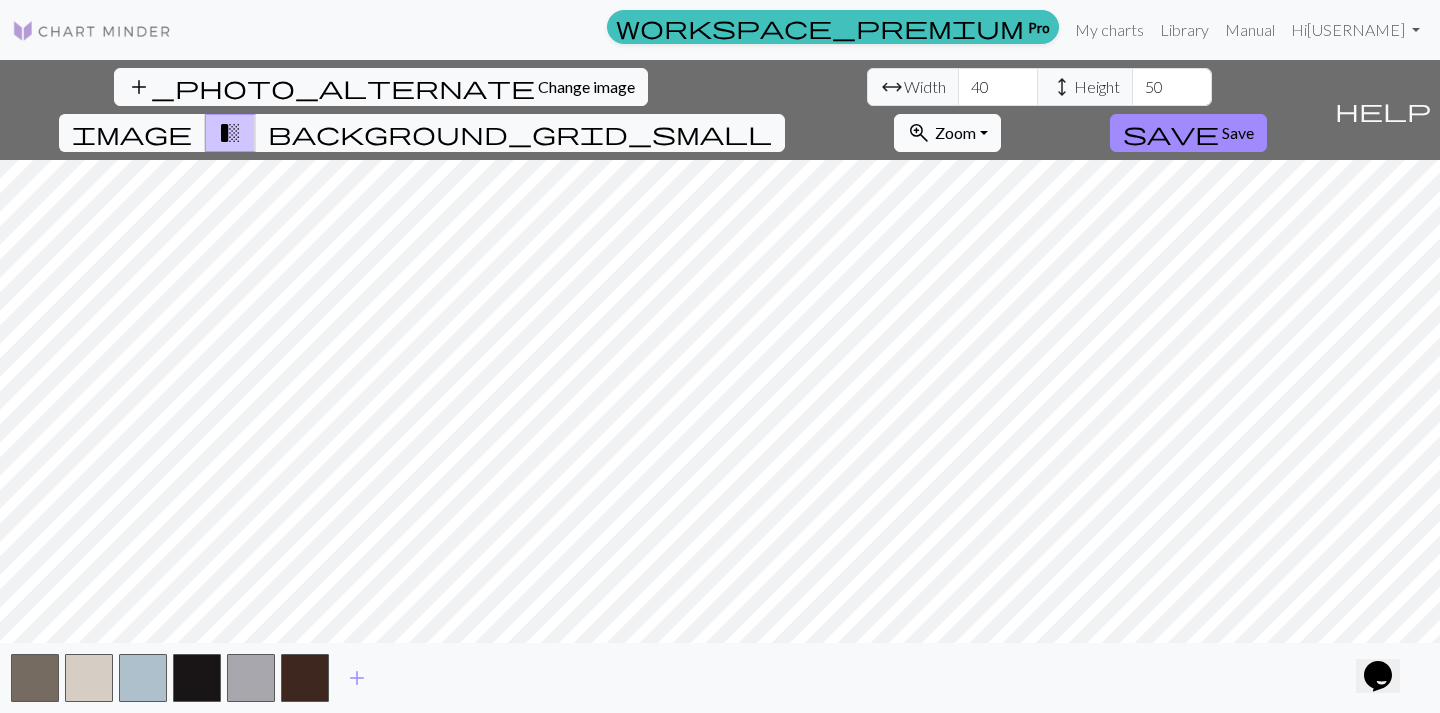 click on "zoom_in Zoom Zoom" at bounding box center (947, 133) 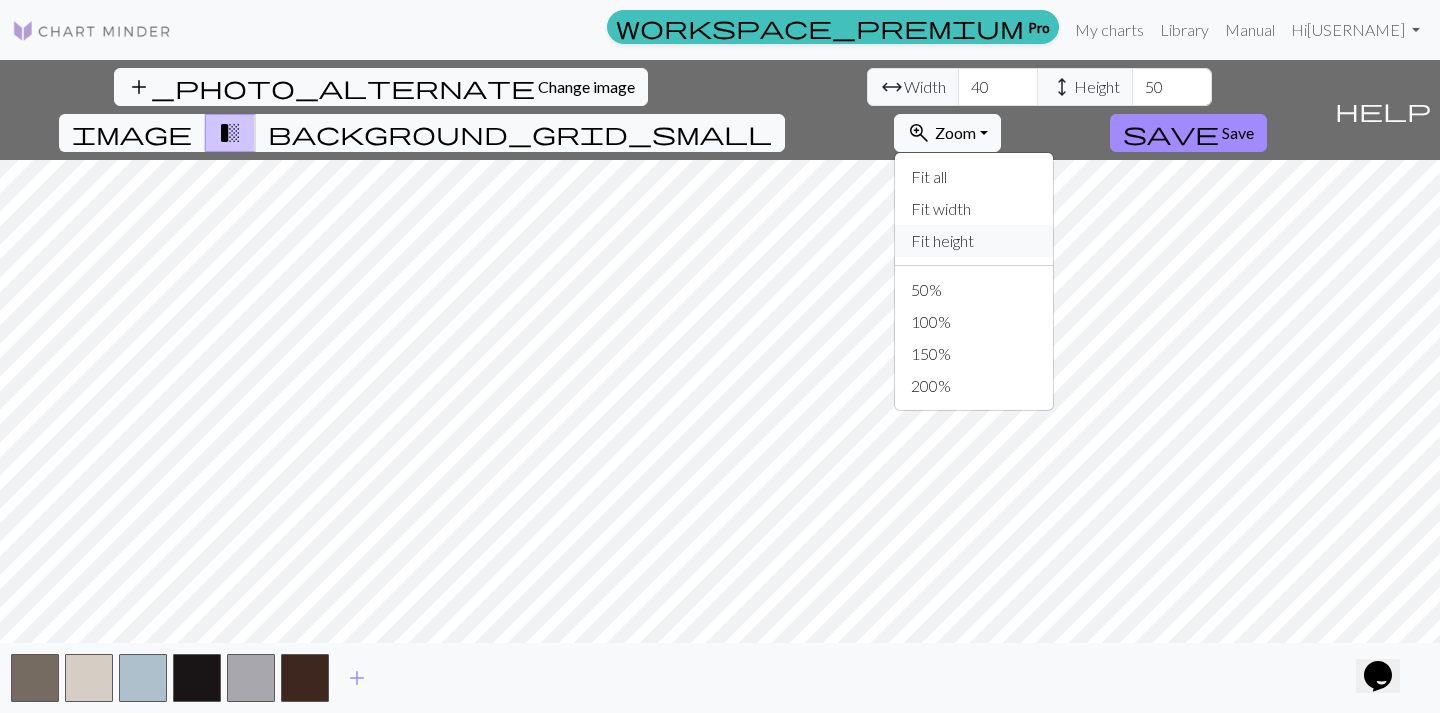 click on "Fit height" at bounding box center (974, 241) 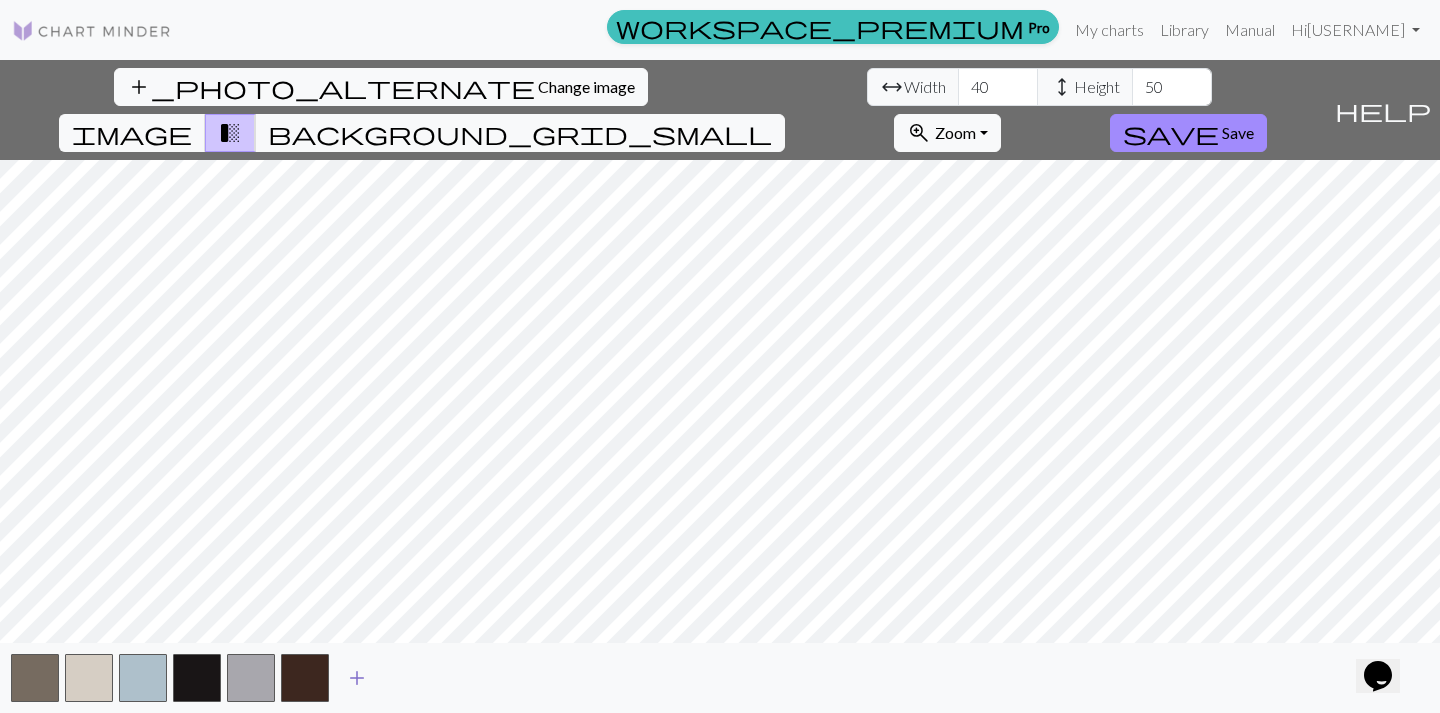 click on "add" at bounding box center (357, 678) 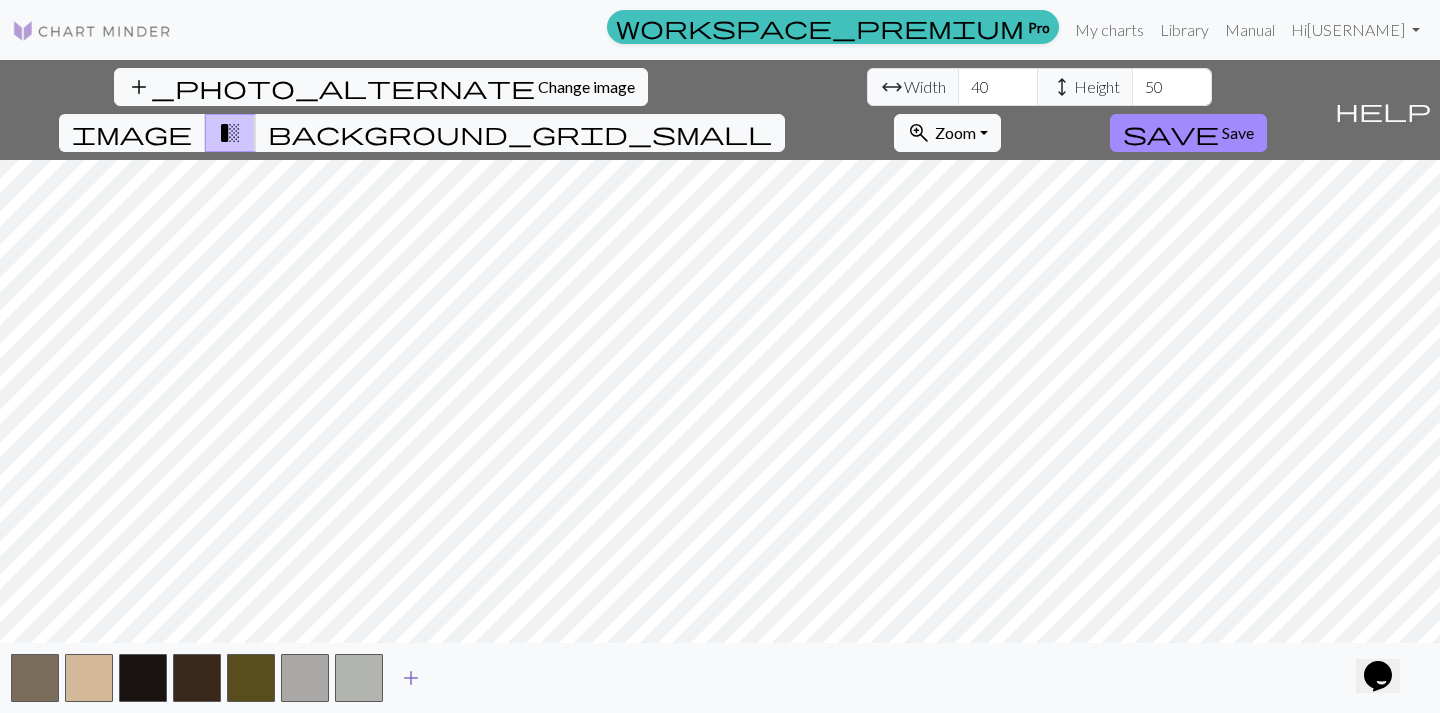 click on "add" at bounding box center (411, 678) 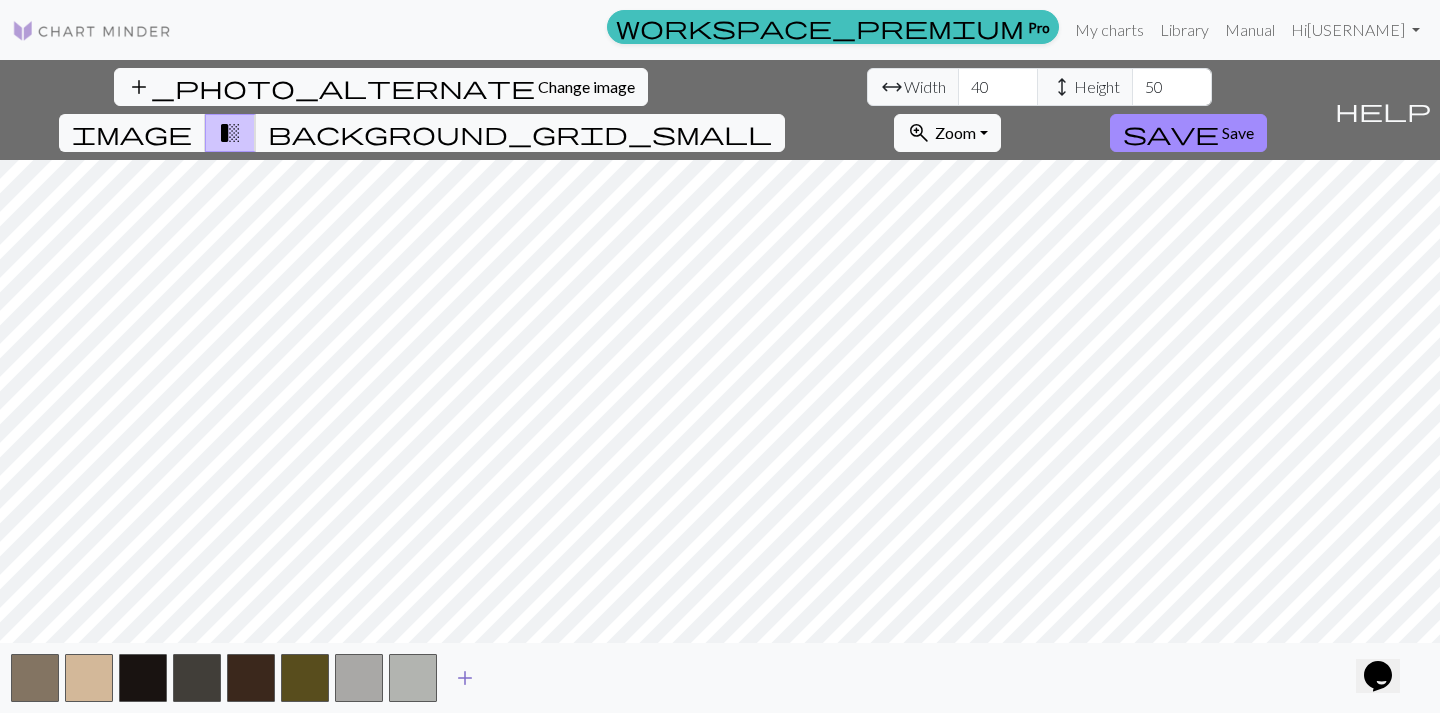 click on "add" at bounding box center (465, 678) 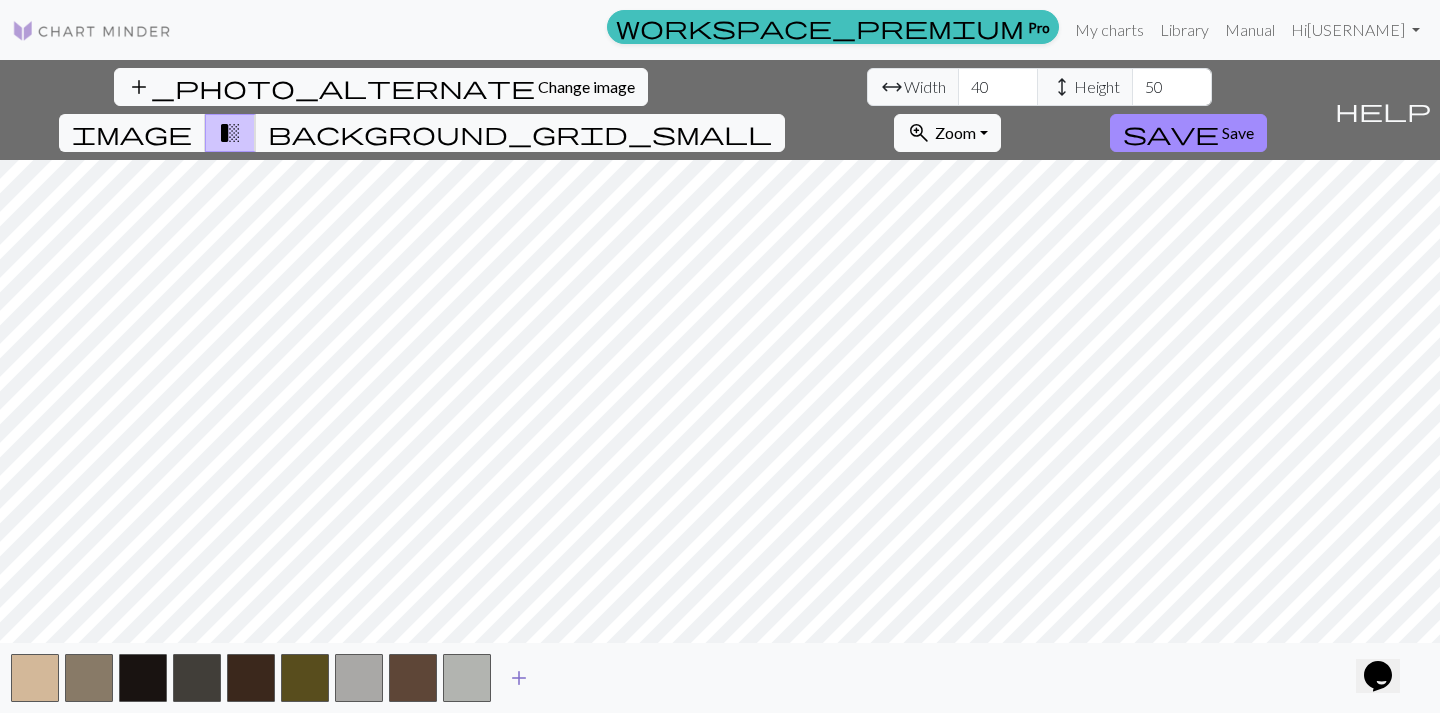 click on "add" at bounding box center (519, 678) 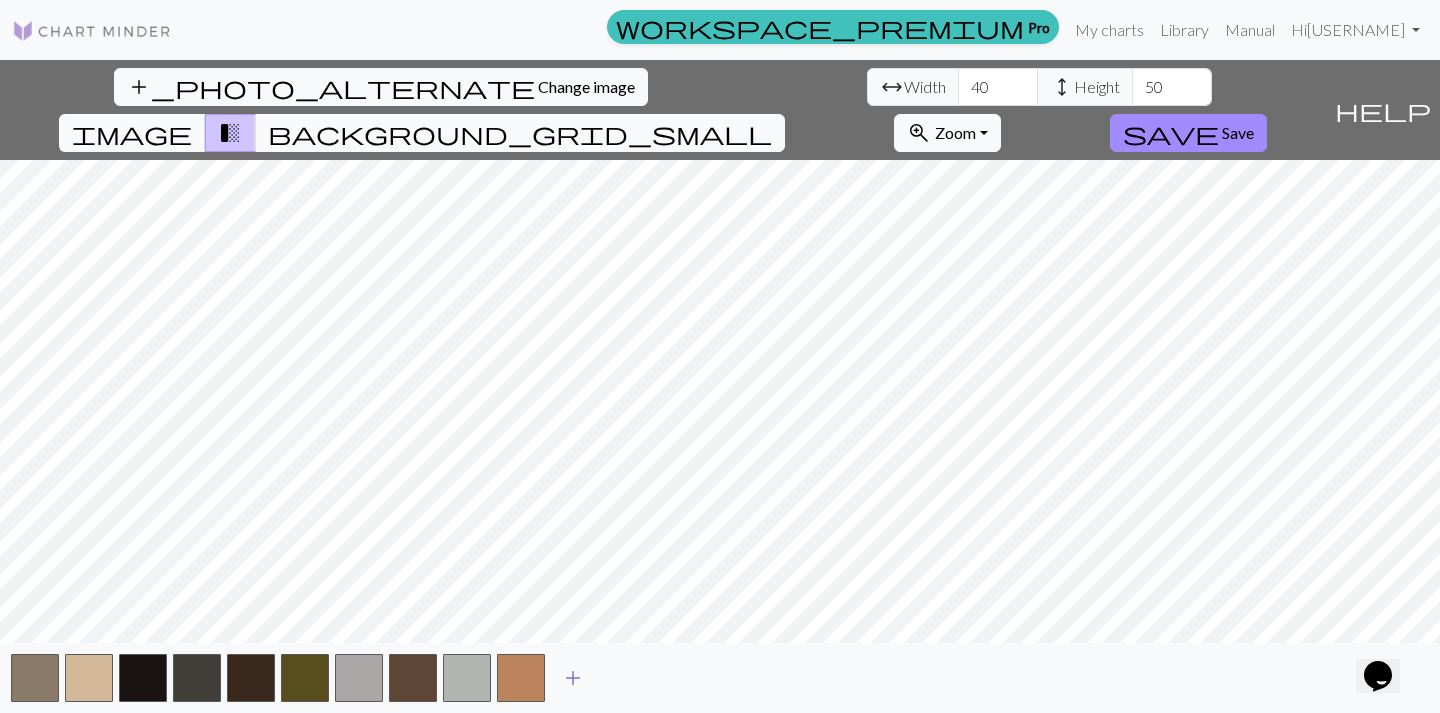 click on "add" at bounding box center (573, 678) 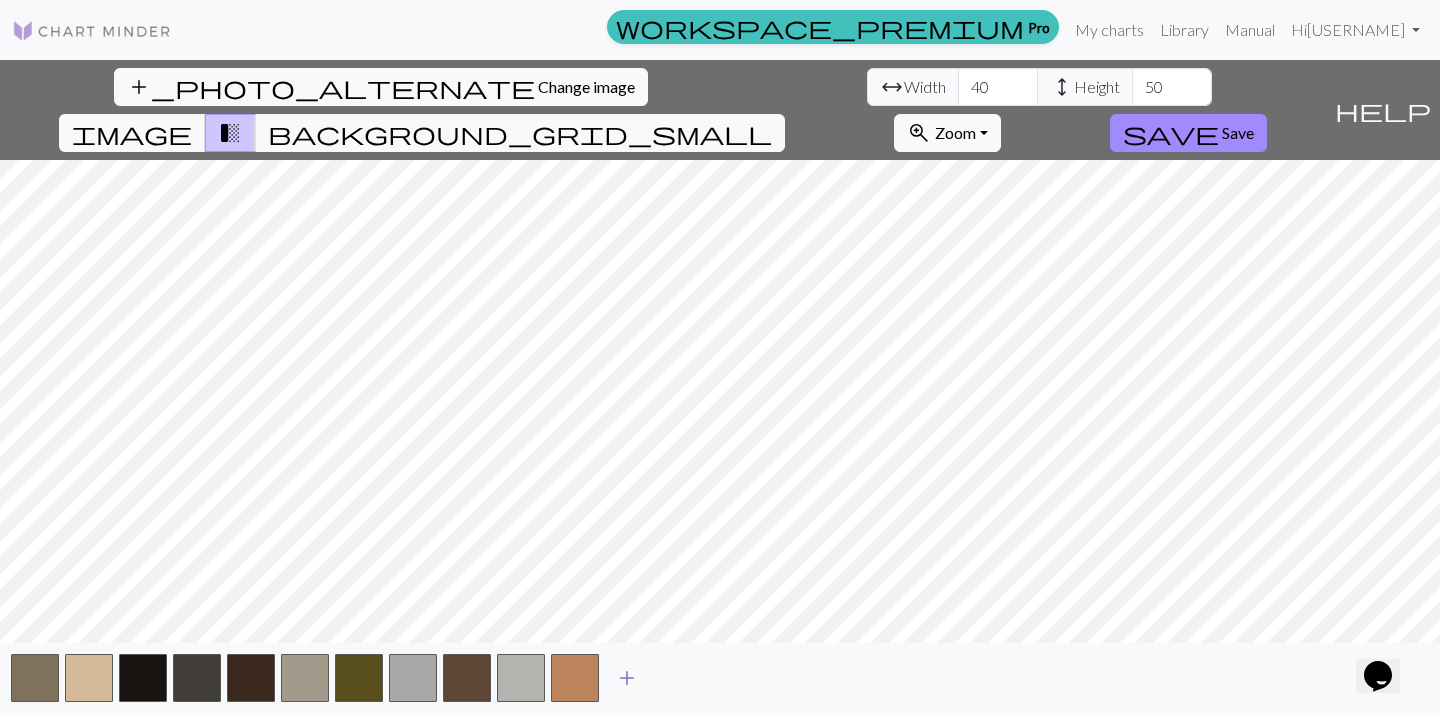 click on "add" at bounding box center [627, 678] 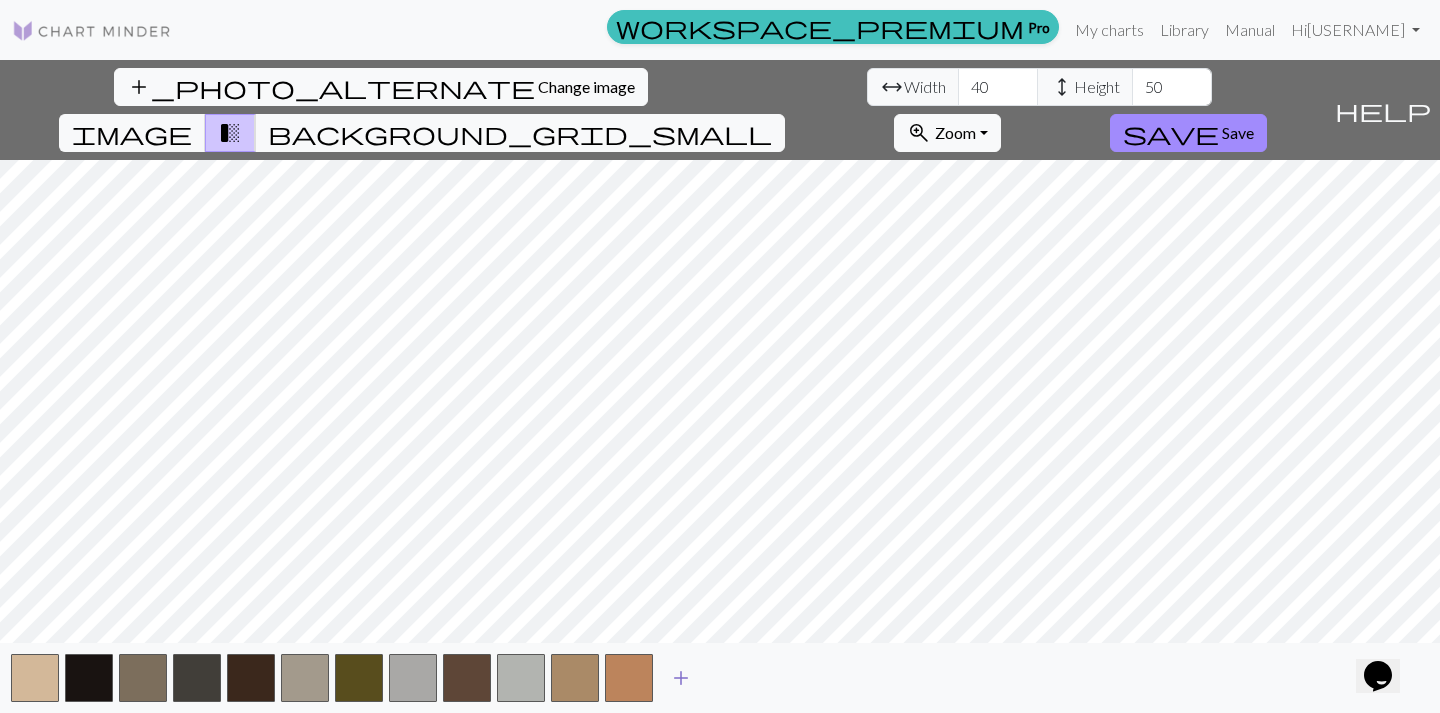 click on "add" at bounding box center [681, 678] 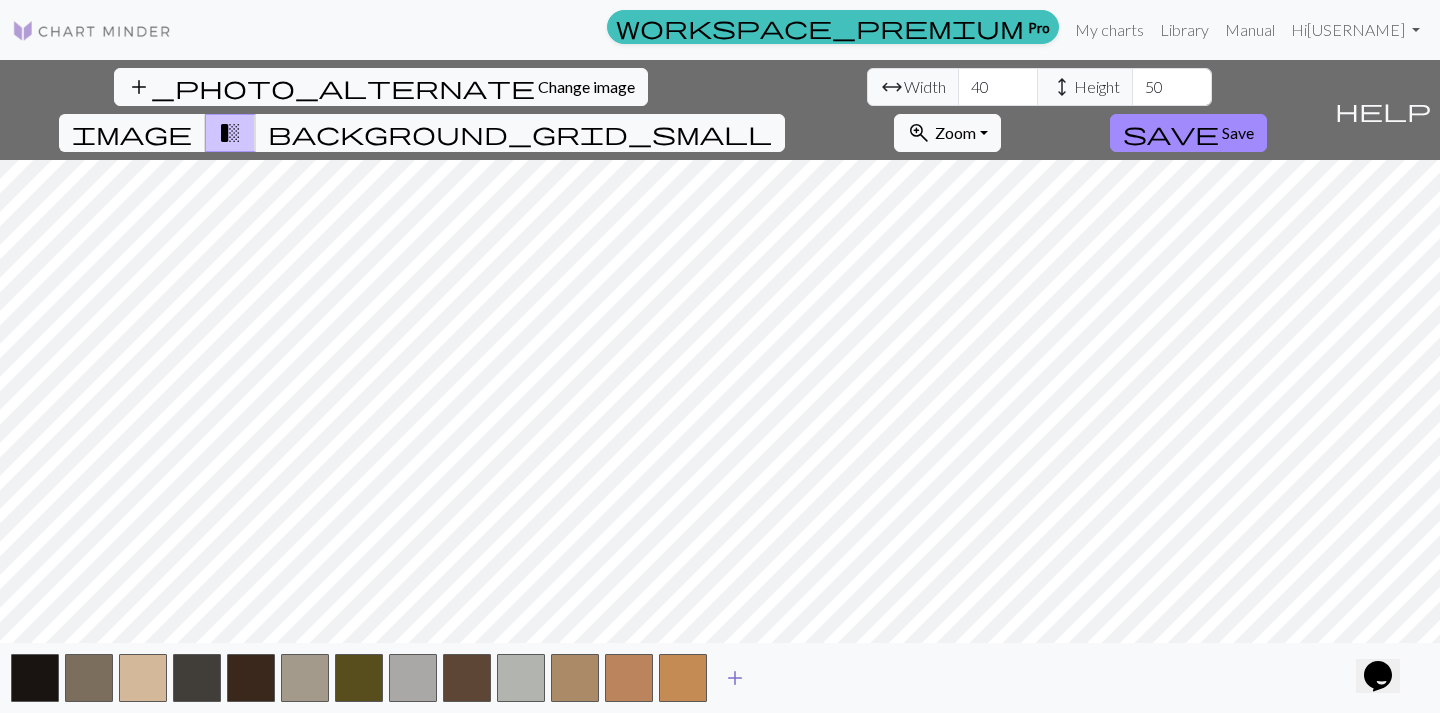 click on "add" at bounding box center (735, 678) 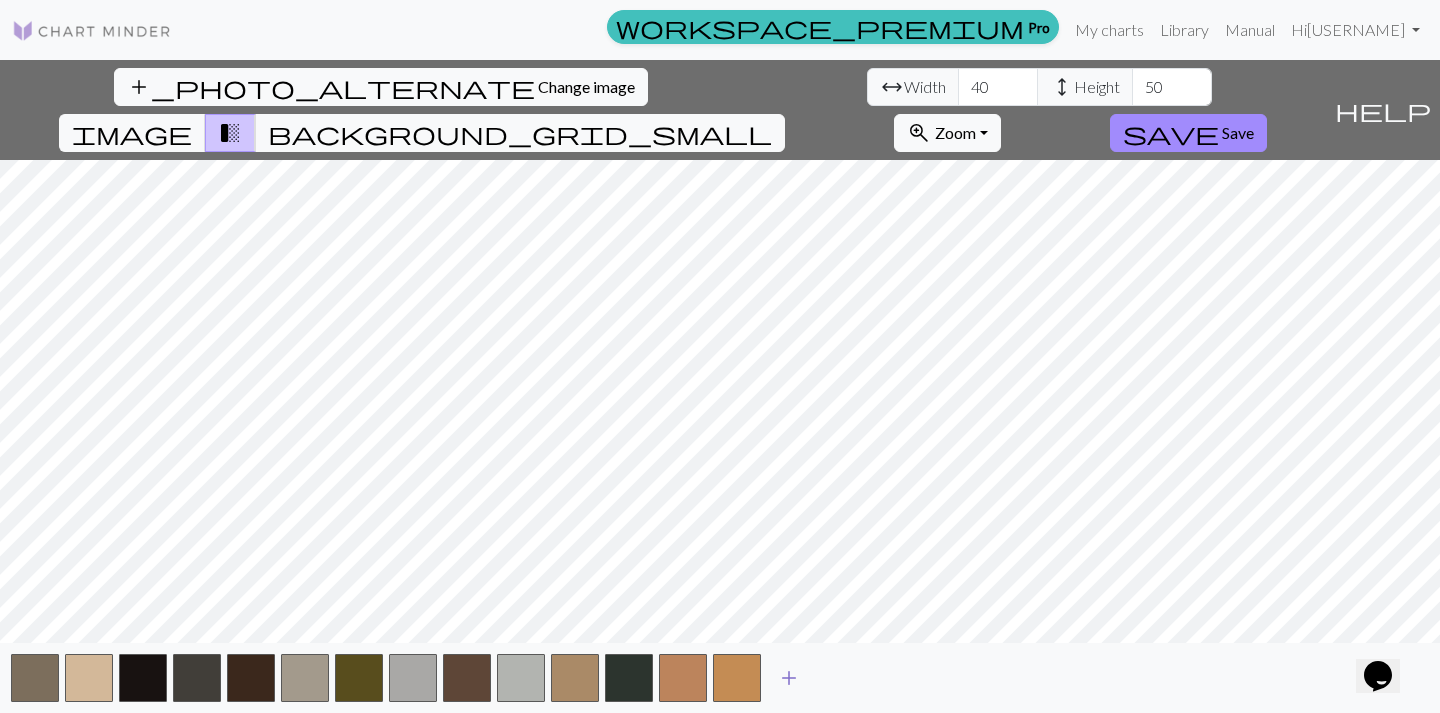 click on "add" at bounding box center (789, 678) 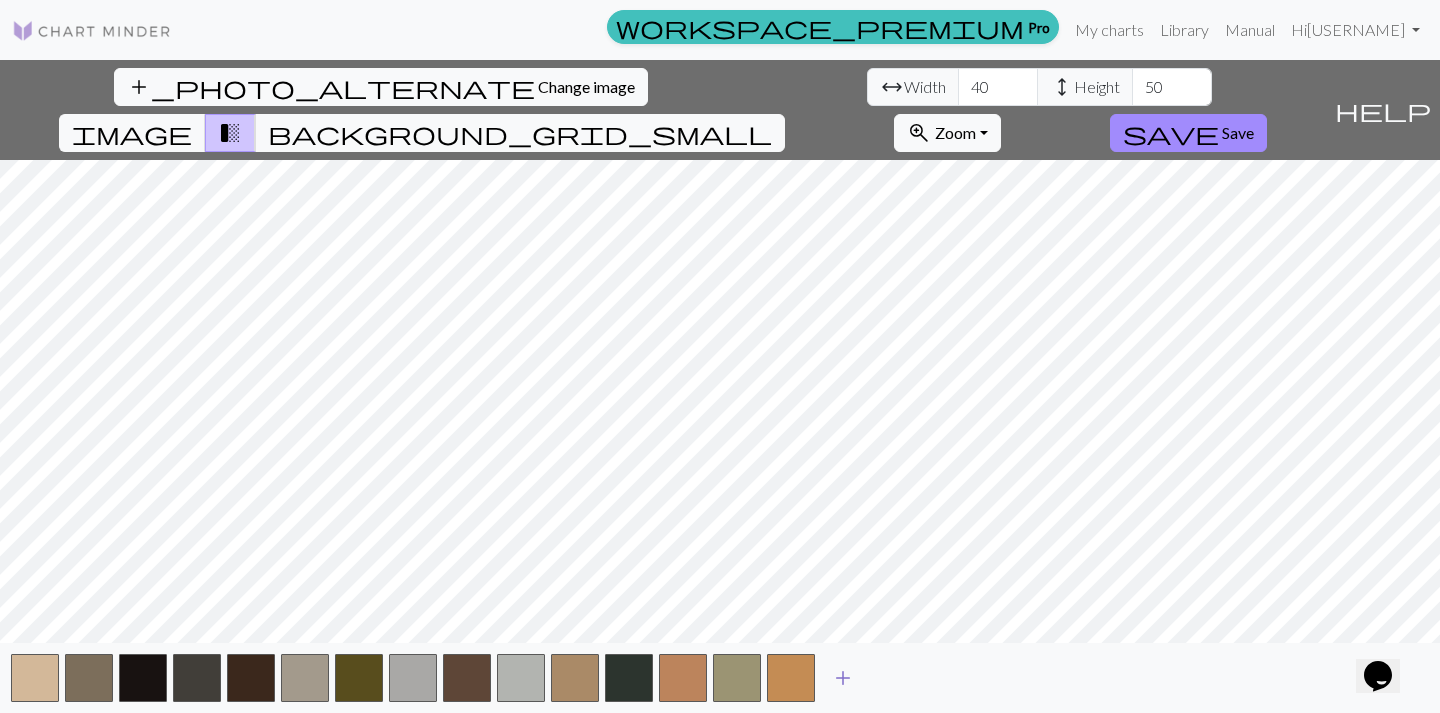 click on "add" at bounding box center (843, 678) 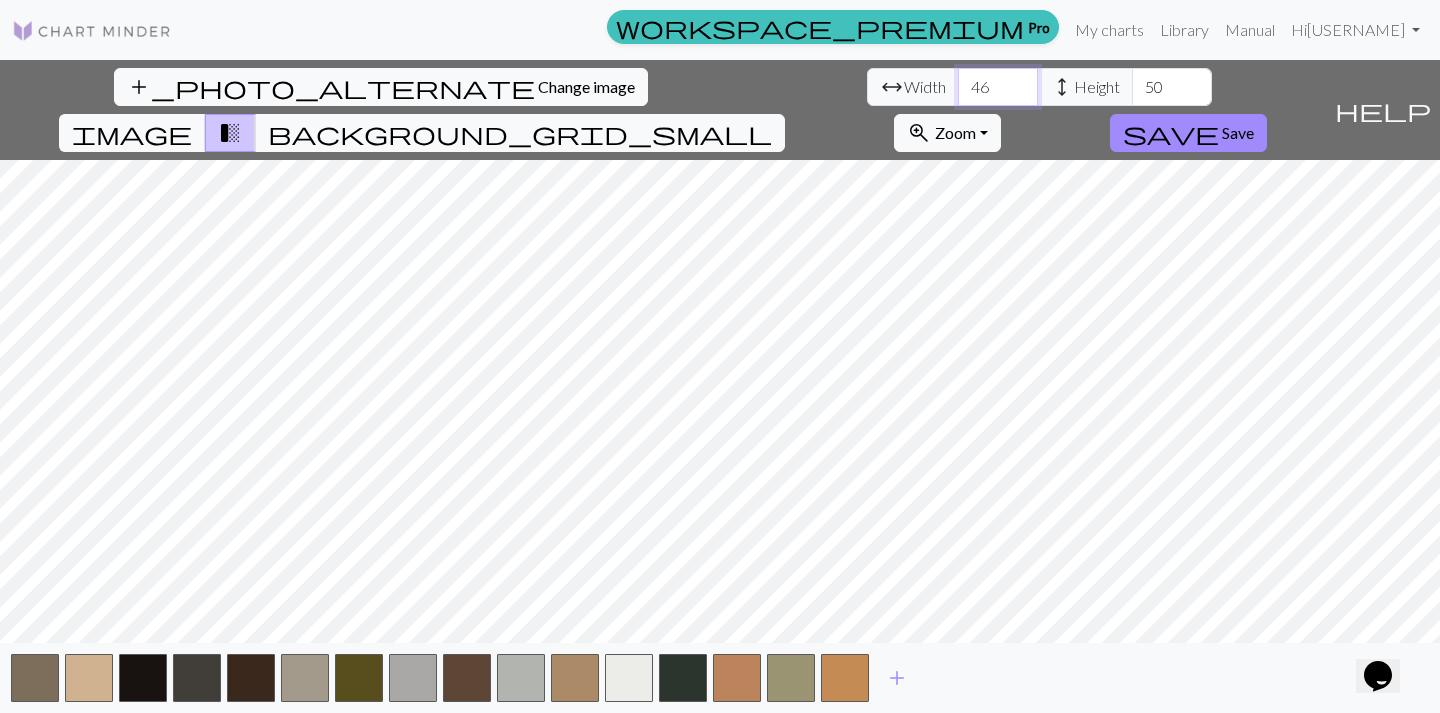 click on "46" at bounding box center (998, 87) 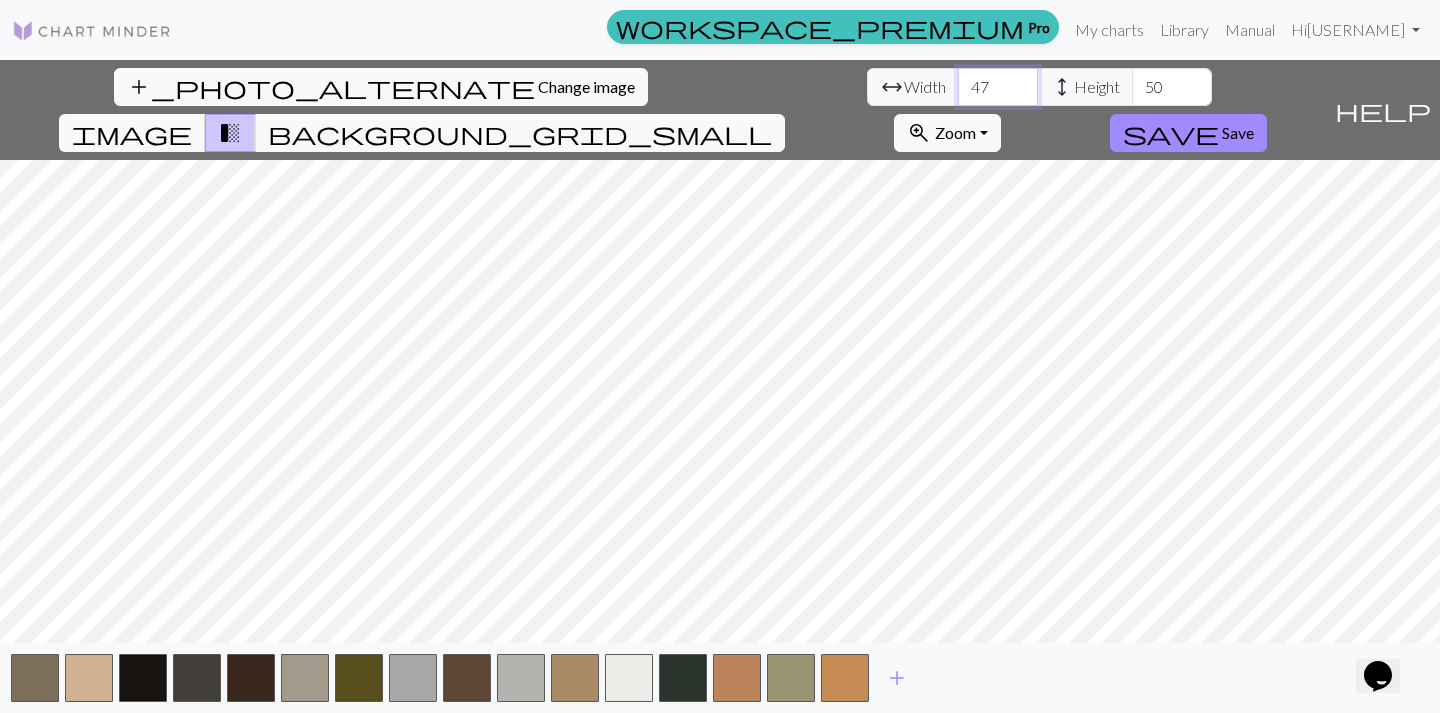 click on "47" at bounding box center [998, 87] 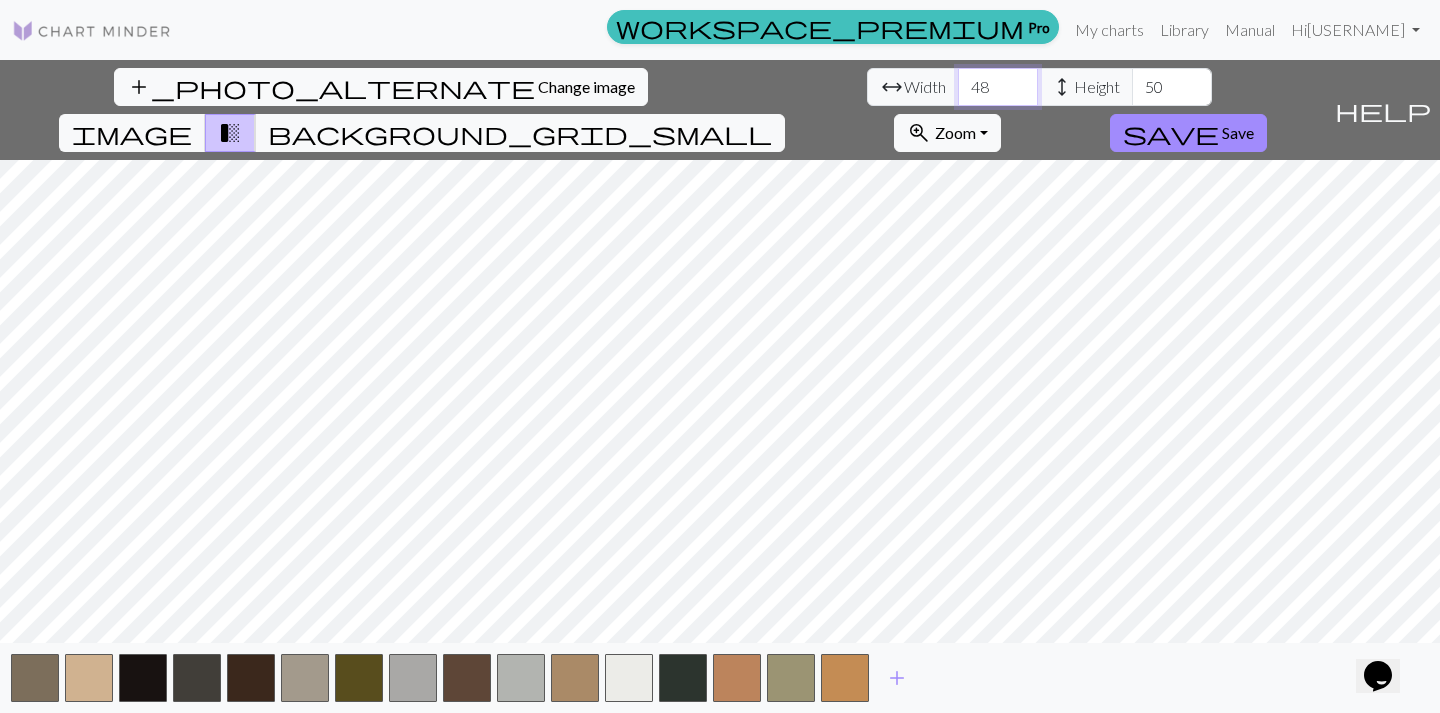 click on "48" at bounding box center [998, 87] 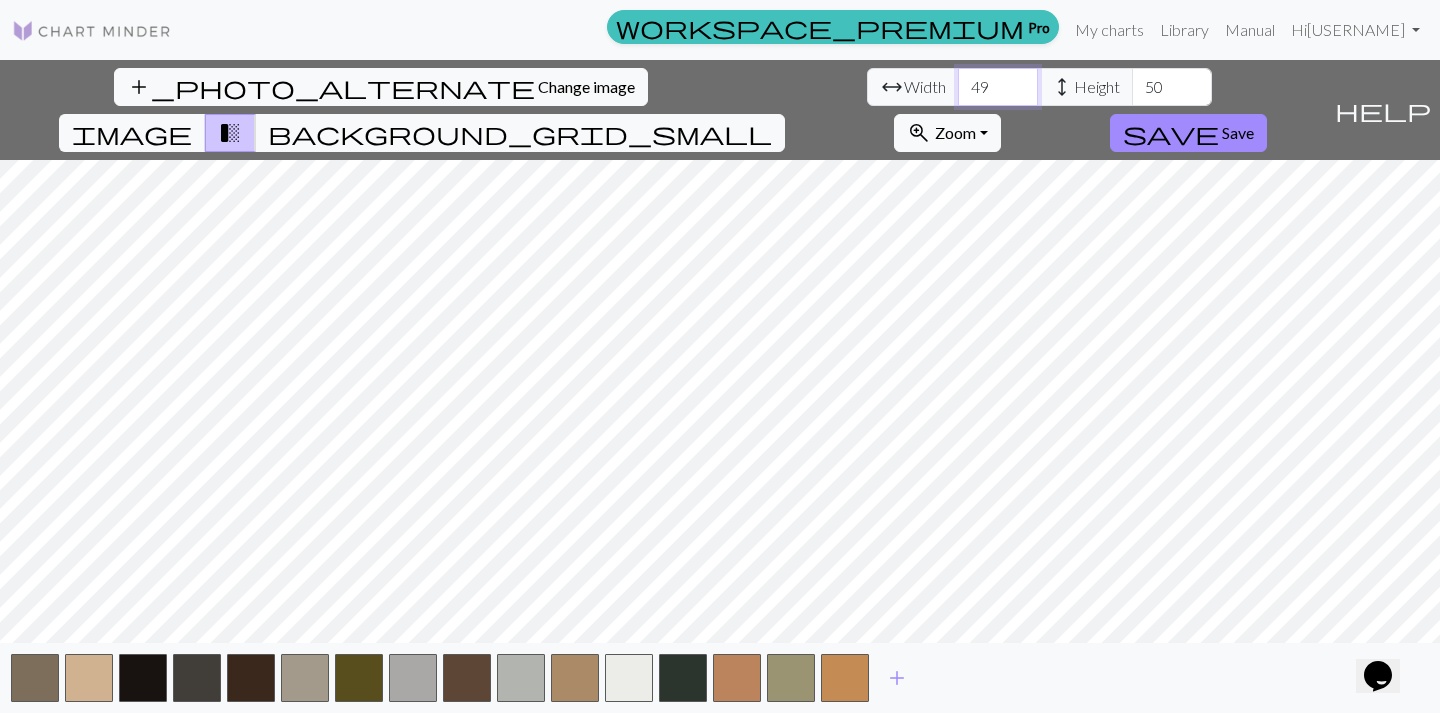 click on "49" at bounding box center (998, 87) 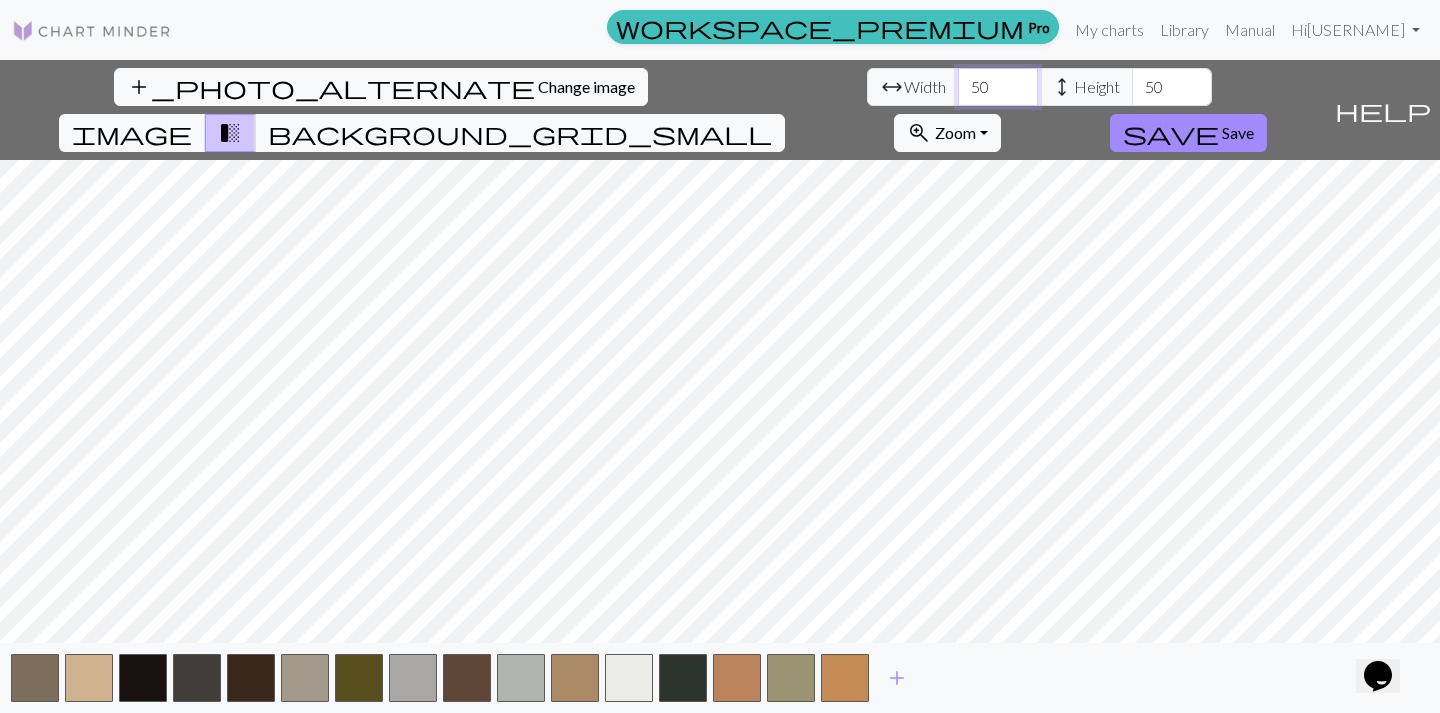 type on "50" 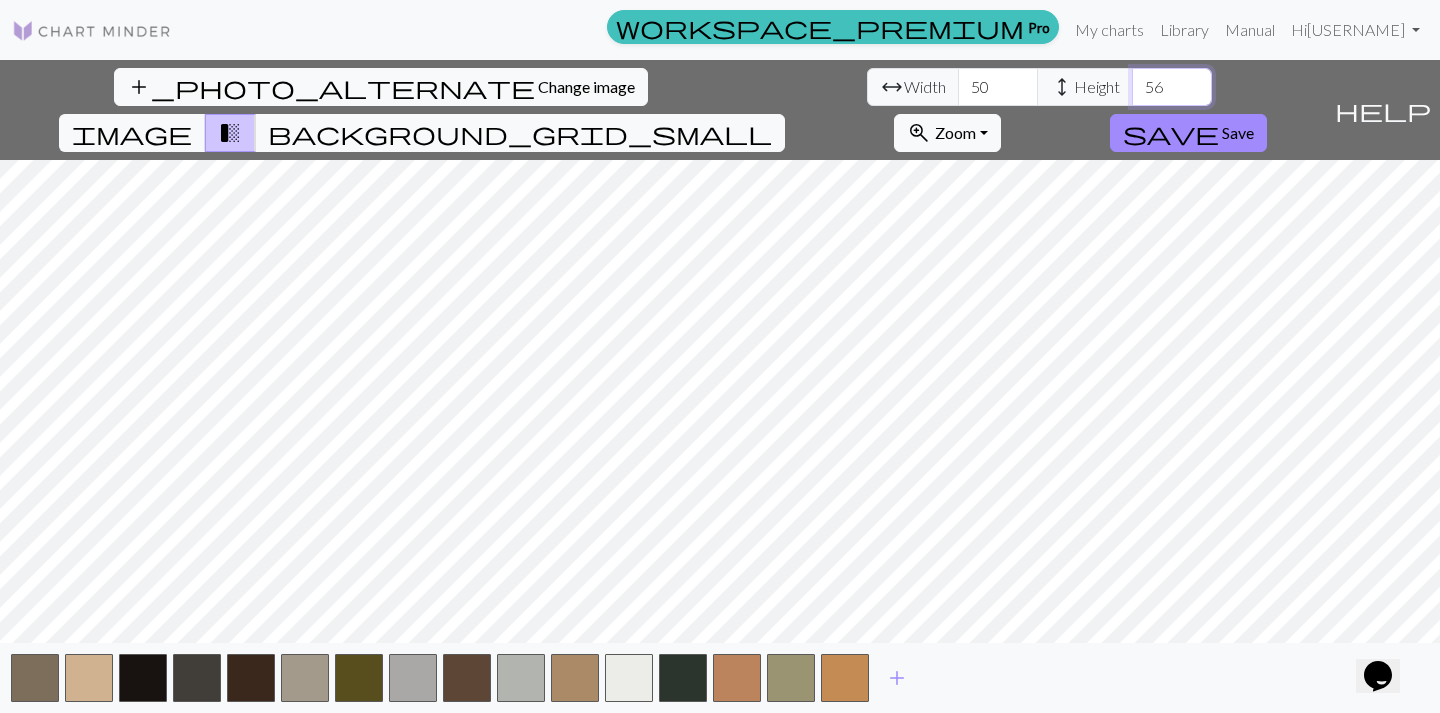 click on "56" at bounding box center (1172, 87) 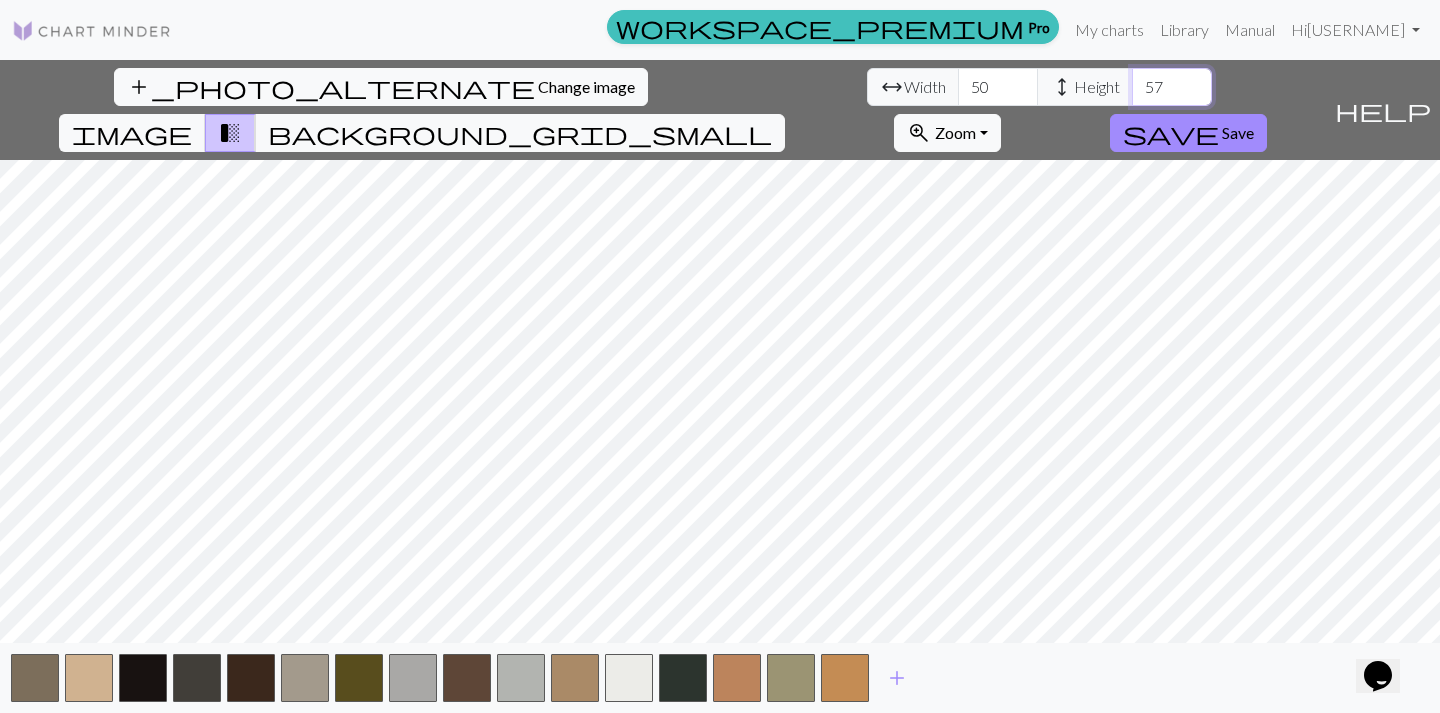 click on "57" at bounding box center [1172, 87] 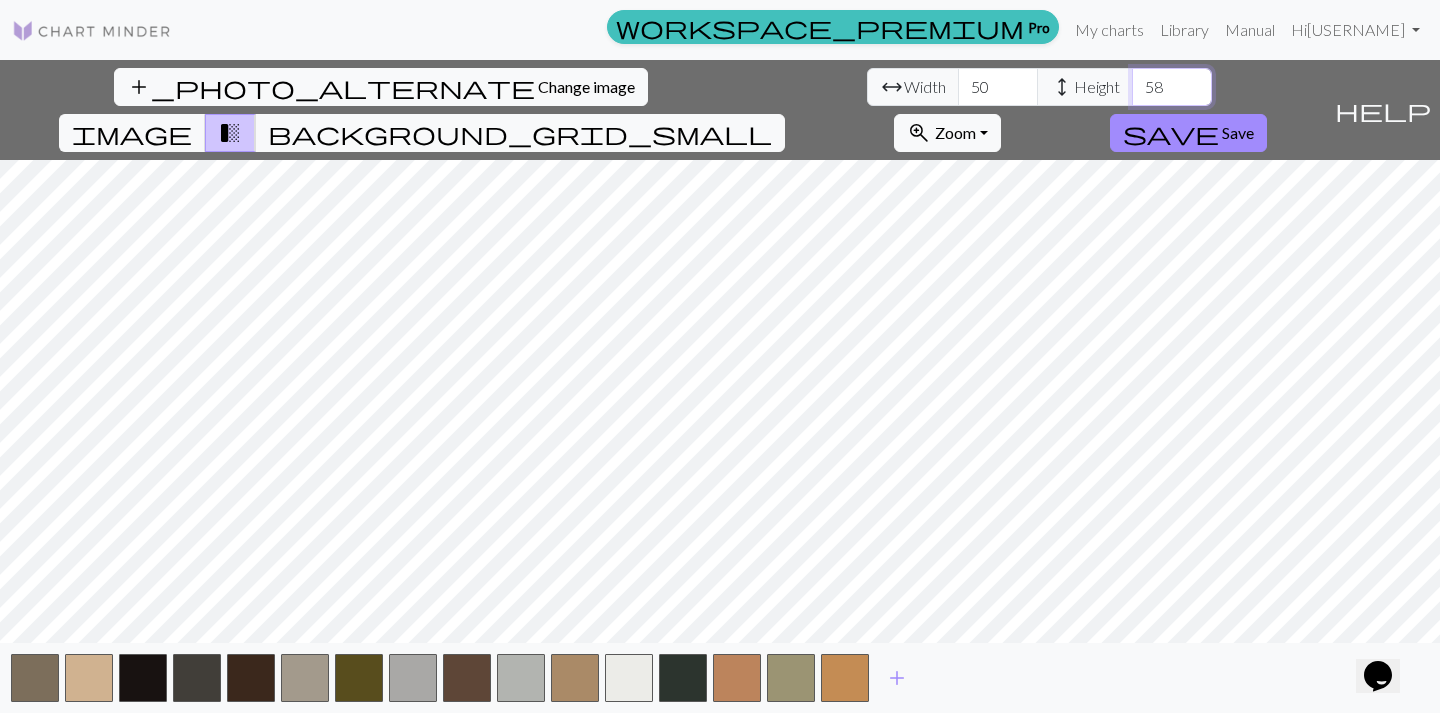 click on "58" at bounding box center [1172, 87] 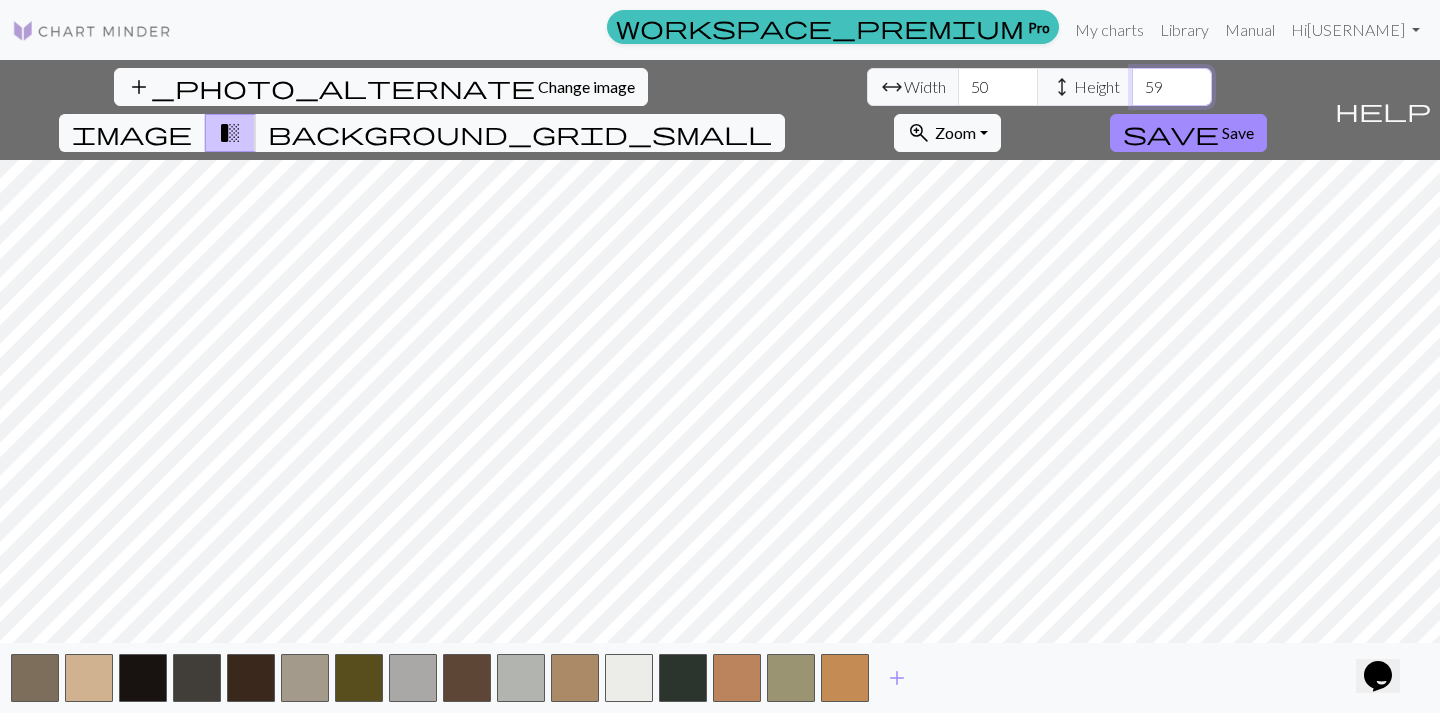 click on "59" at bounding box center [1172, 87] 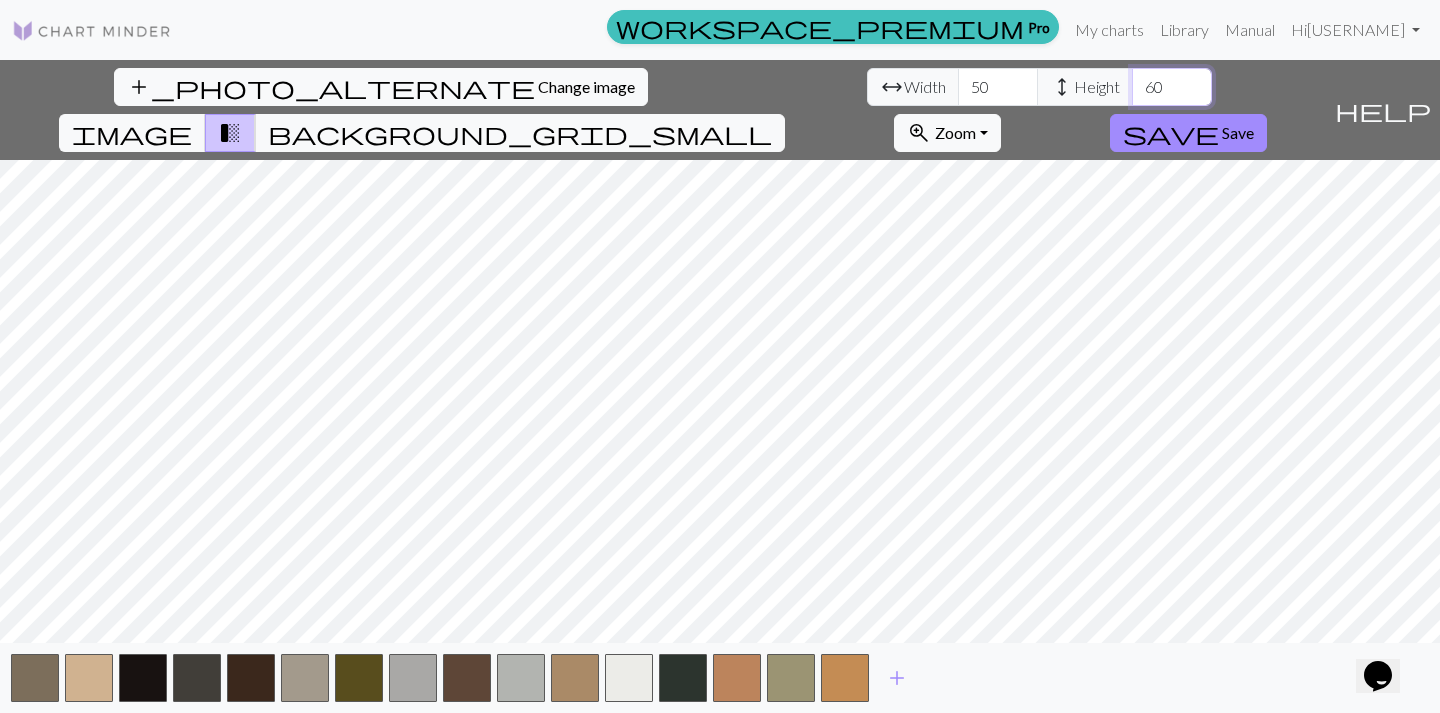 type on "60" 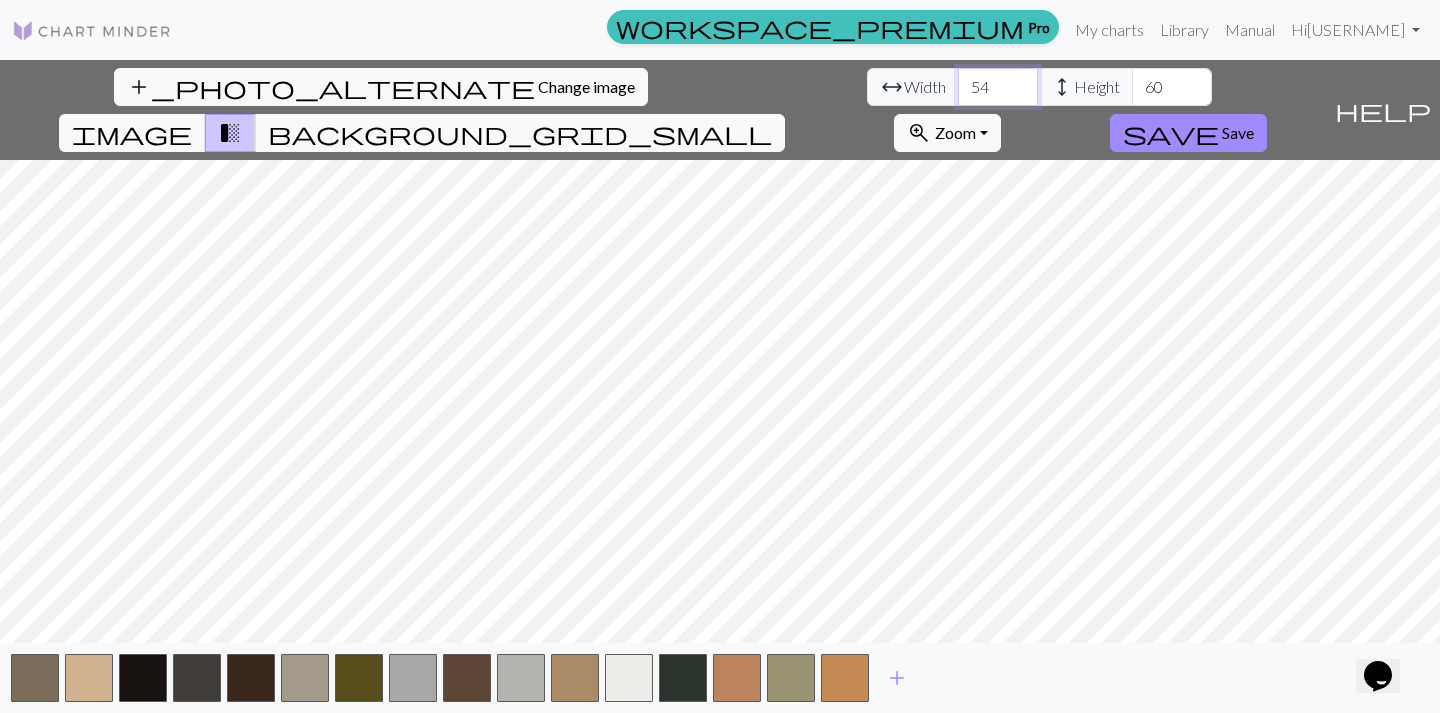 click on "54" at bounding box center (998, 87) 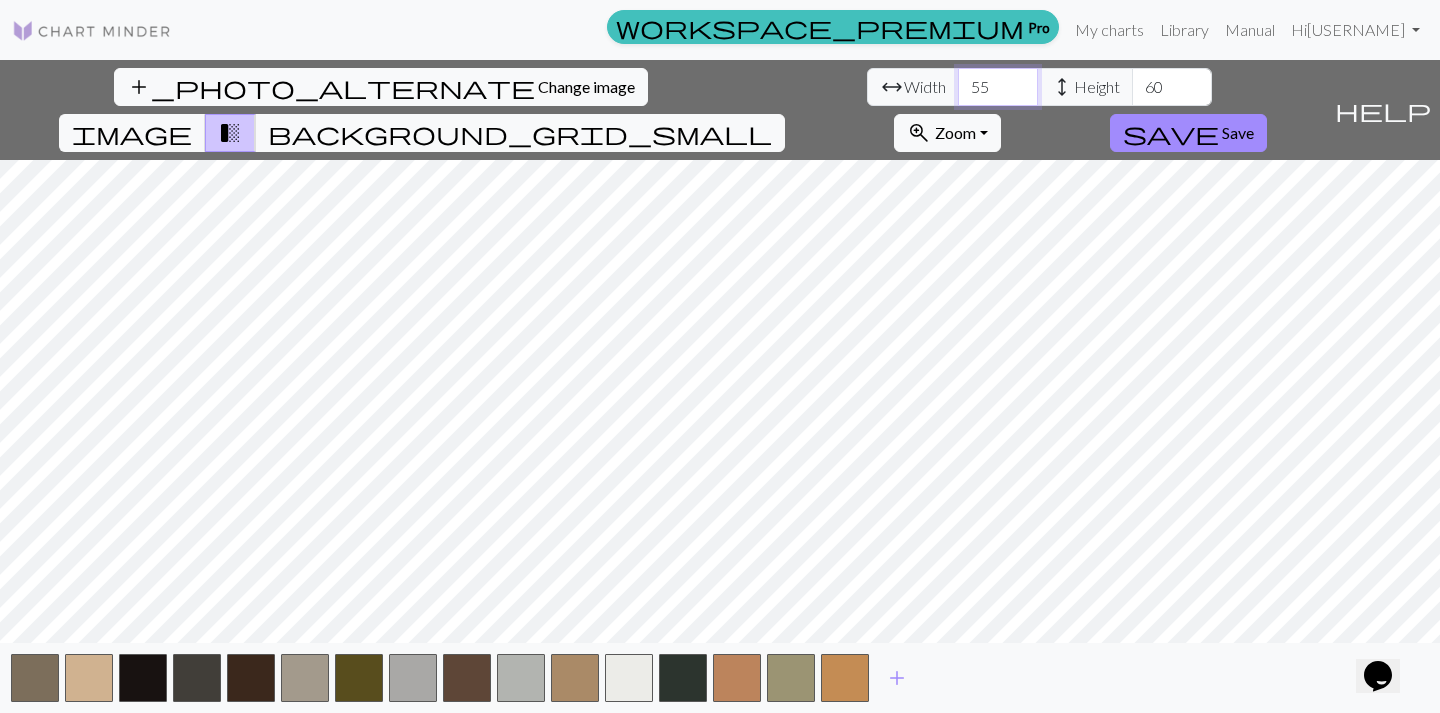 click on "55" at bounding box center (998, 87) 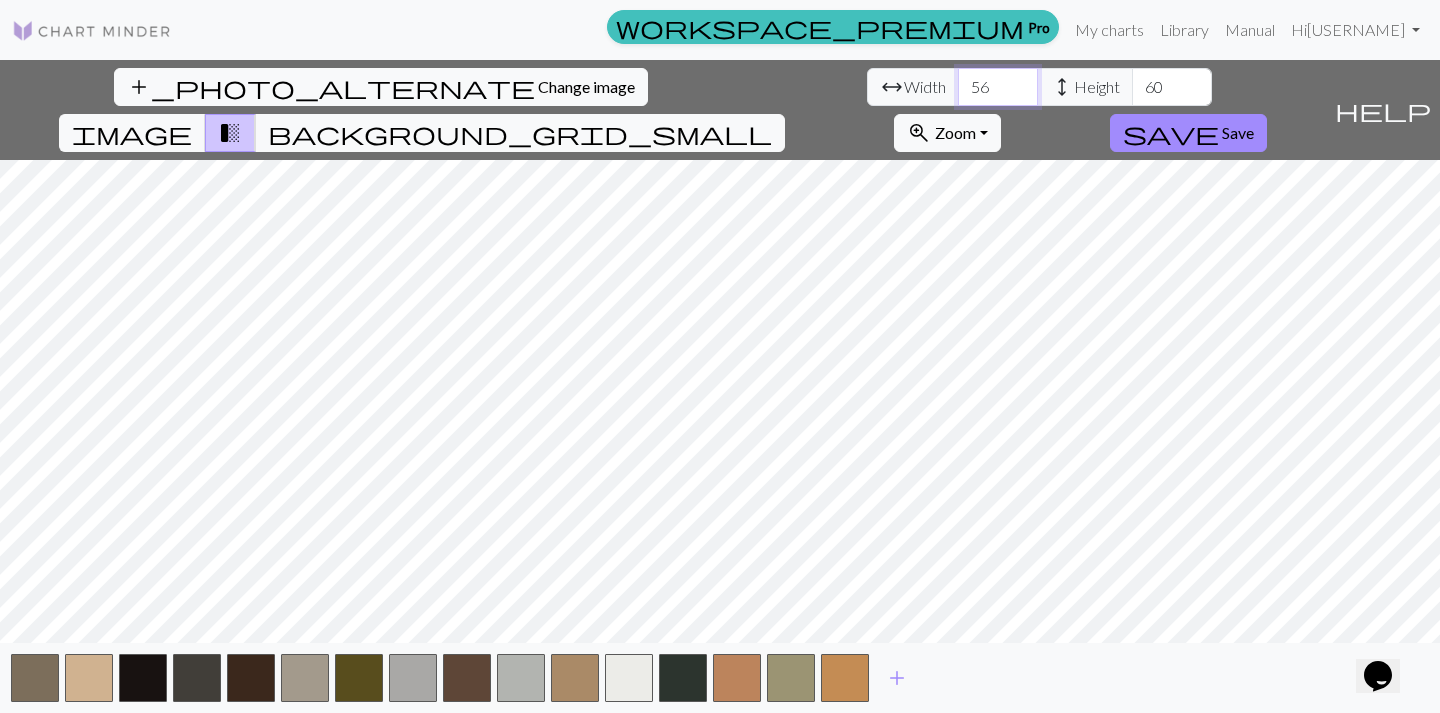 click on "56" at bounding box center [998, 87] 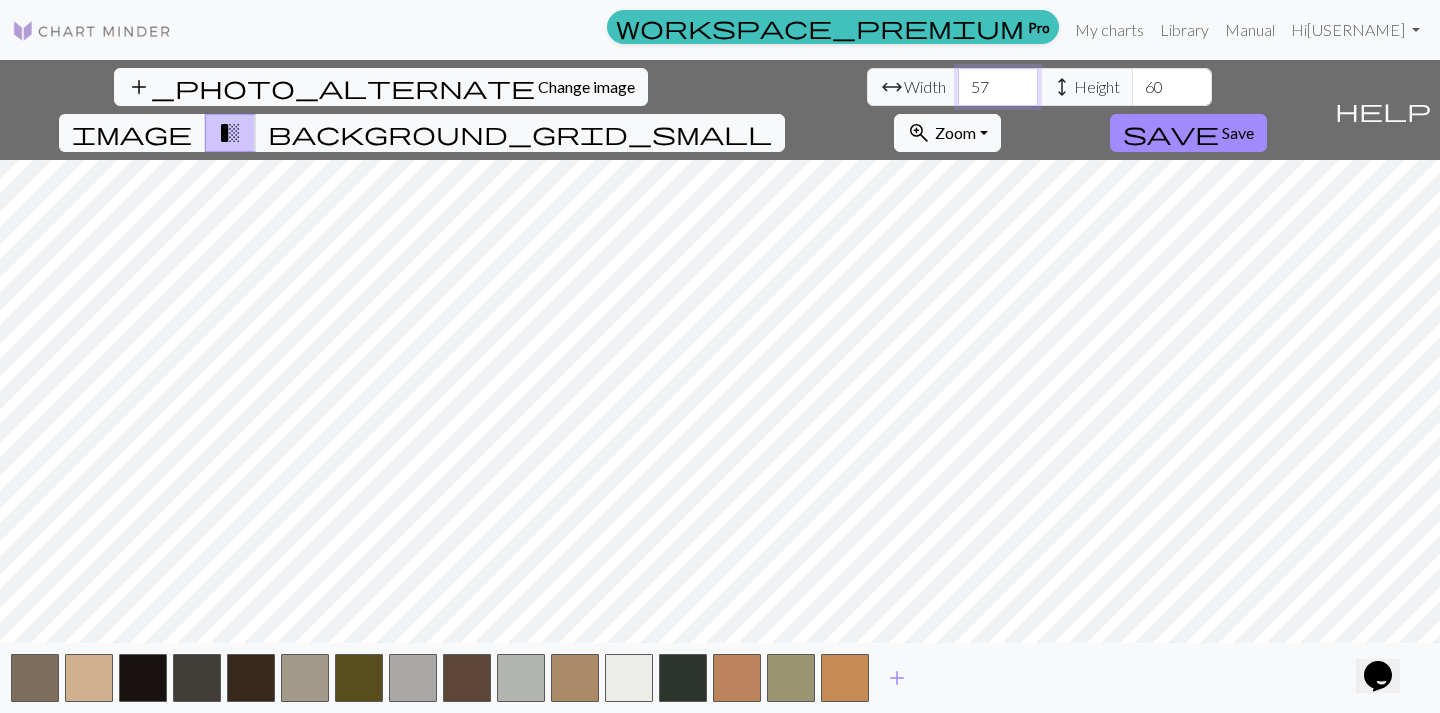 click on "57" at bounding box center (998, 87) 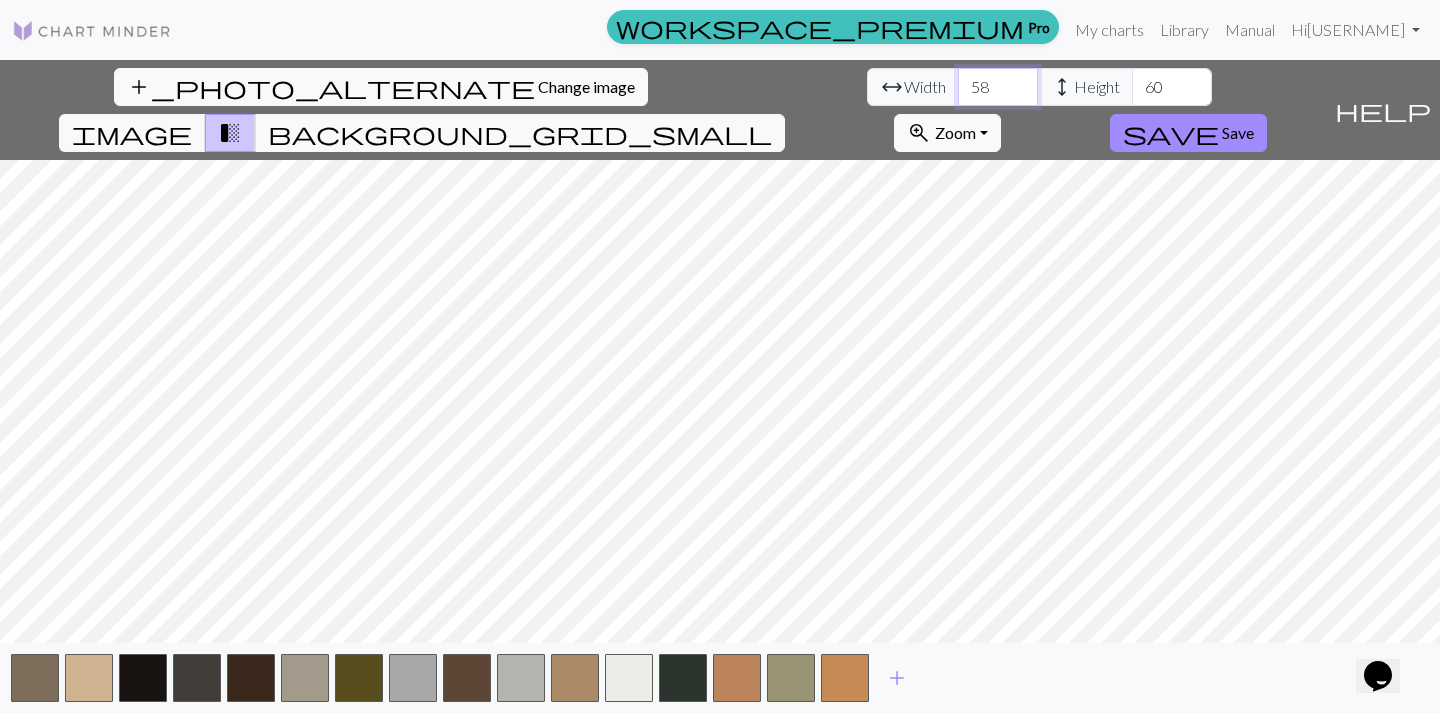click on "58" at bounding box center [998, 87] 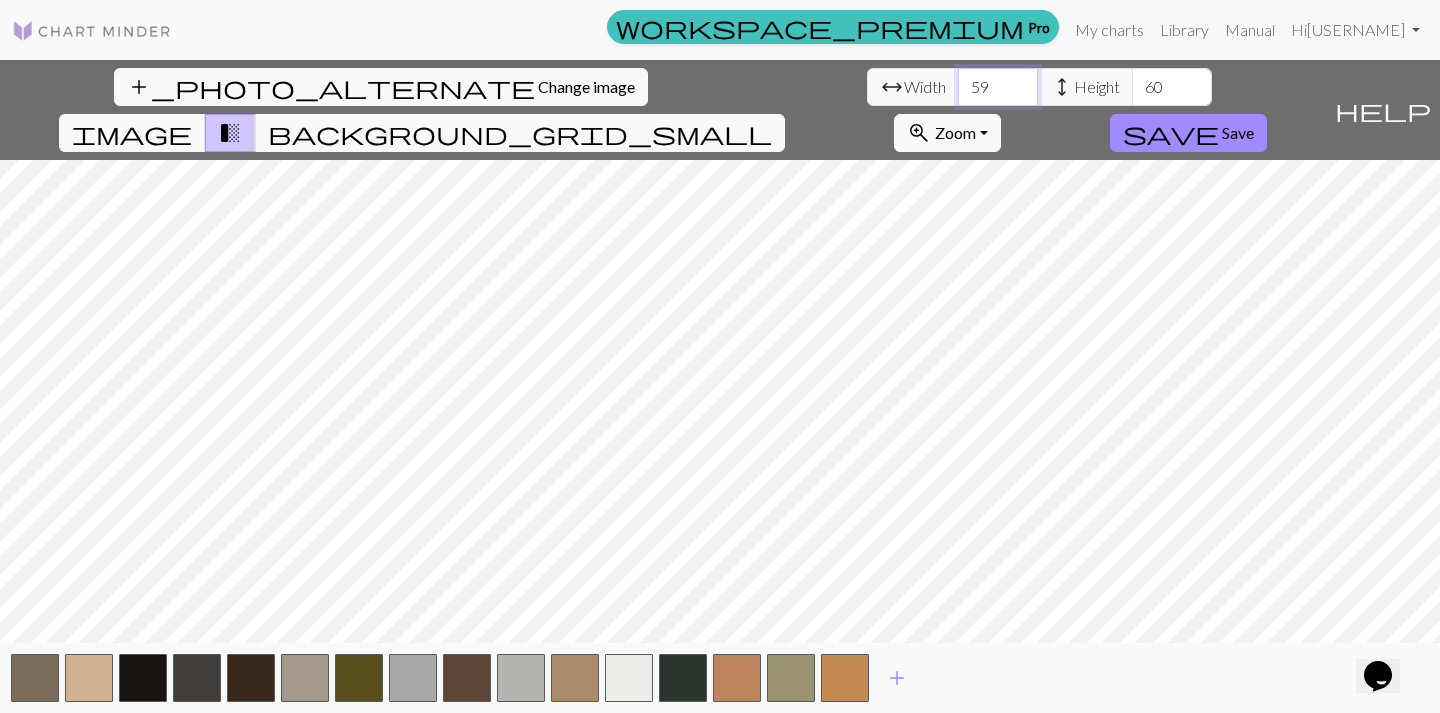 click on "59" at bounding box center (998, 87) 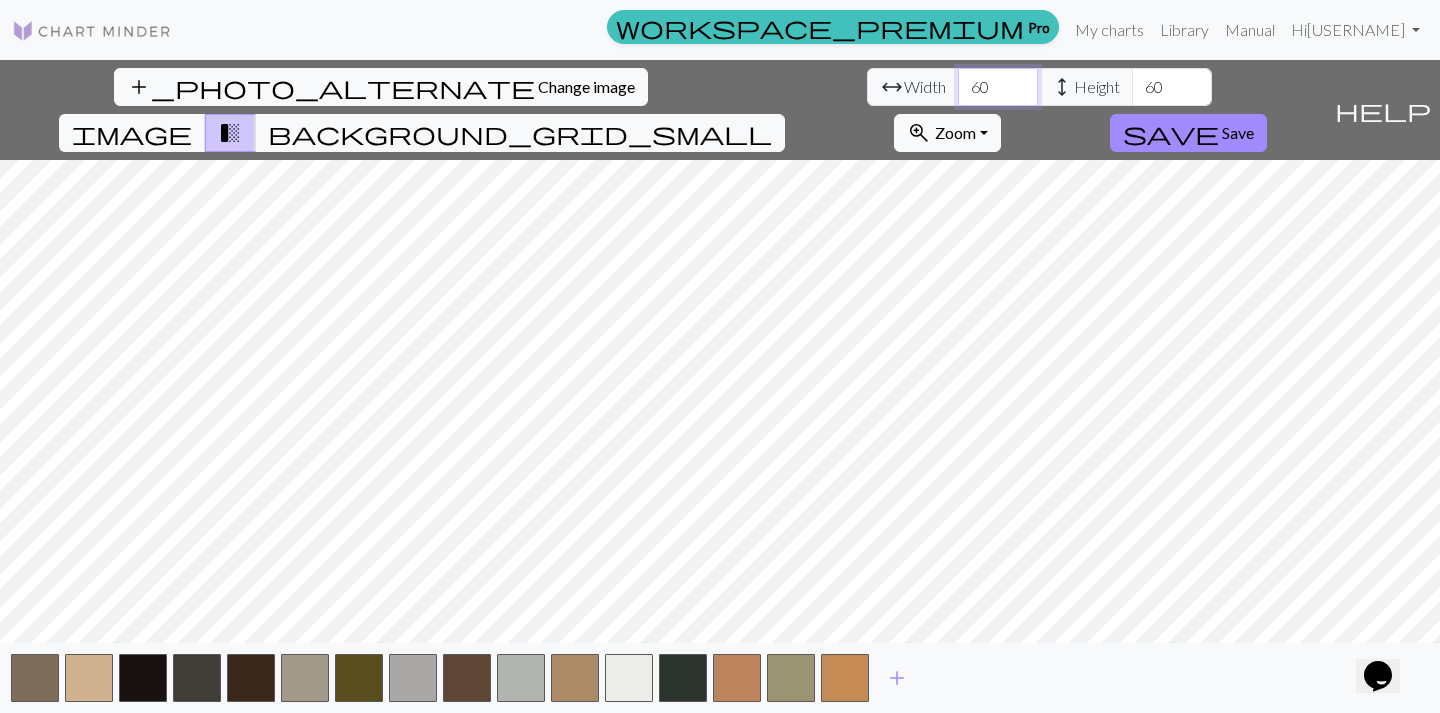 type on "60" 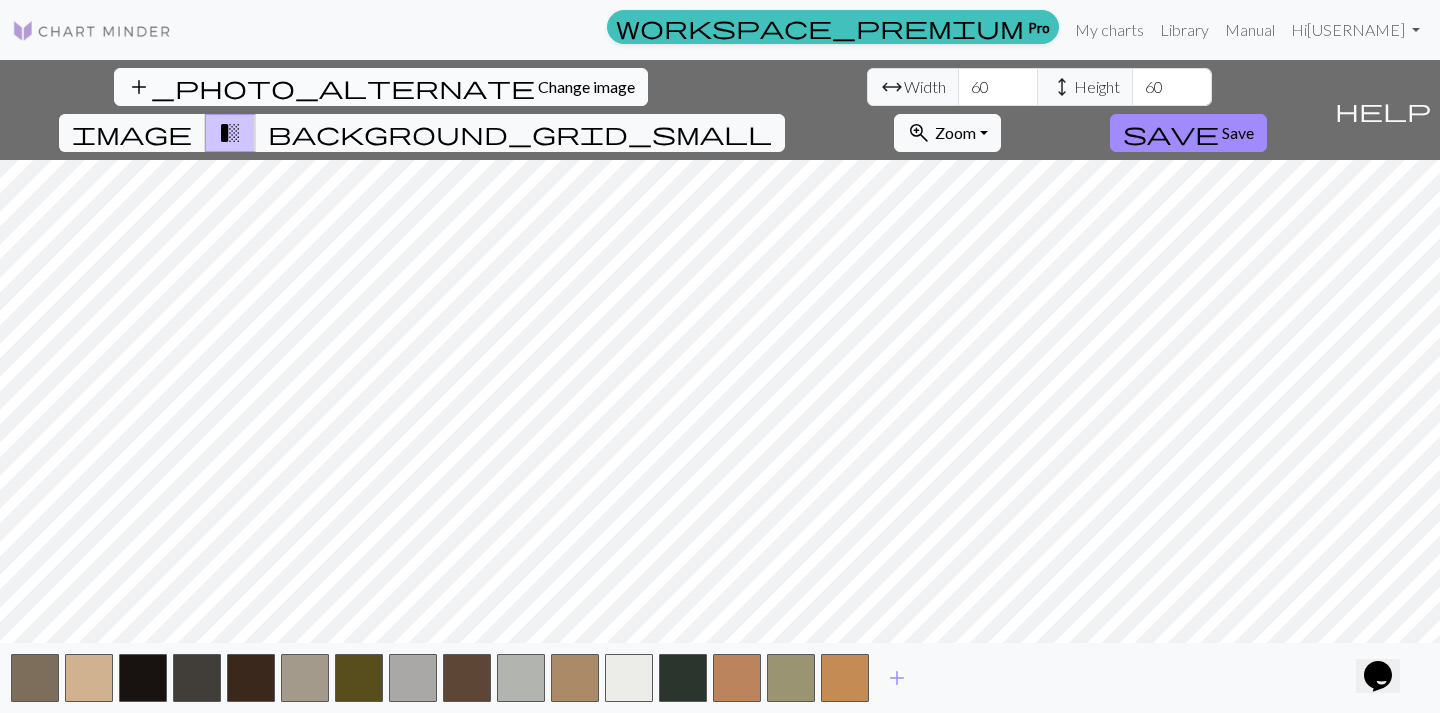 click on "Change image" at bounding box center (586, 86) 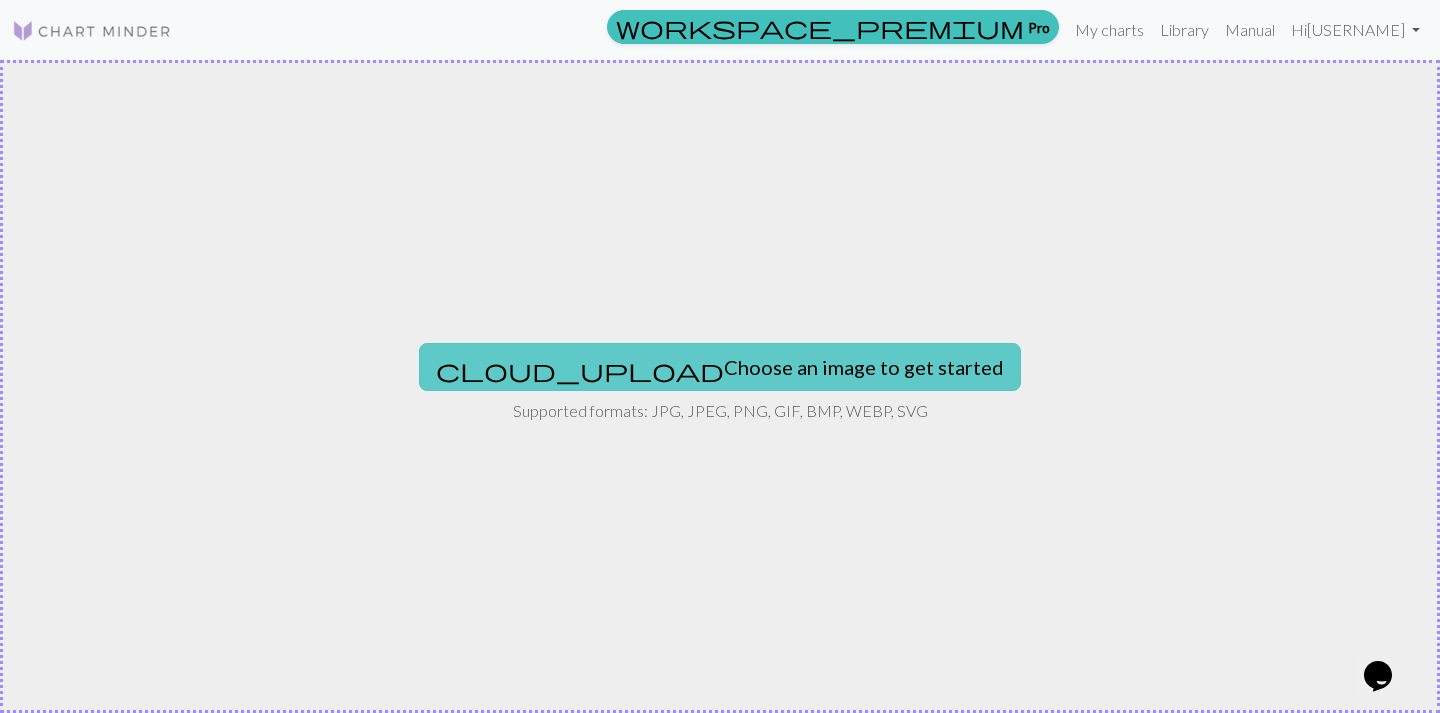 click on "cloud_upload  Choose an image to get started" at bounding box center [720, 367] 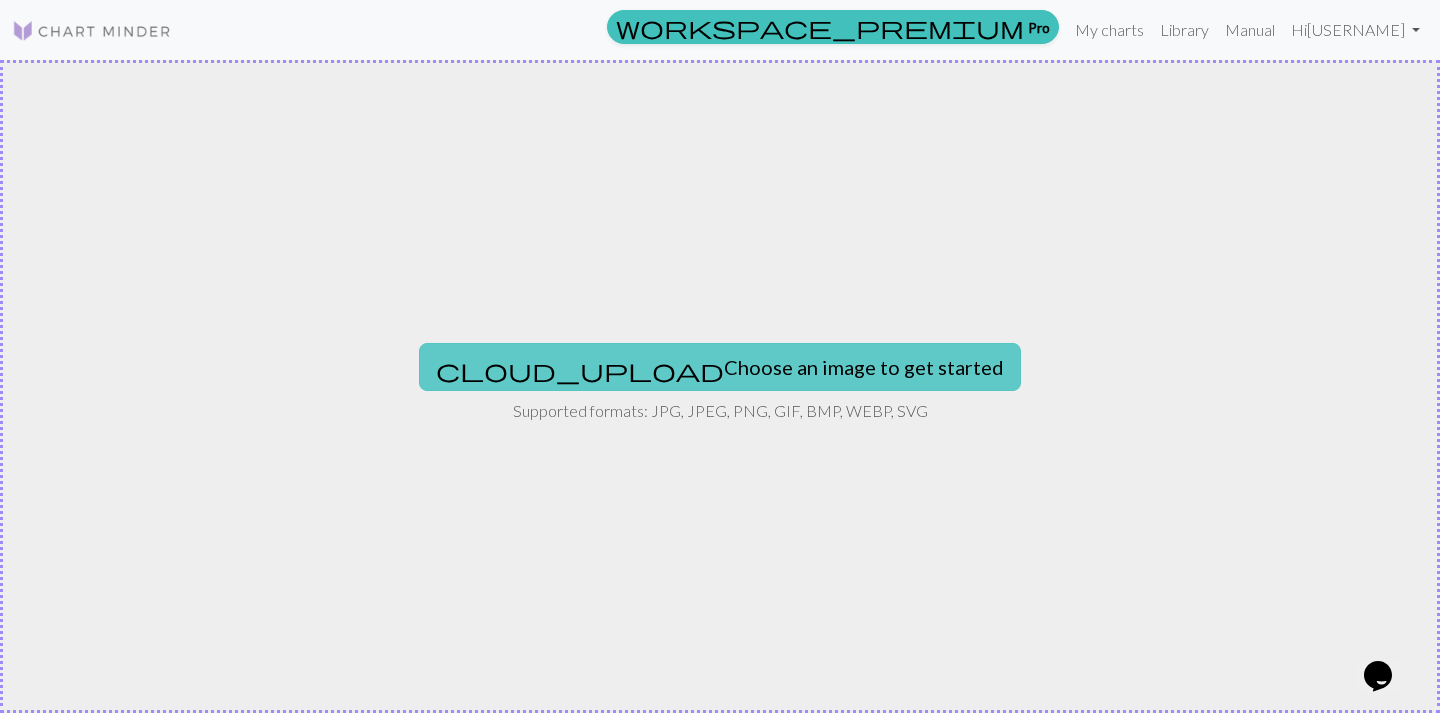 click on "cloud_upload  Choose an image to get started" at bounding box center (720, 367) 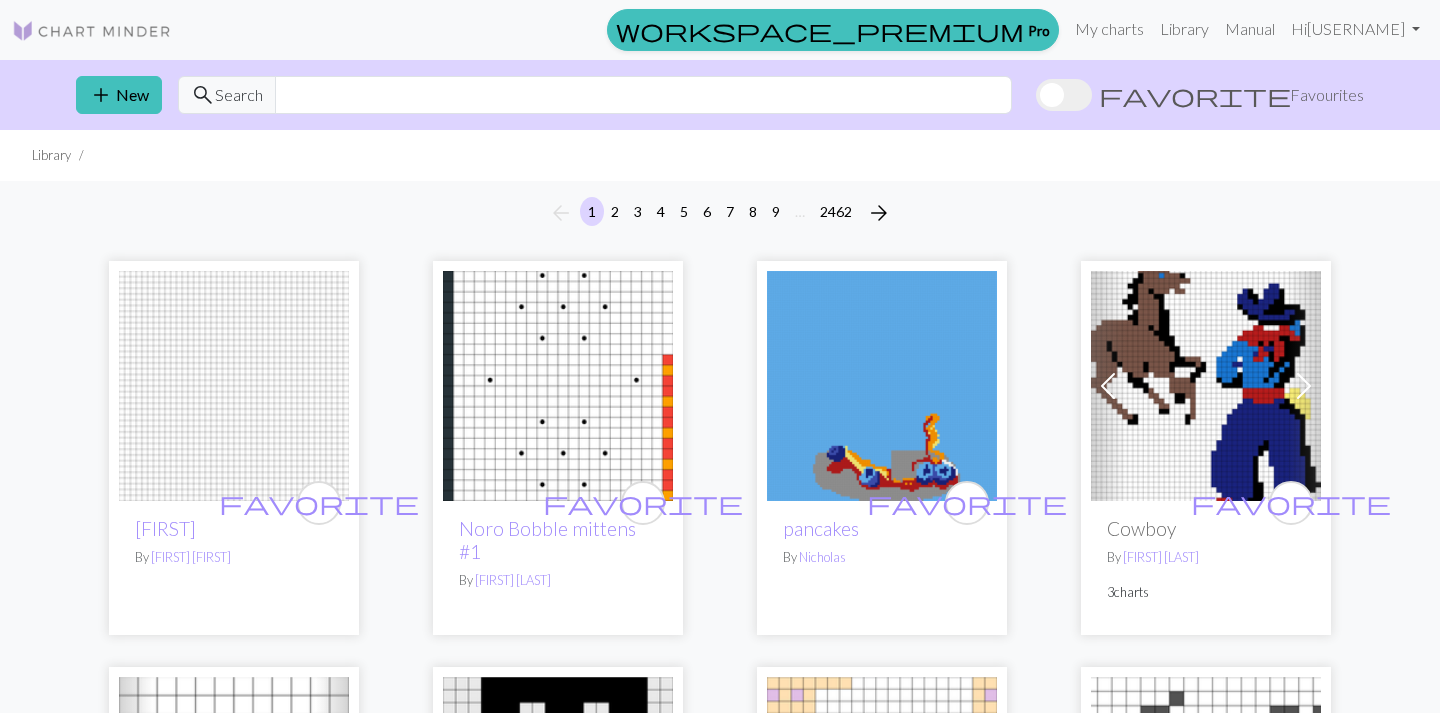 scroll, scrollTop: 0, scrollLeft: 0, axis: both 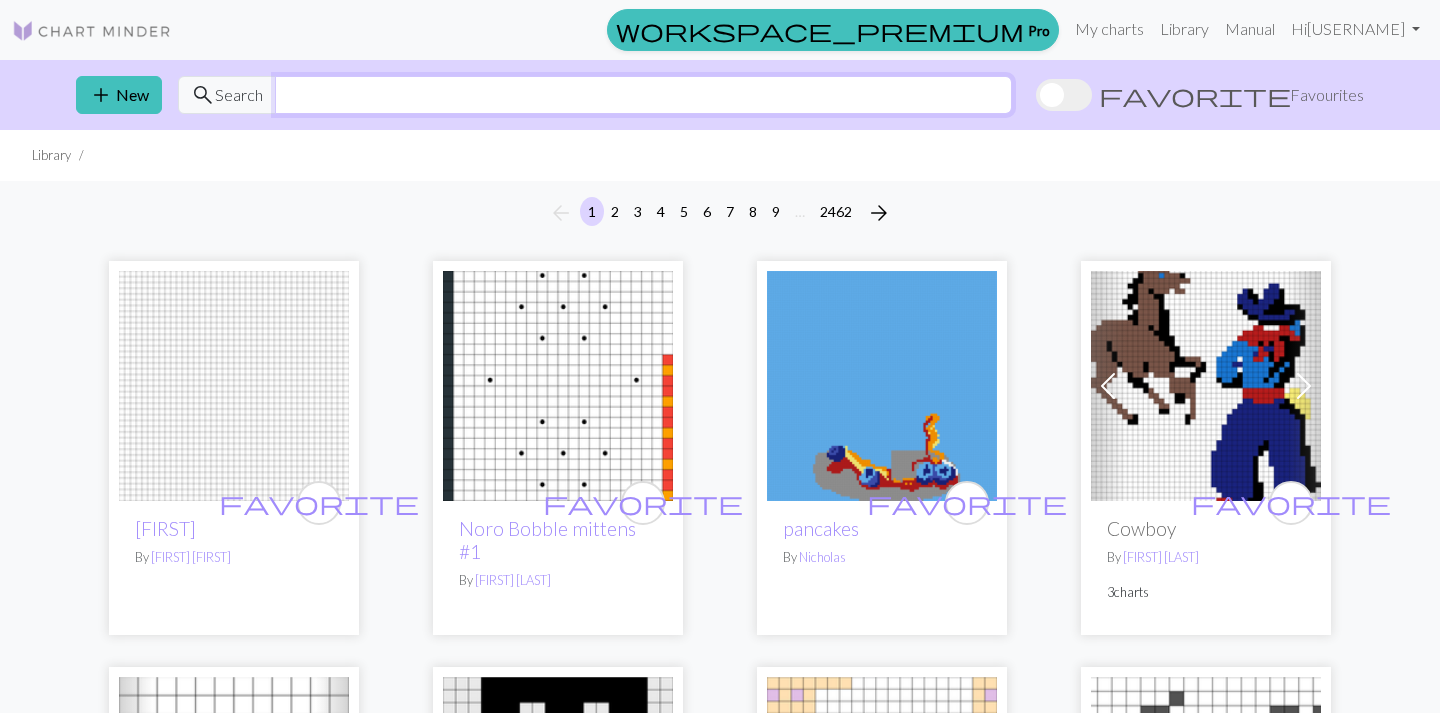click at bounding box center (643, 95) 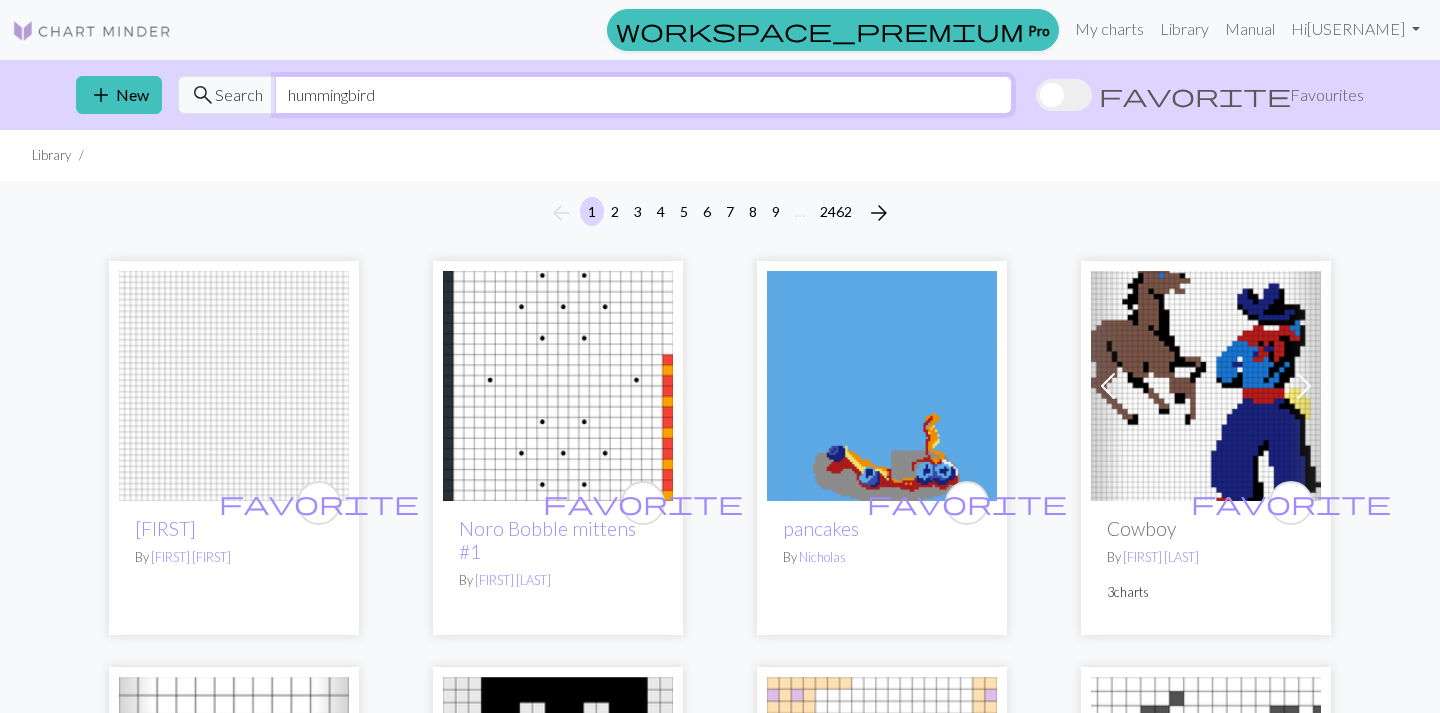 type on "hummingbird" 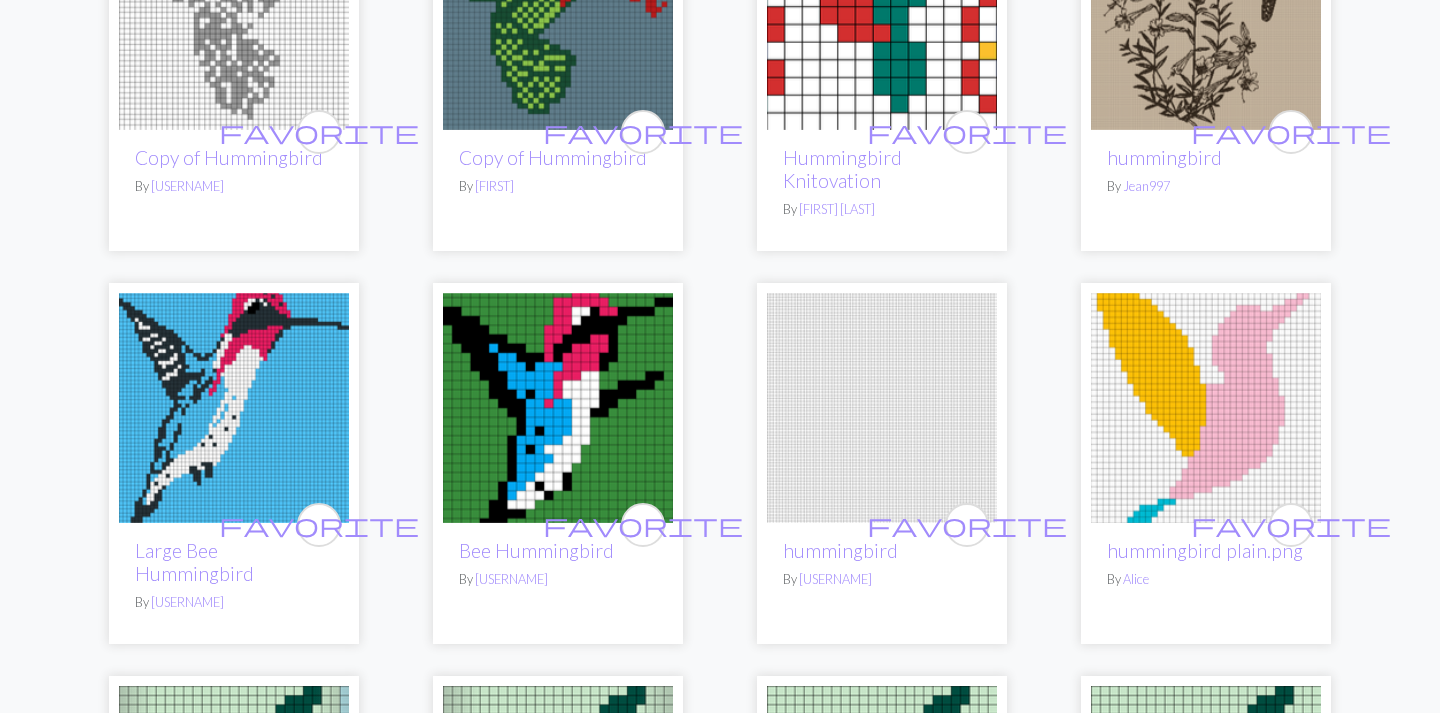 scroll, scrollTop: 0, scrollLeft: 0, axis: both 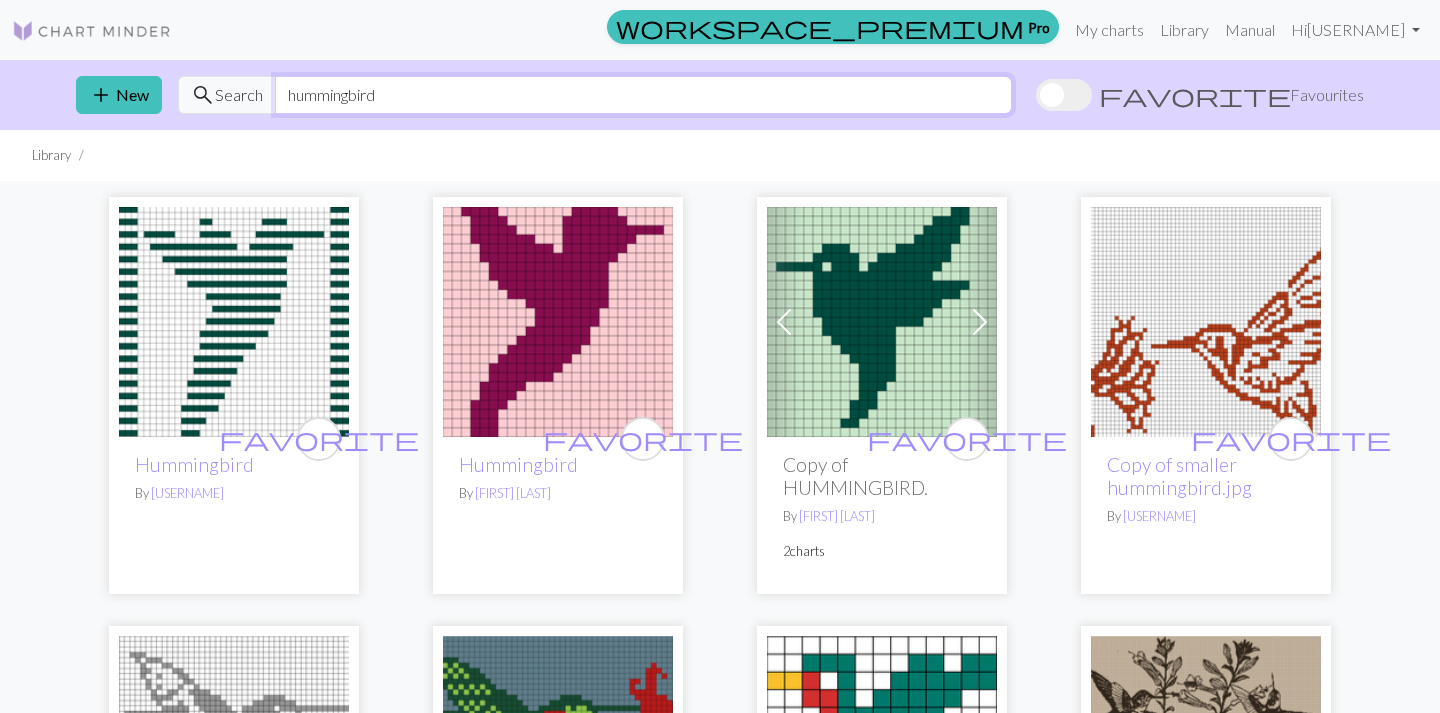 click on "hummingbird" at bounding box center [643, 95] 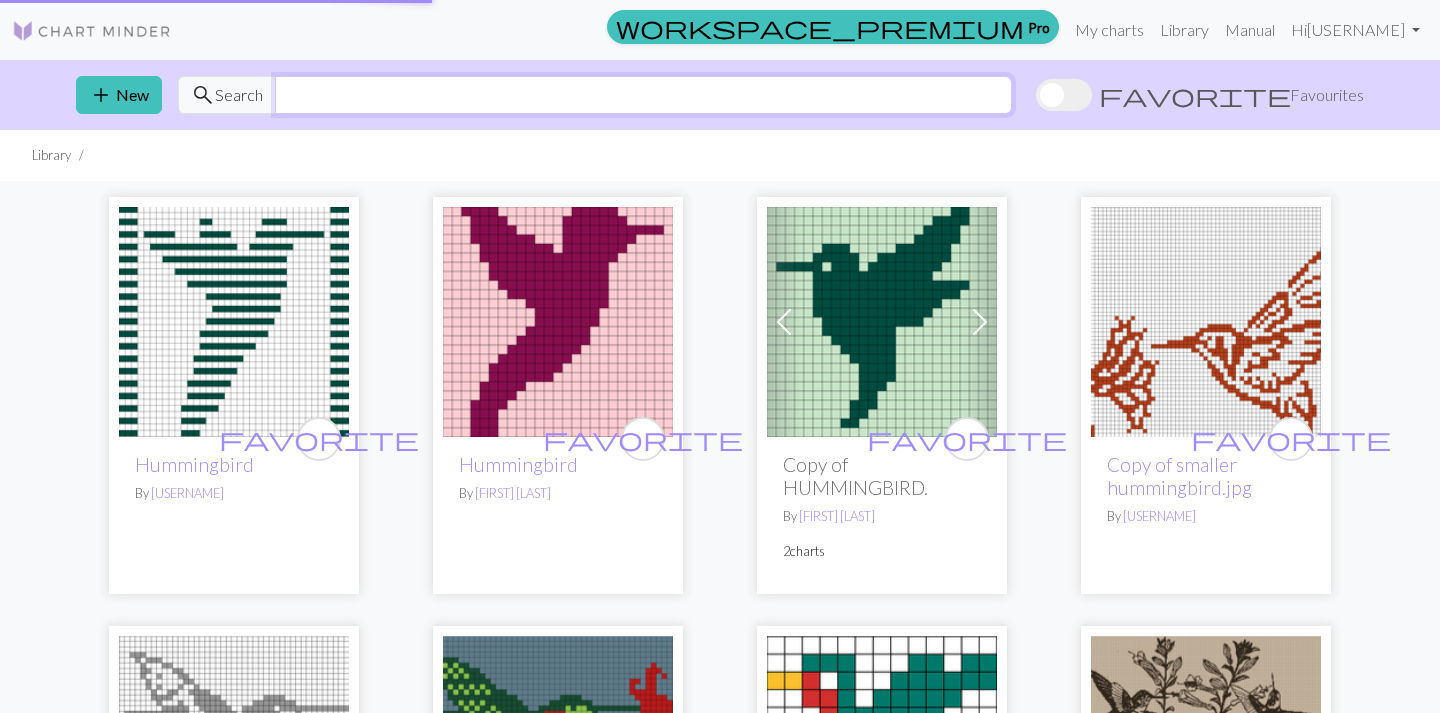 type 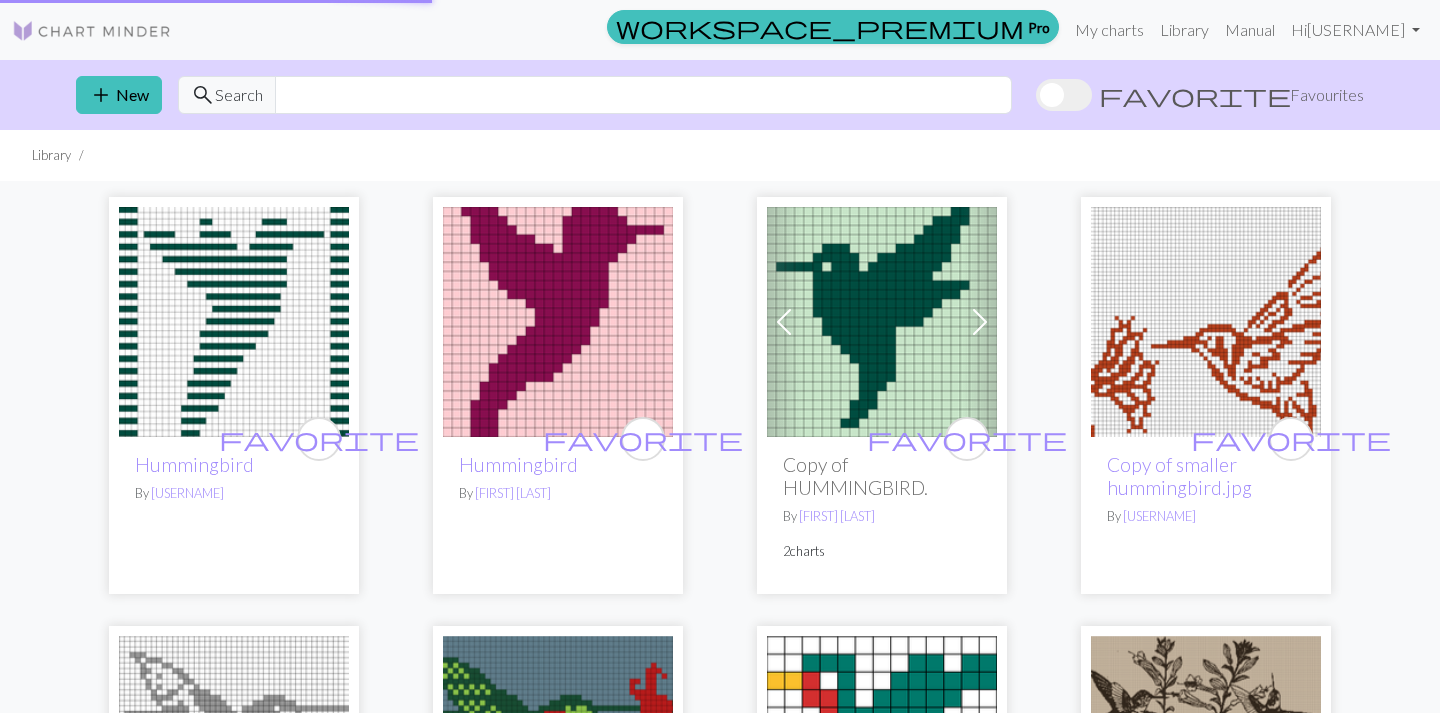 click on "Search" at bounding box center (239, 95) 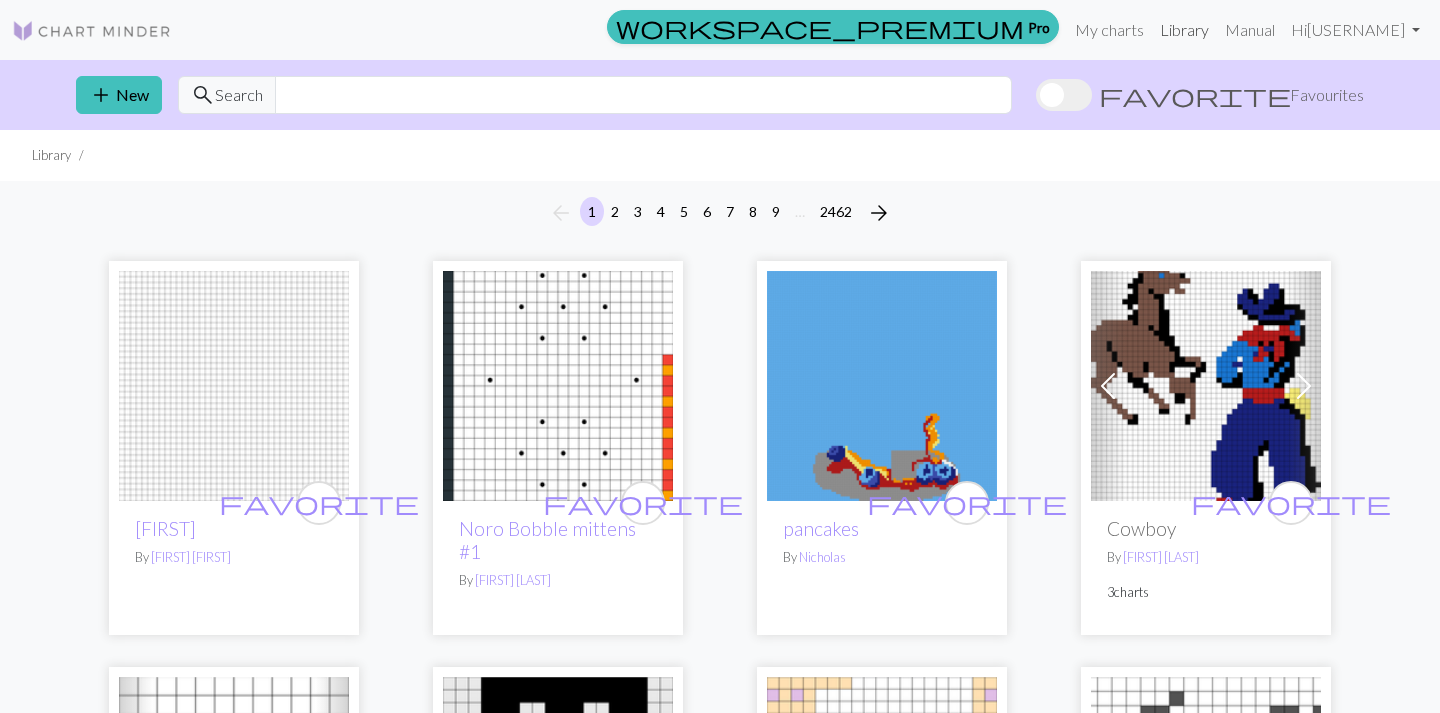 click on "Library" at bounding box center (1184, 30) 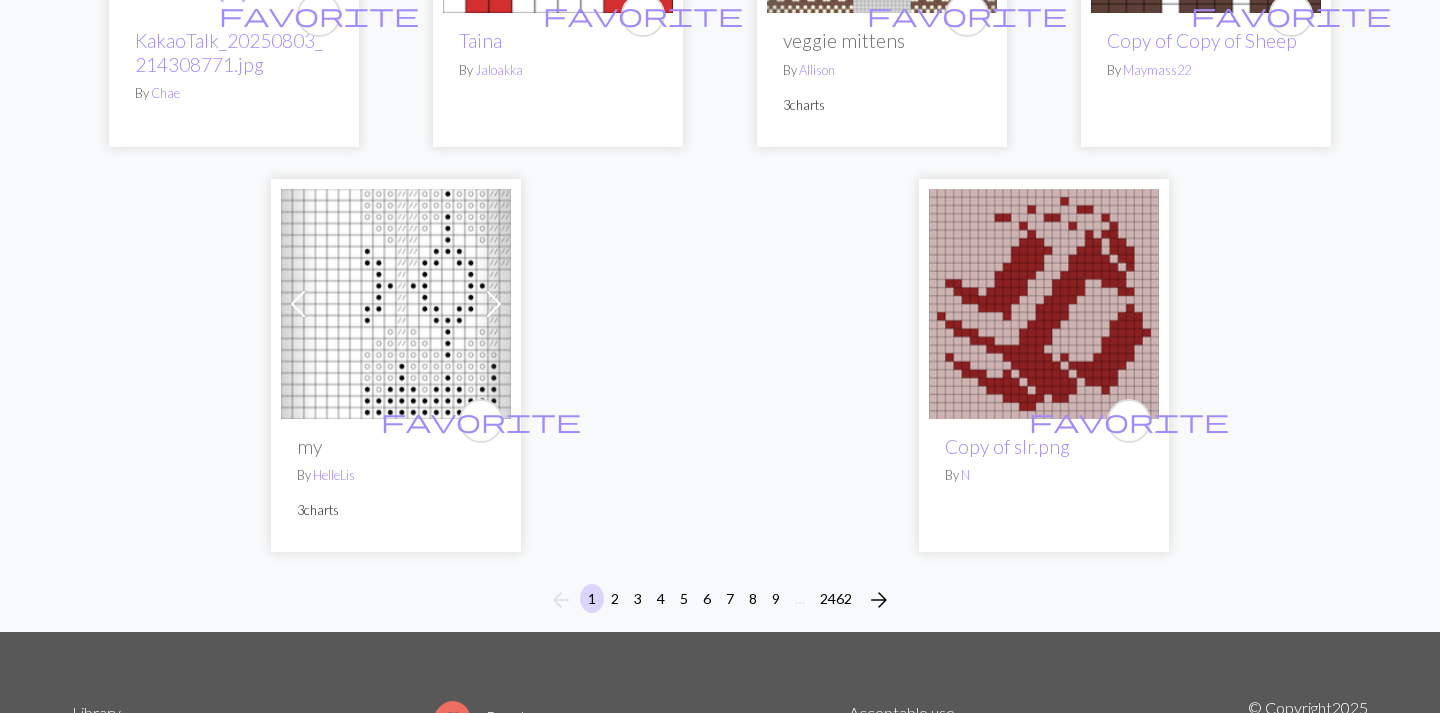 scroll, scrollTop: 5053, scrollLeft: 0, axis: vertical 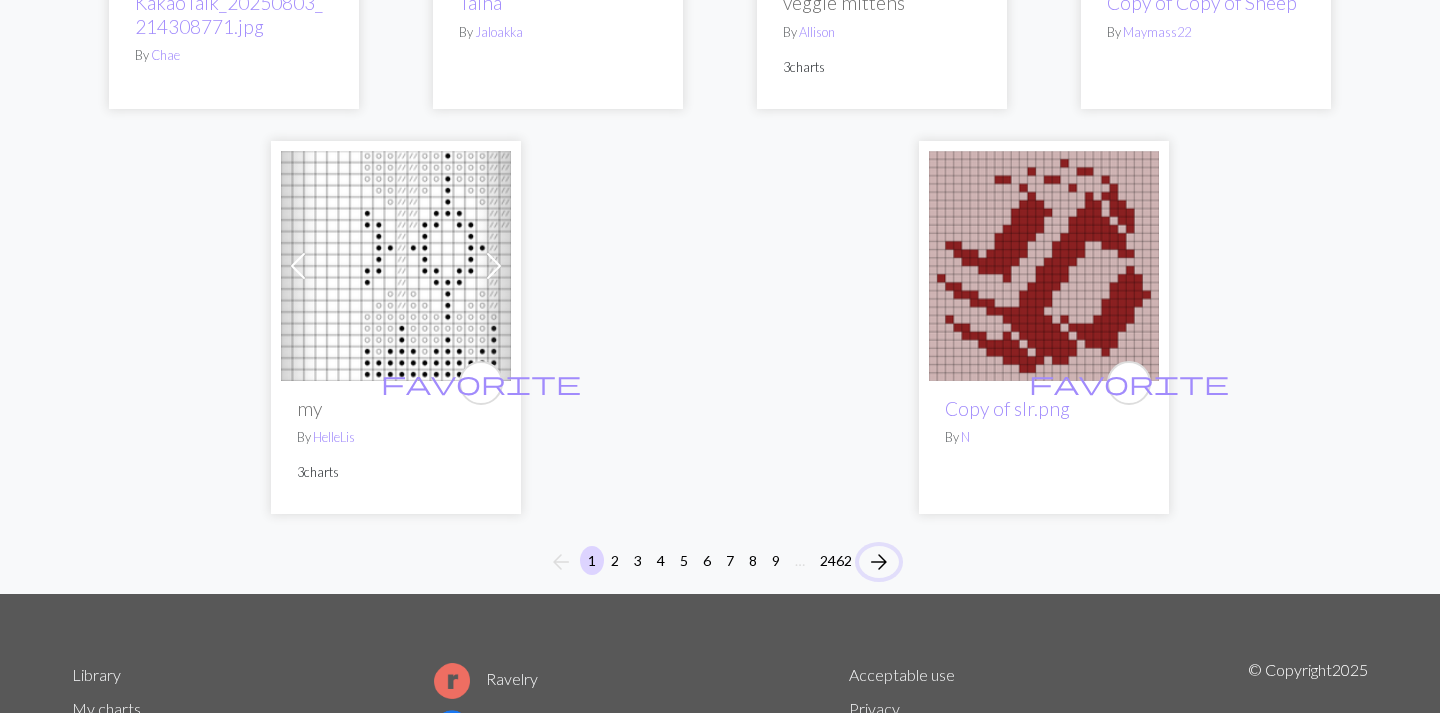 click on "arrow_forward" at bounding box center (879, 562) 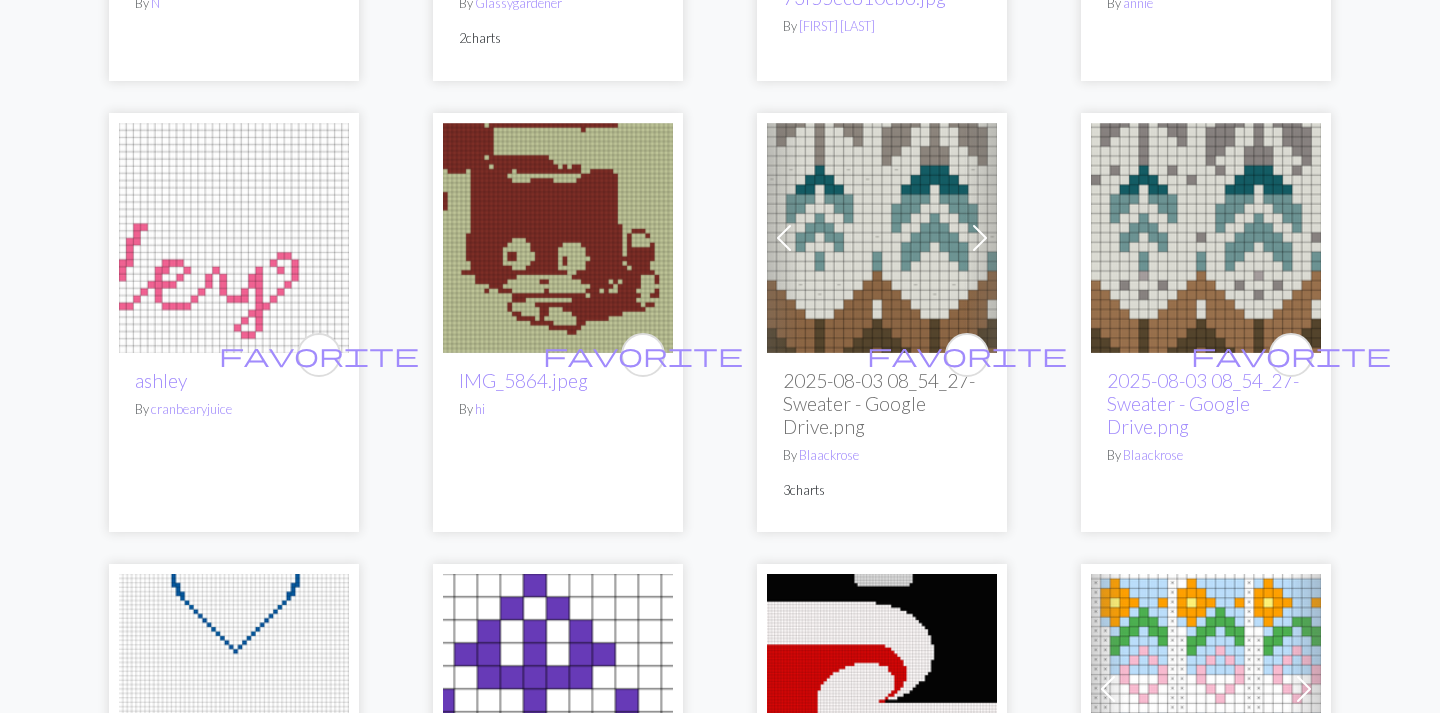 scroll, scrollTop: 914, scrollLeft: 0, axis: vertical 